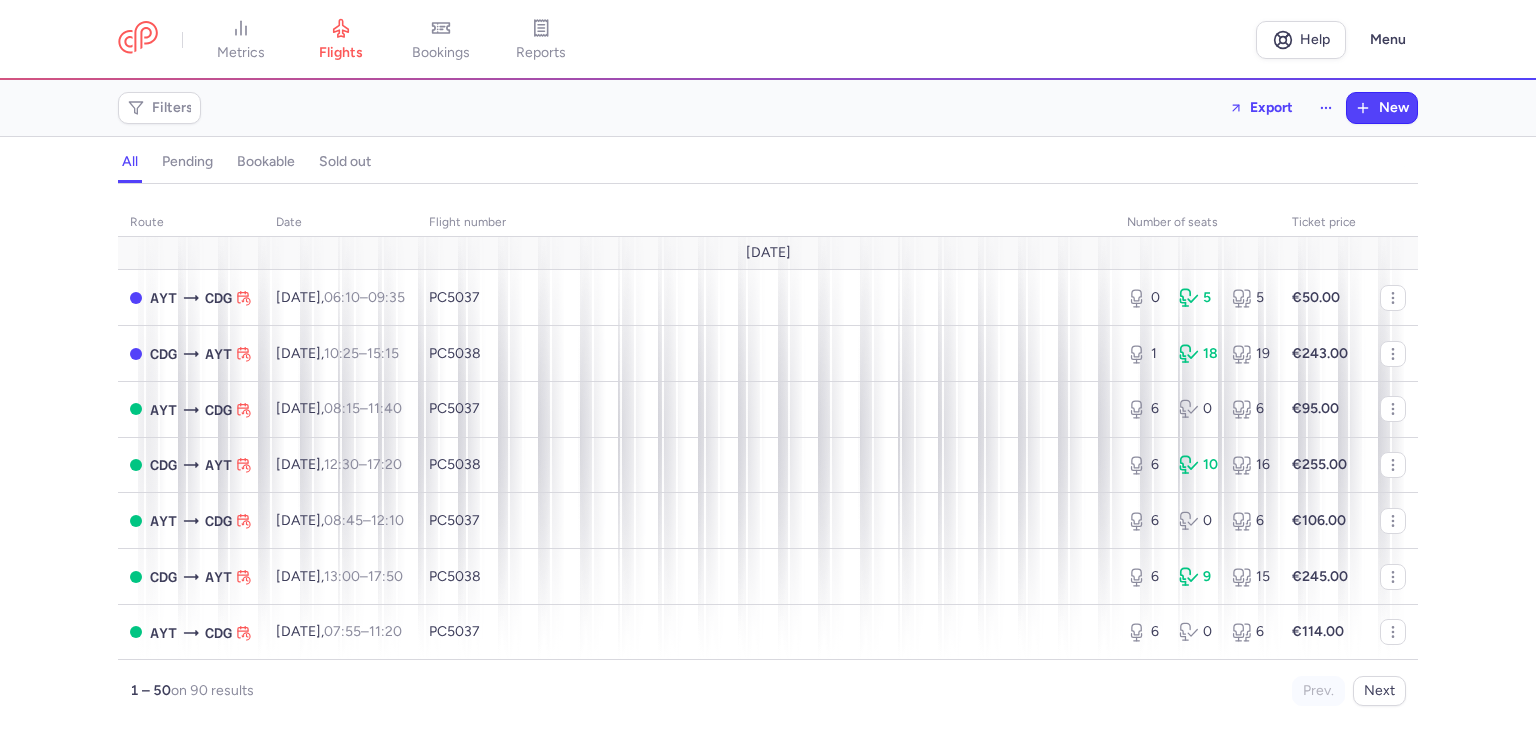 scroll, scrollTop: 0, scrollLeft: 0, axis: both 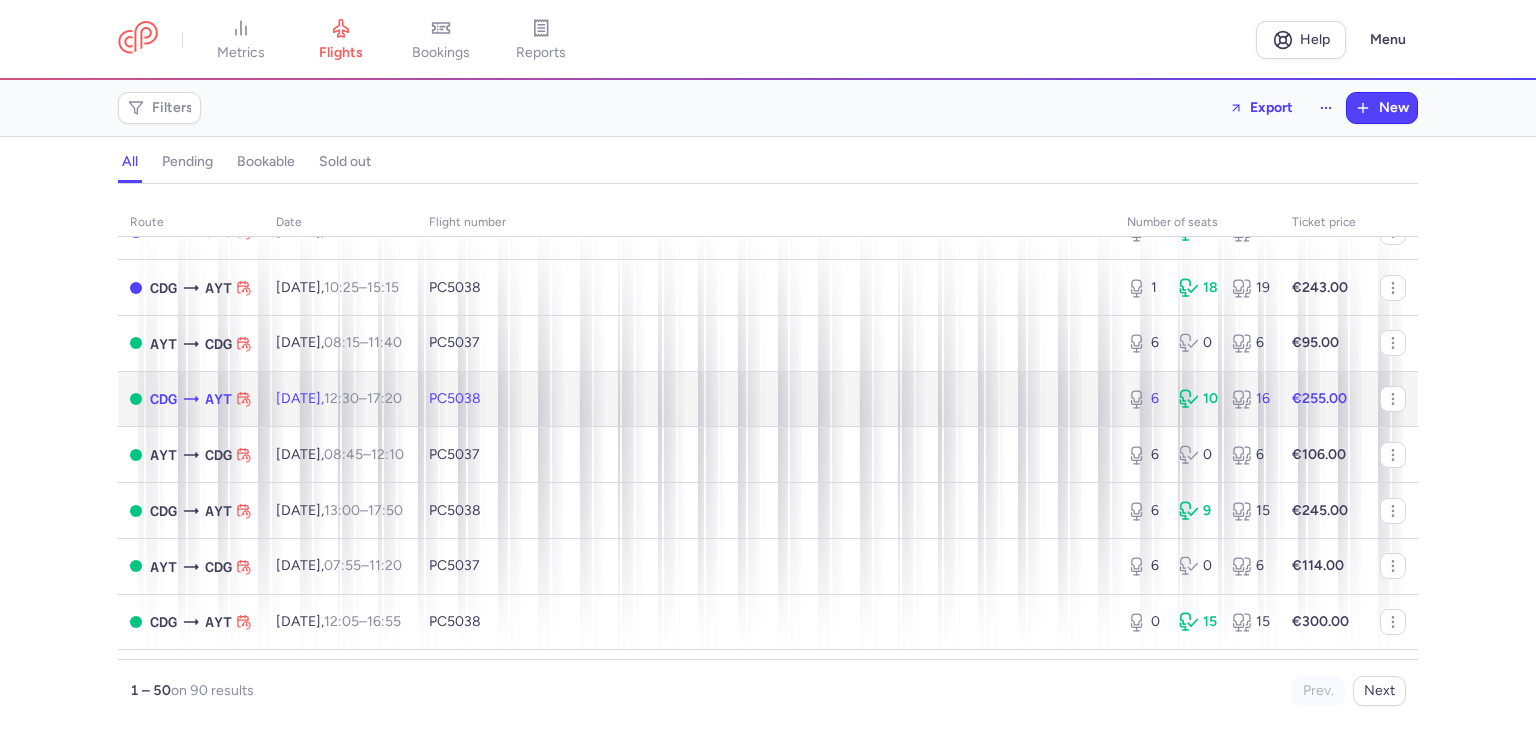 click on "PC5038" at bounding box center [766, 399] 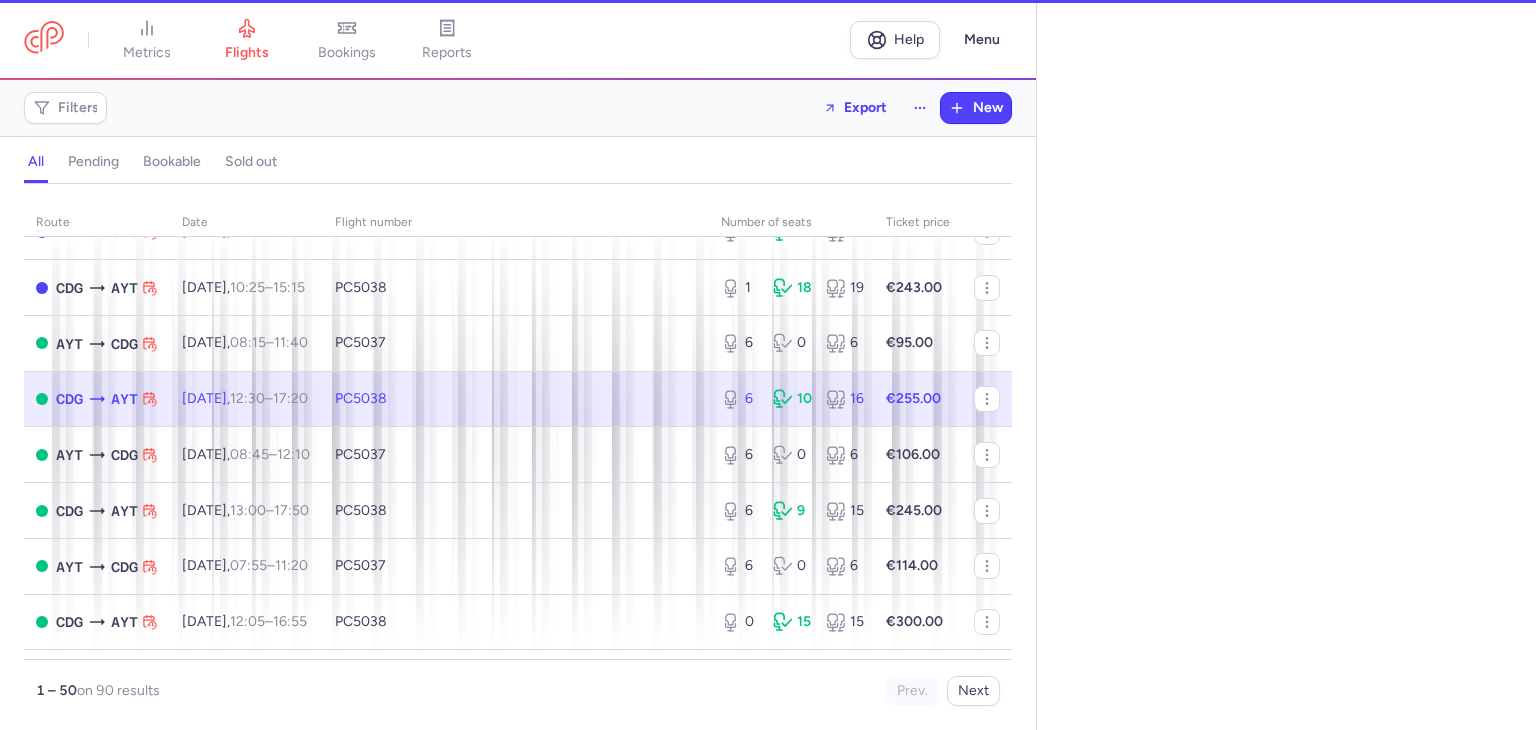 select on "hours" 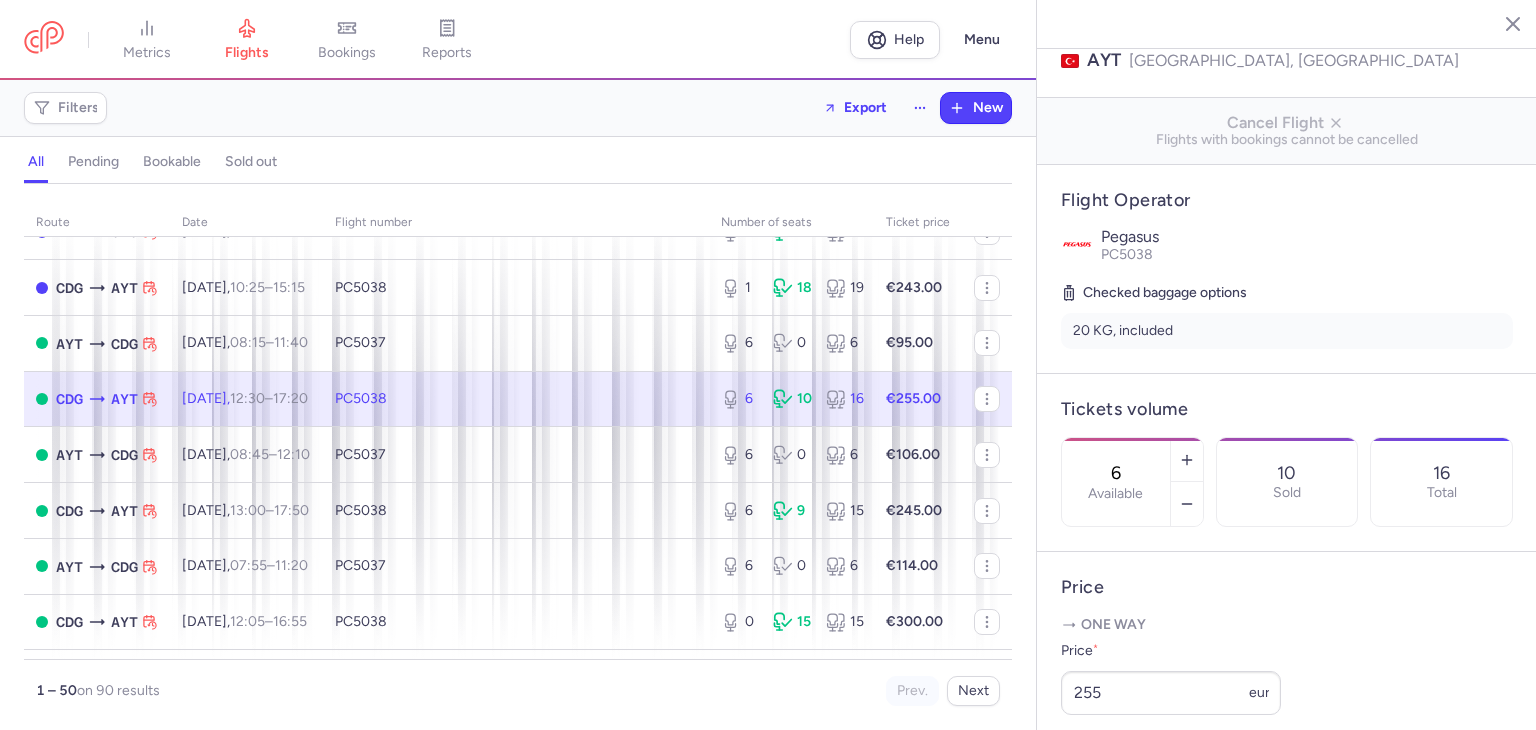 scroll, scrollTop: 200, scrollLeft: 0, axis: vertical 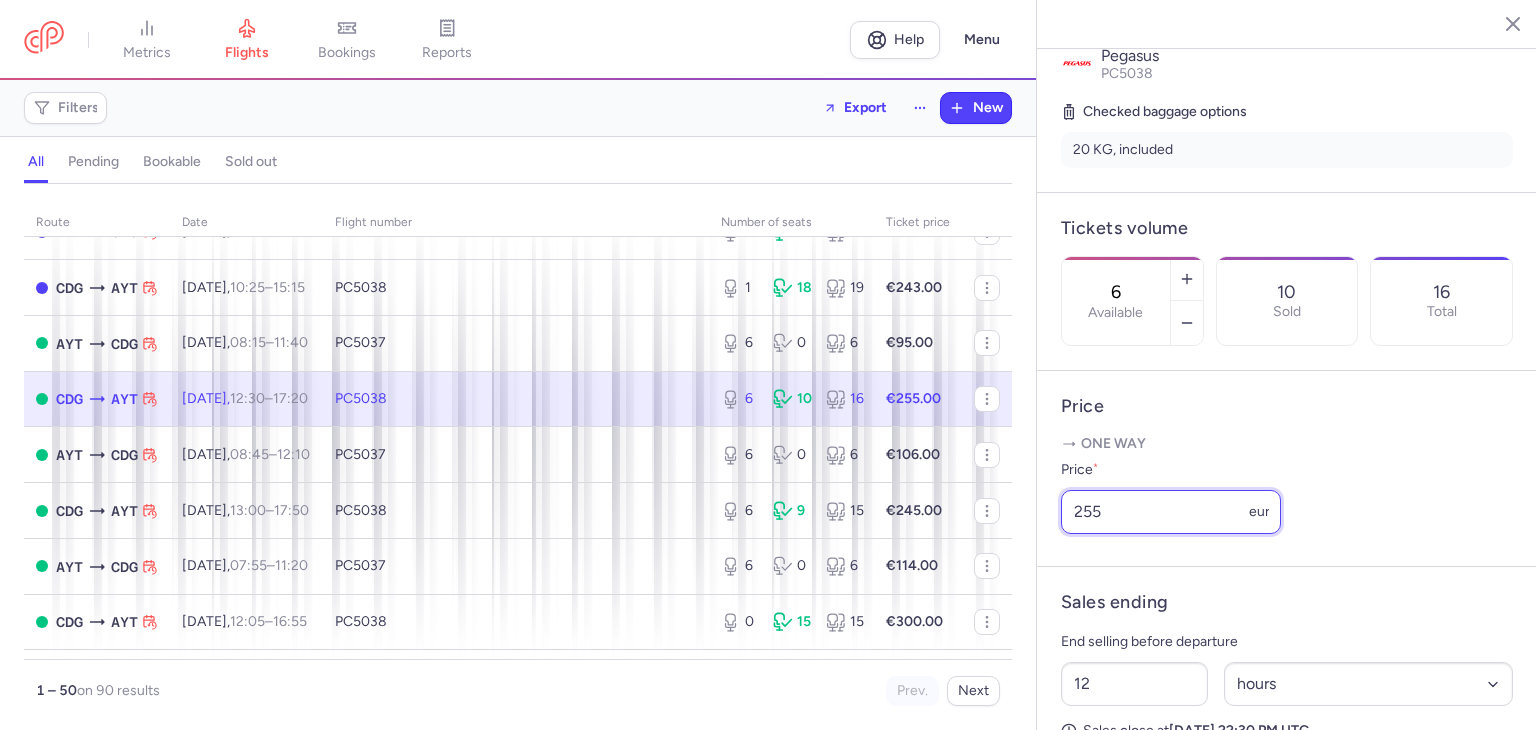 click on "255" at bounding box center (1171, 512) 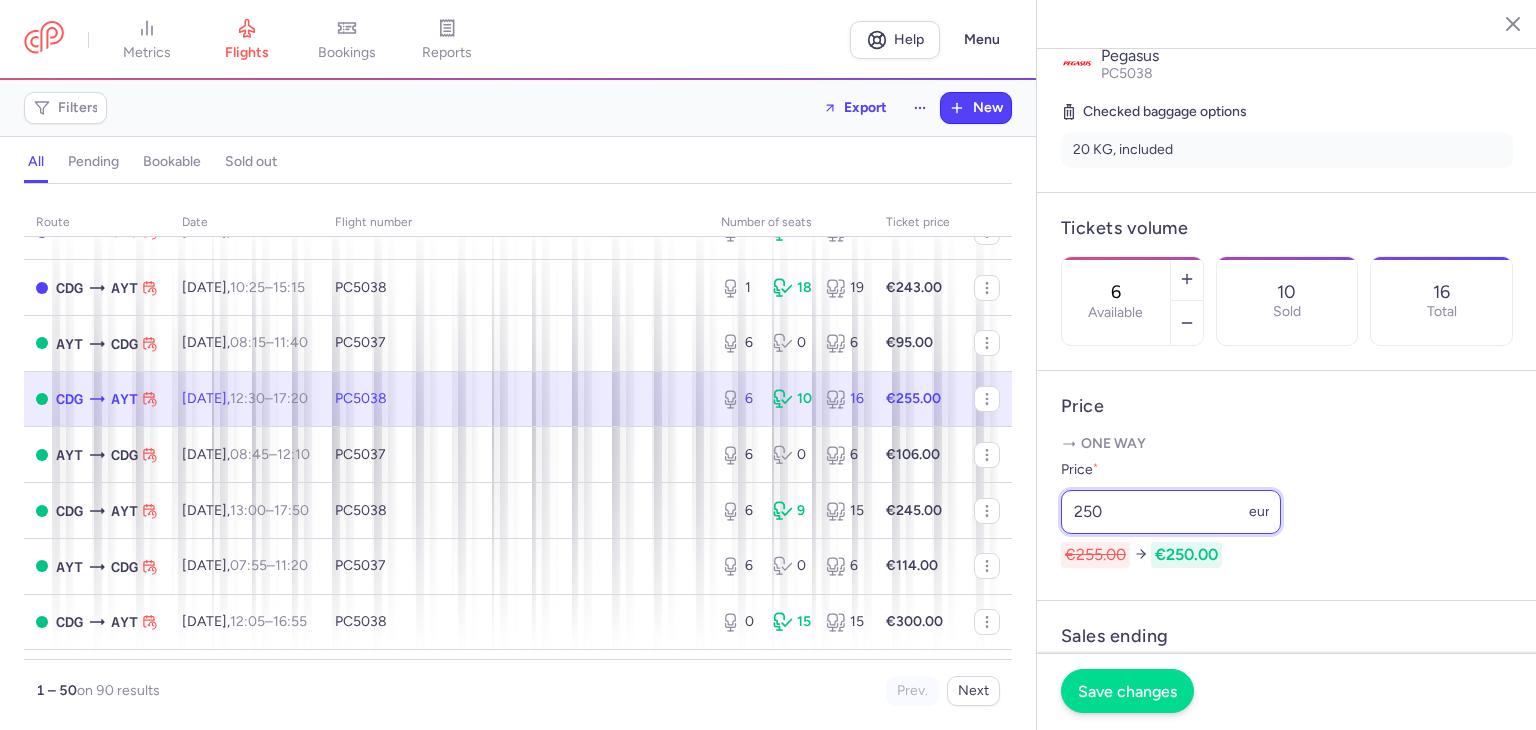 type on "250" 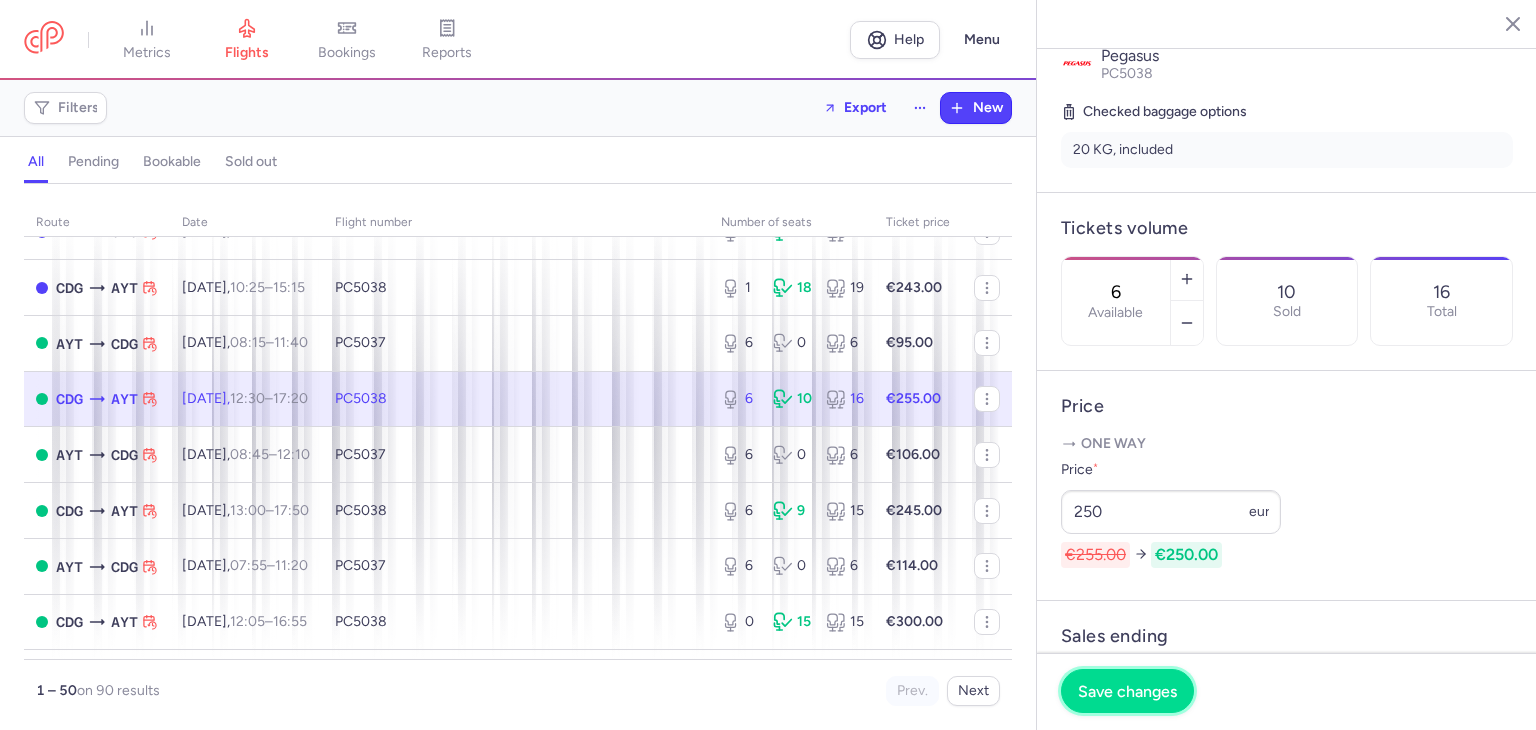 click on "Save changes" at bounding box center (1127, 691) 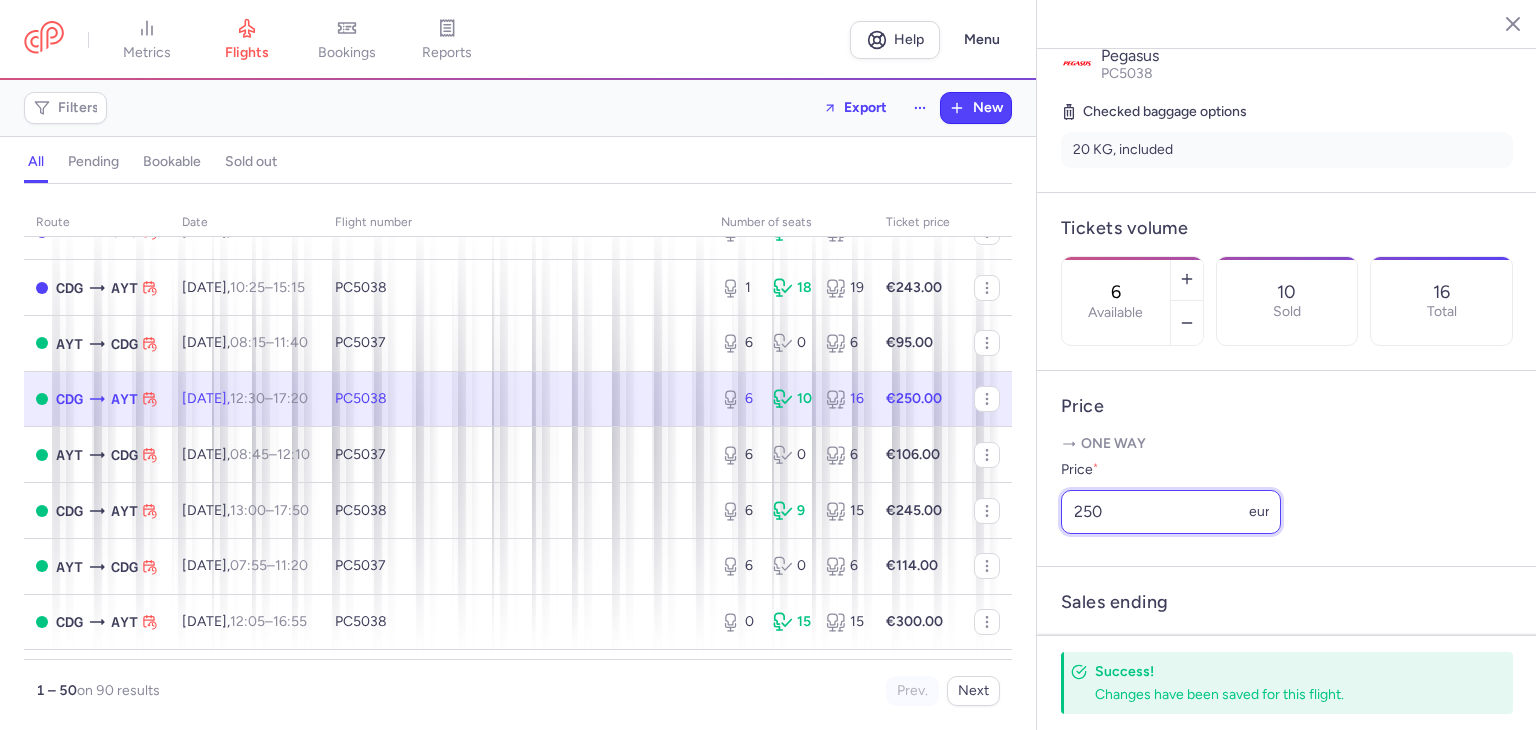 click on "250" at bounding box center [1171, 512] 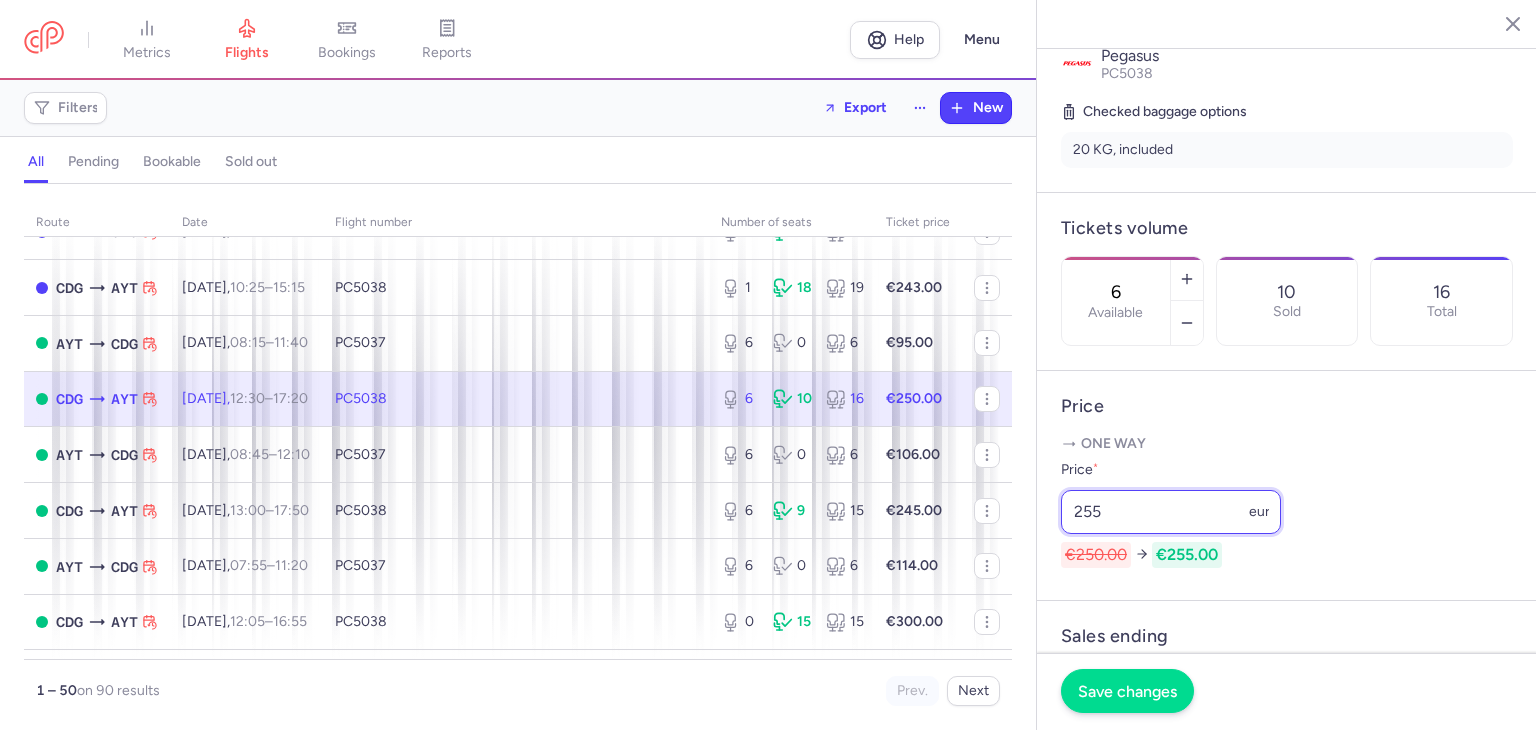 type on "255" 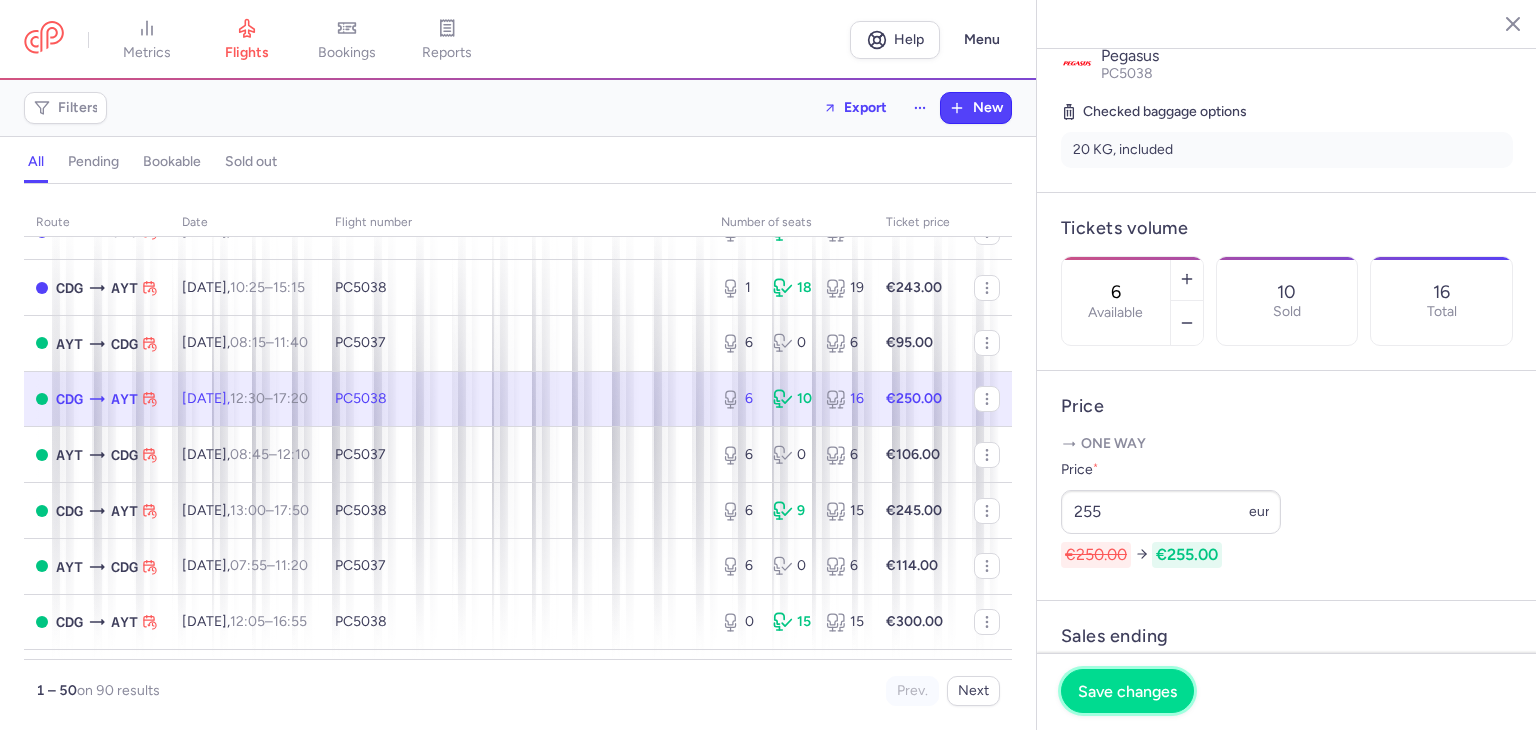 click on "Save changes" at bounding box center [1127, 691] 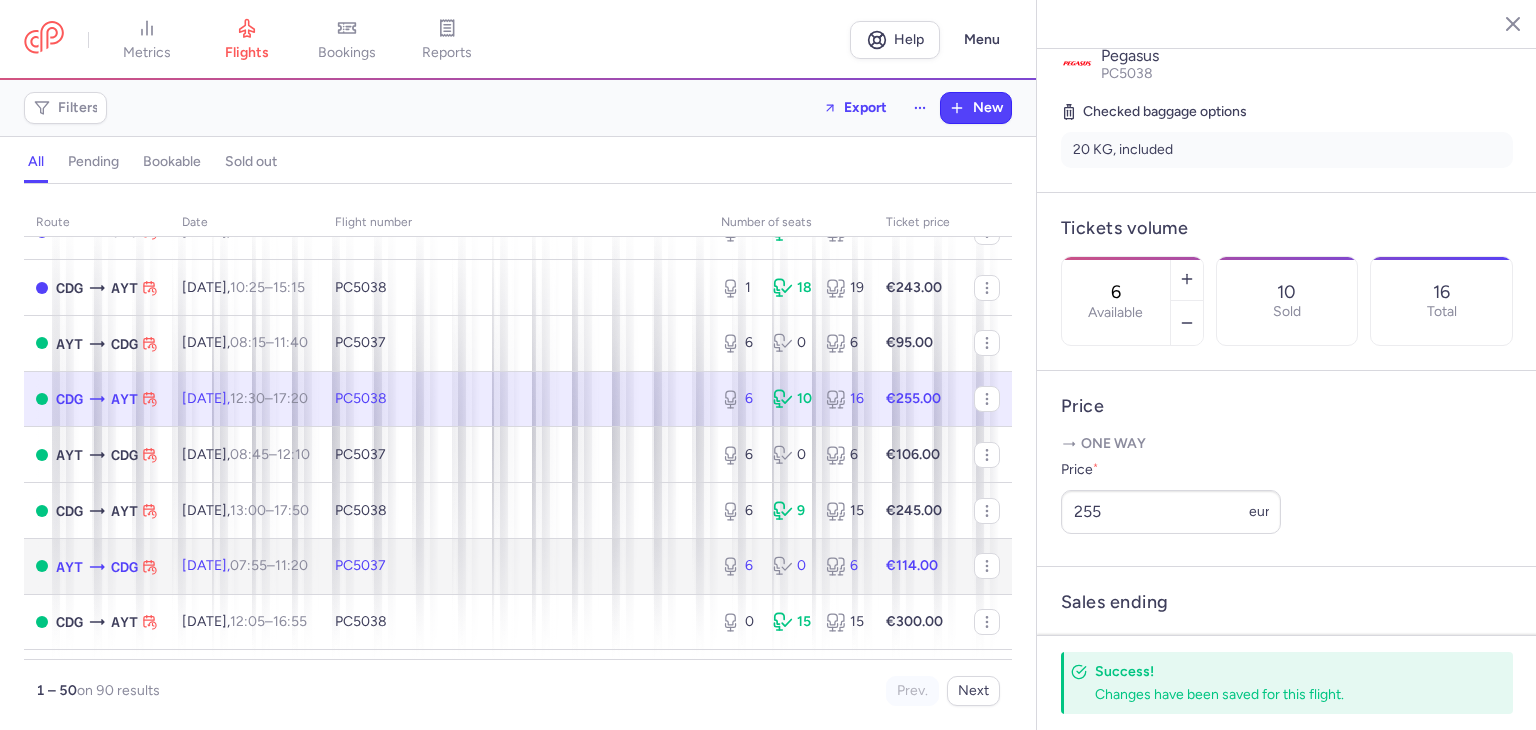 click on "PC5037" at bounding box center [516, 566] 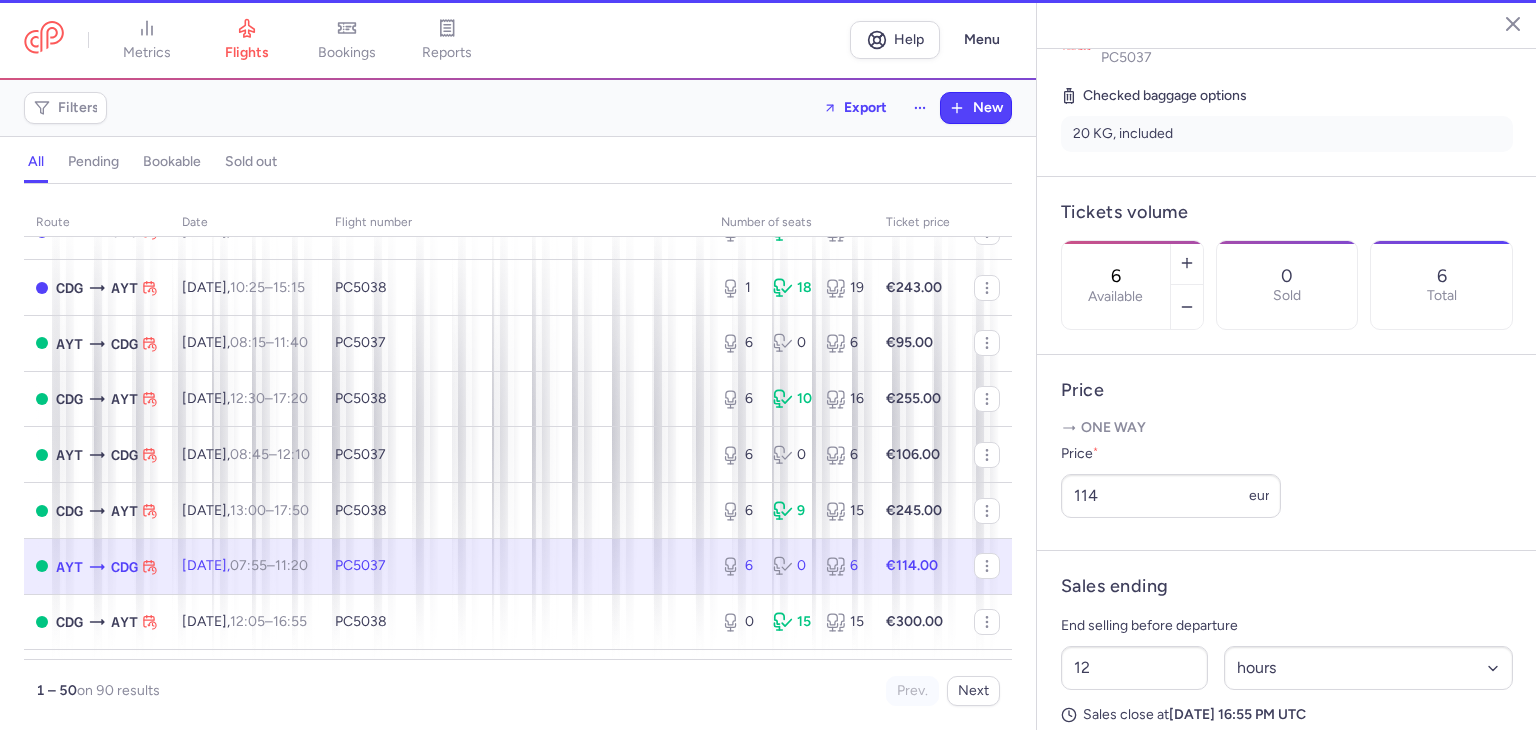 scroll, scrollTop: 450, scrollLeft: 0, axis: vertical 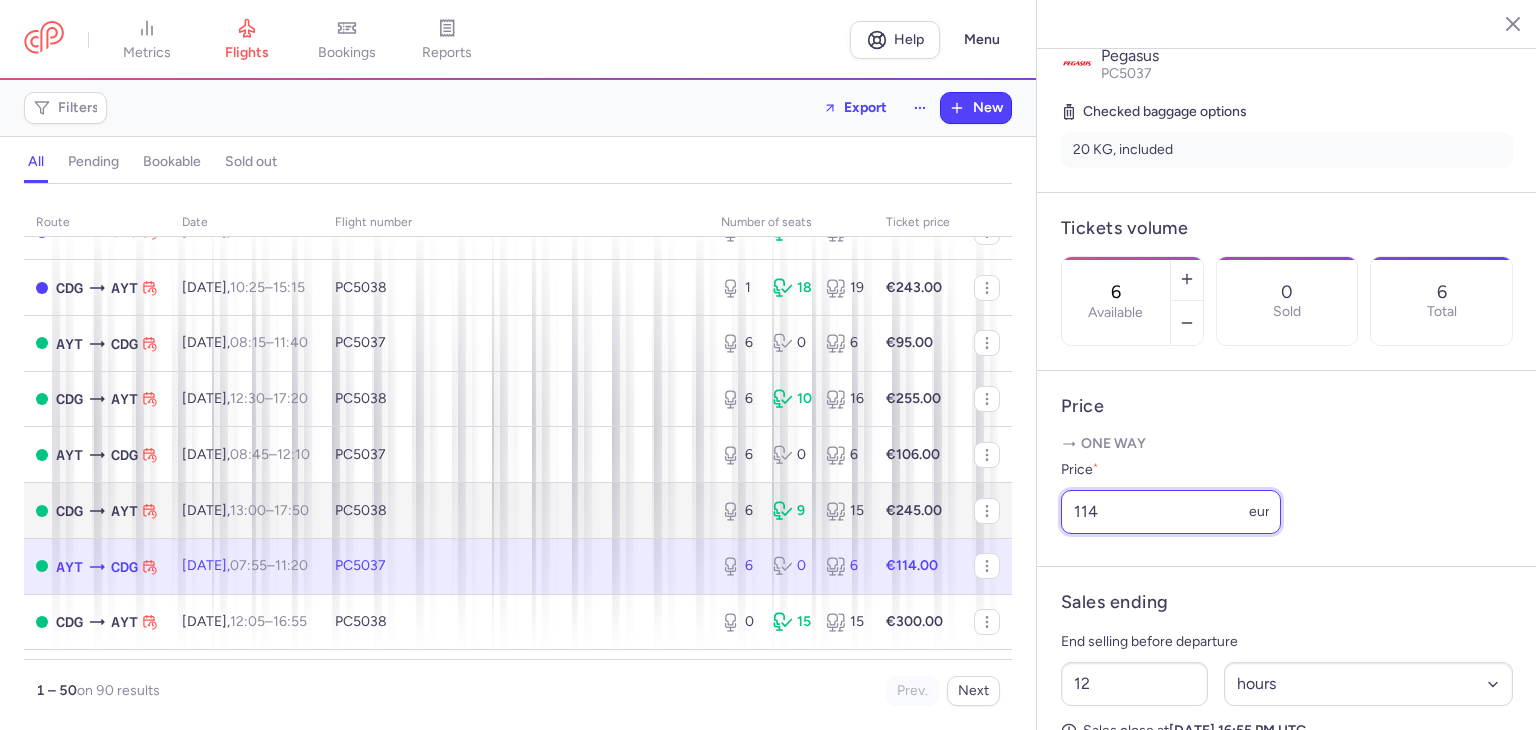 drag, startPoint x: 1212, startPoint y: 551, endPoint x: 995, endPoint y: 517, distance: 219.64745 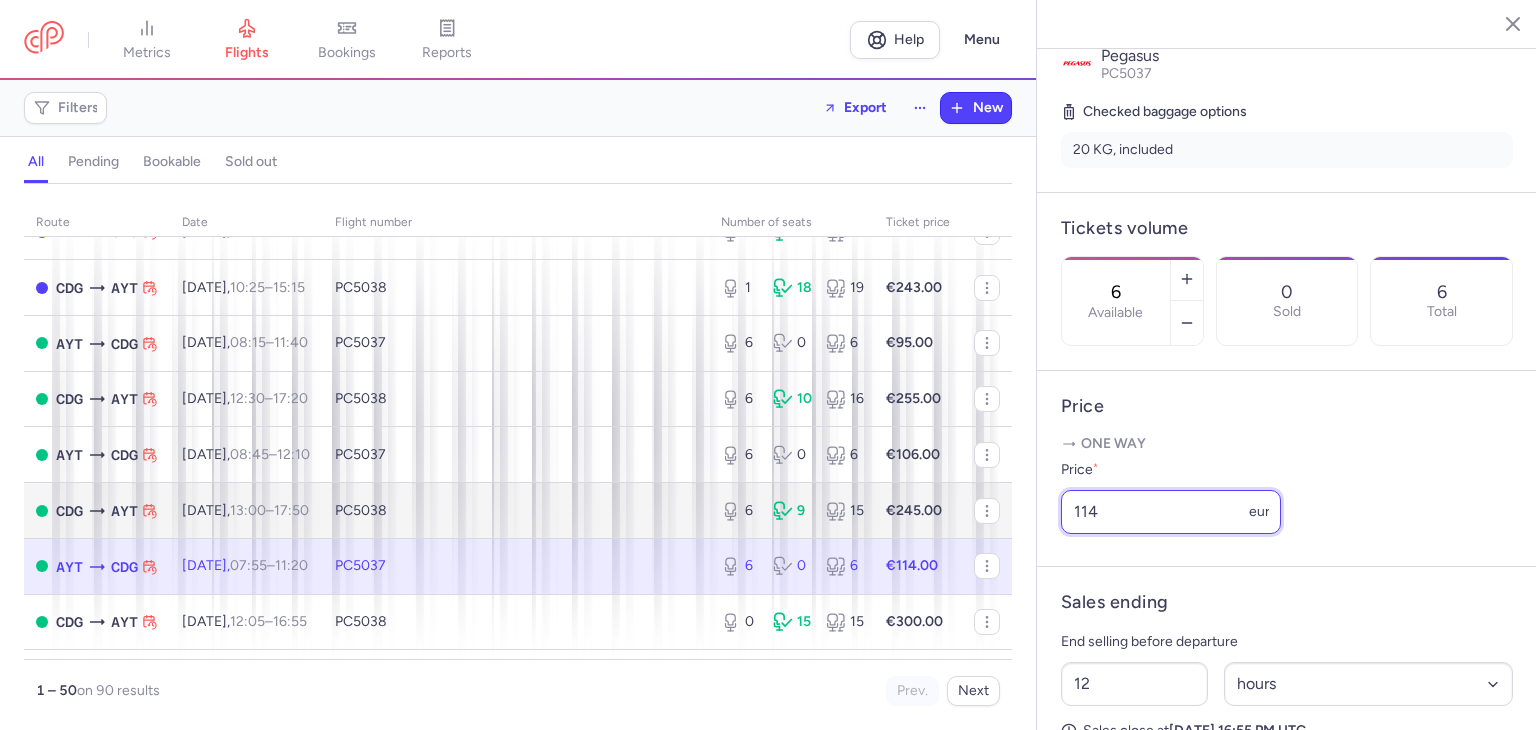 click on "metrics flights bookings reports  Help  Menu Filters  Export  New all pending bookable sold out route date Flight number number of seats Ticket price [DATE]  AYT  CDG [DATE]  06:10  –  09:35  +0  PC5037  0 5 5 €50.00  CDG  AYT [DATE]  10:25  –  15:15  +0  PC5038  1 18 19 €243.00  AYT  CDG [DATE]  08:15  –  11:40  +0  PC5037  6 0 6 €95.00  CDG  AYT [DATE]  12:30  –  17:20  +0  PC5038  6 10 16 €255.00  AYT  CDG [DATE]  08:45  –  12:10  +0  PC5037  6 0 6 €106.00  CDG  AYT [DATE]  13:00  –  17:50  +0  PC5038  6 9 15 €245.00  AYT  CDG [DATE]  07:55  –  11:20  +0  PC5037  6 0 6 €114.00  CDG  AYT [DATE]  12:05  –  16:55  +0  PC5038  0 15 15 €300.00  AYT  CDG [DATE]  06:10  –  09:35  +0  PC5037  6 2 8 €123.00  CDG  AYT [DATE]  10:25  –  15:15  +0  PC5038  6 12 18 €260.00  AYT  CDG [DATE]  08:15  –  11:40  +0  PC5037  6 1 7 €141.00  CDG  AYT [DATE]  12:30  –  17:20  +0  PC5038  6 0 6 €297.00  AYT +0" 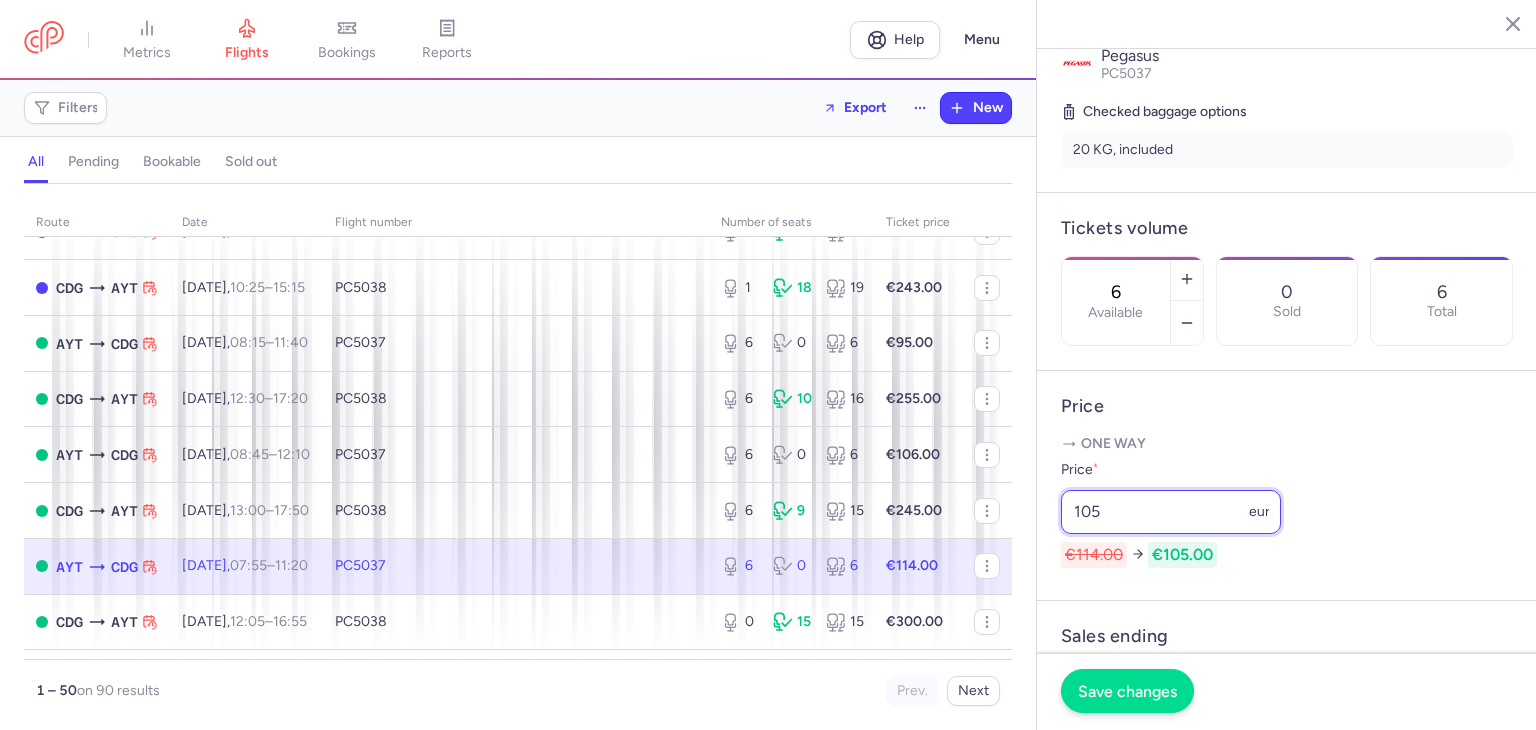 type on "105" 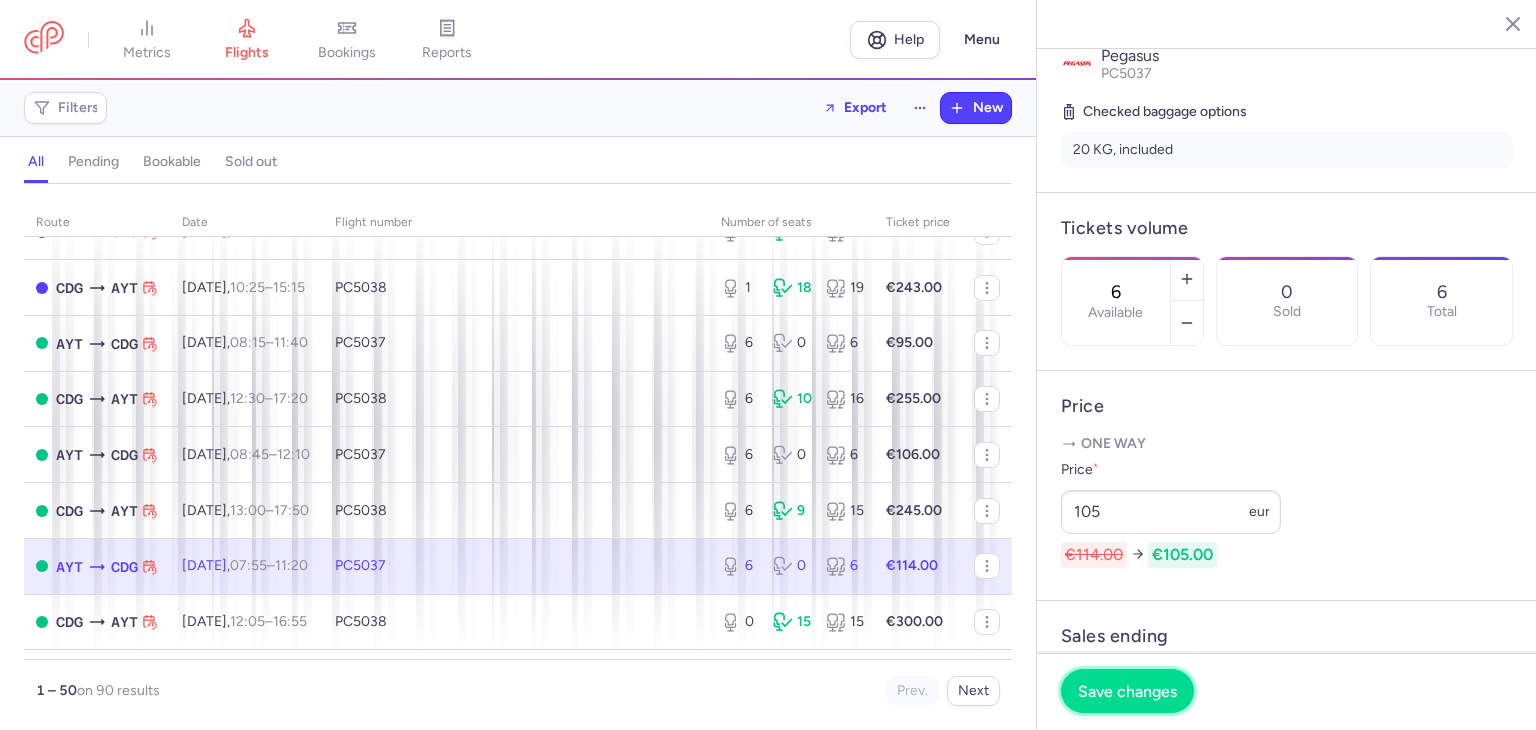 click on "Save changes" at bounding box center (1127, 691) 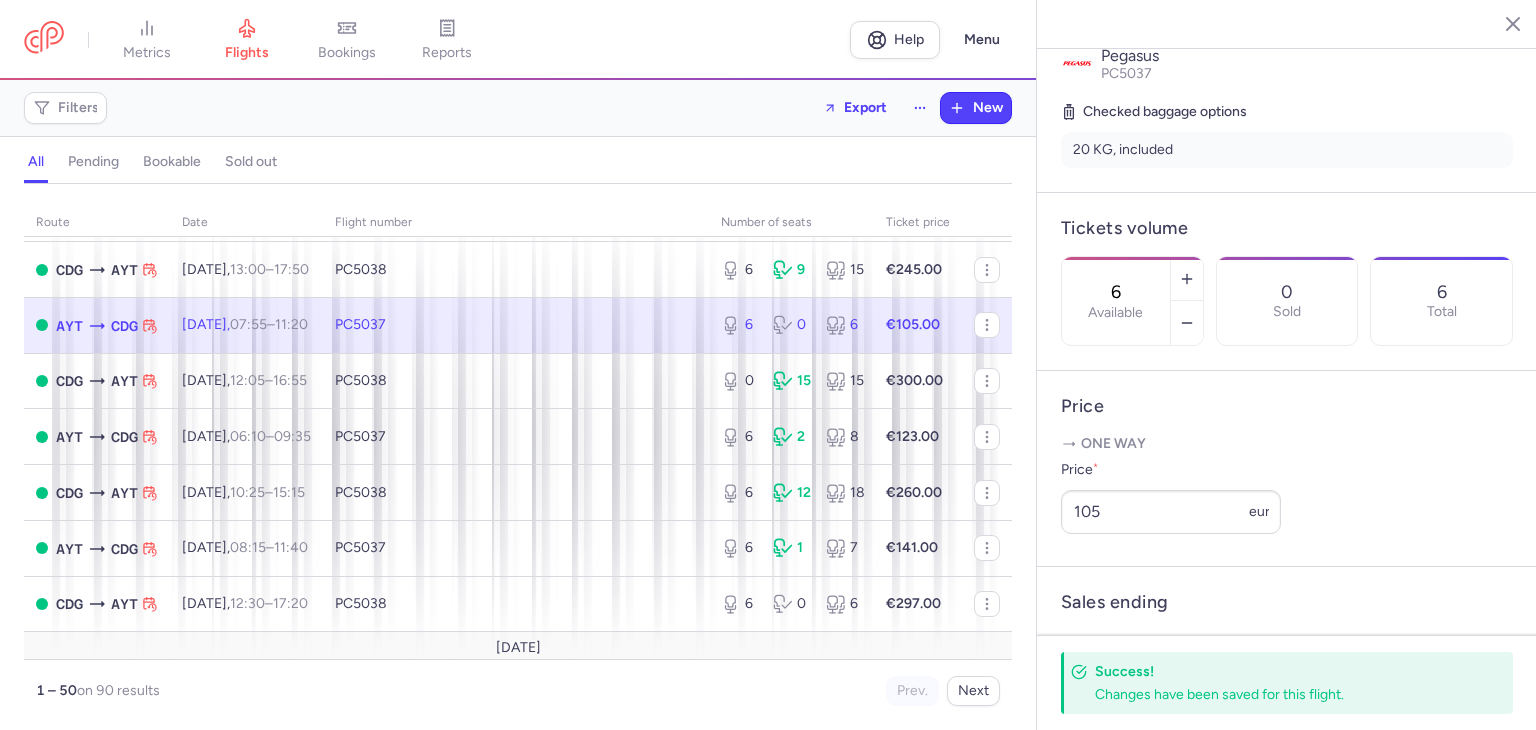 scroll, scrollTop: 333, scrollLeft: 0, axis: vertical 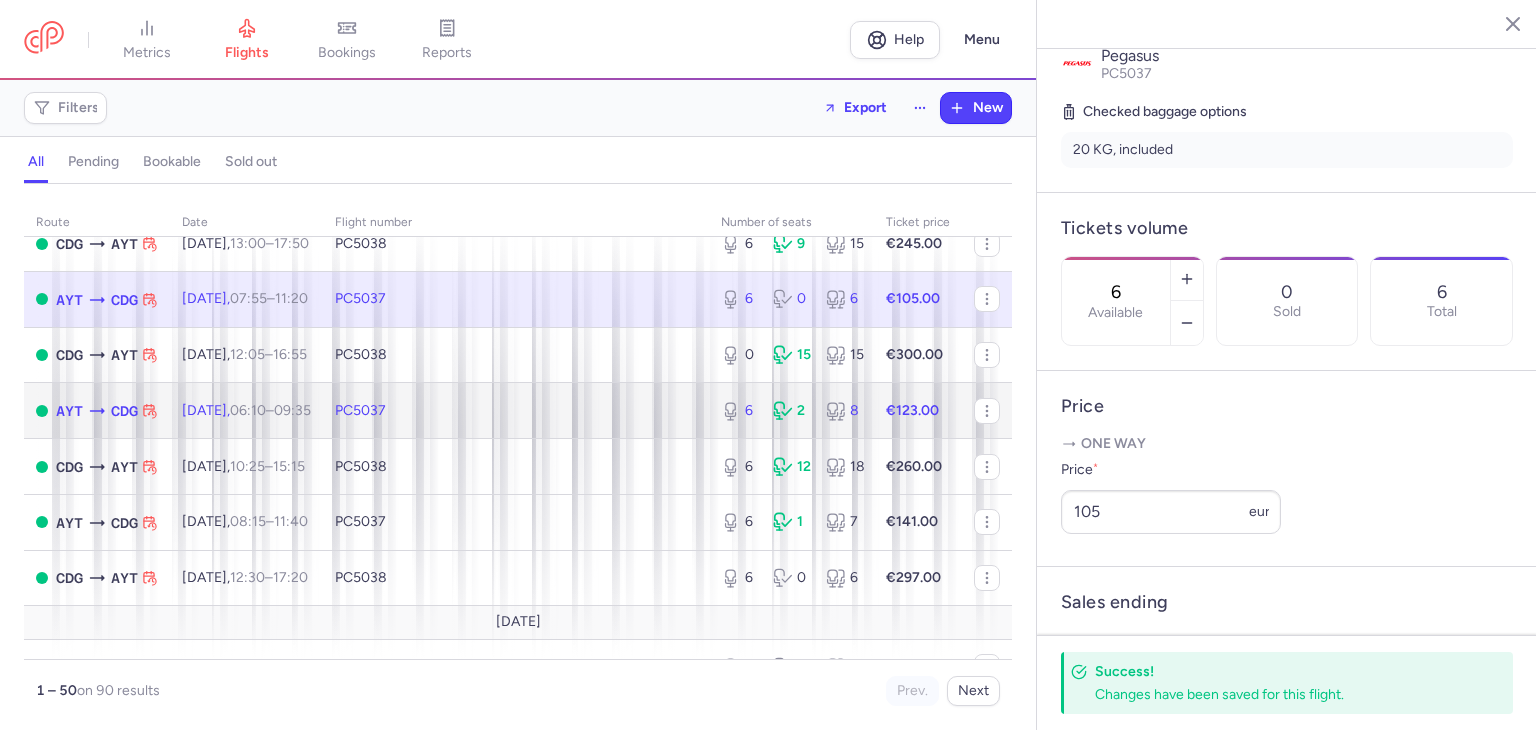 click on "PC5037" at bounding box center (516, 411) 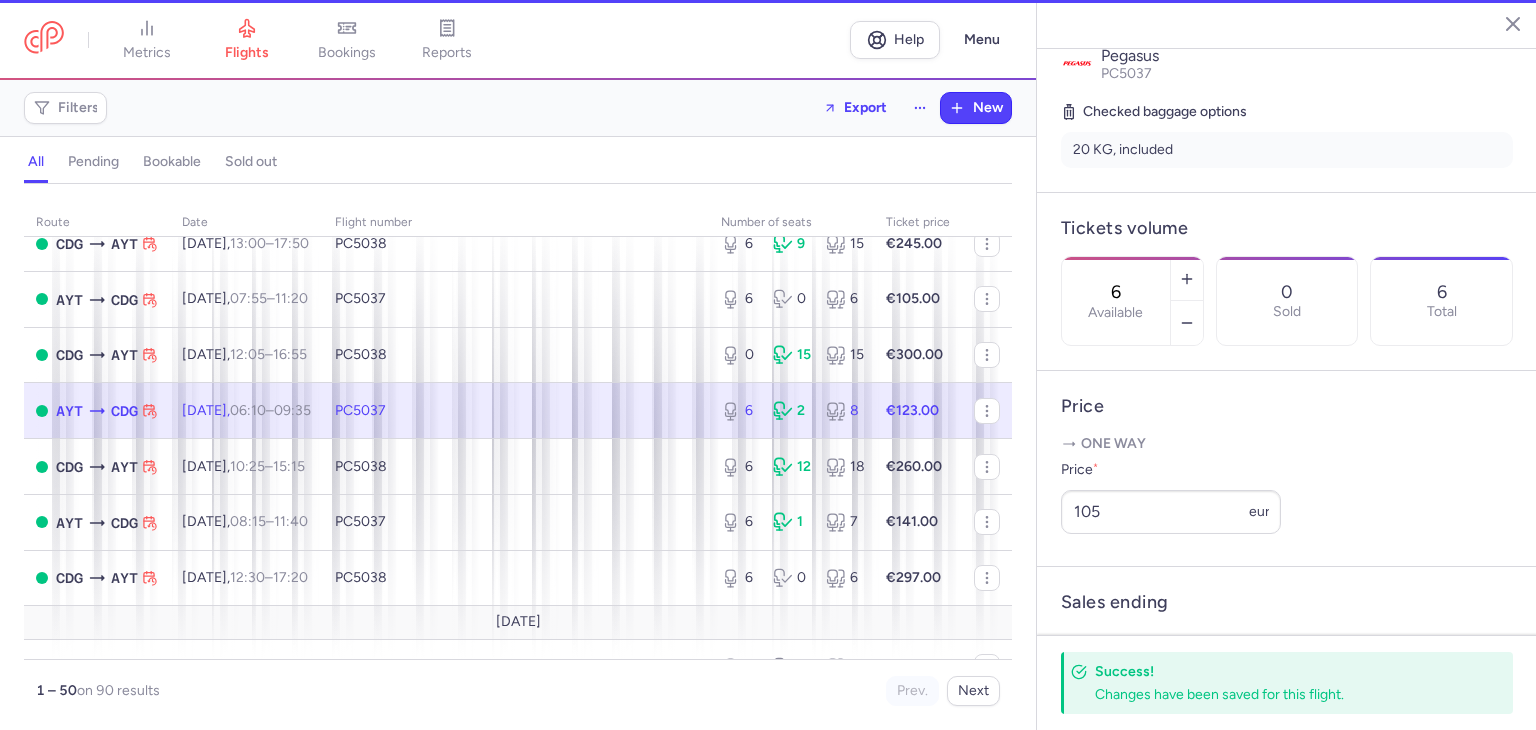 scroll, scrollTop: 466, scrollLeft: 0, axis: vertical 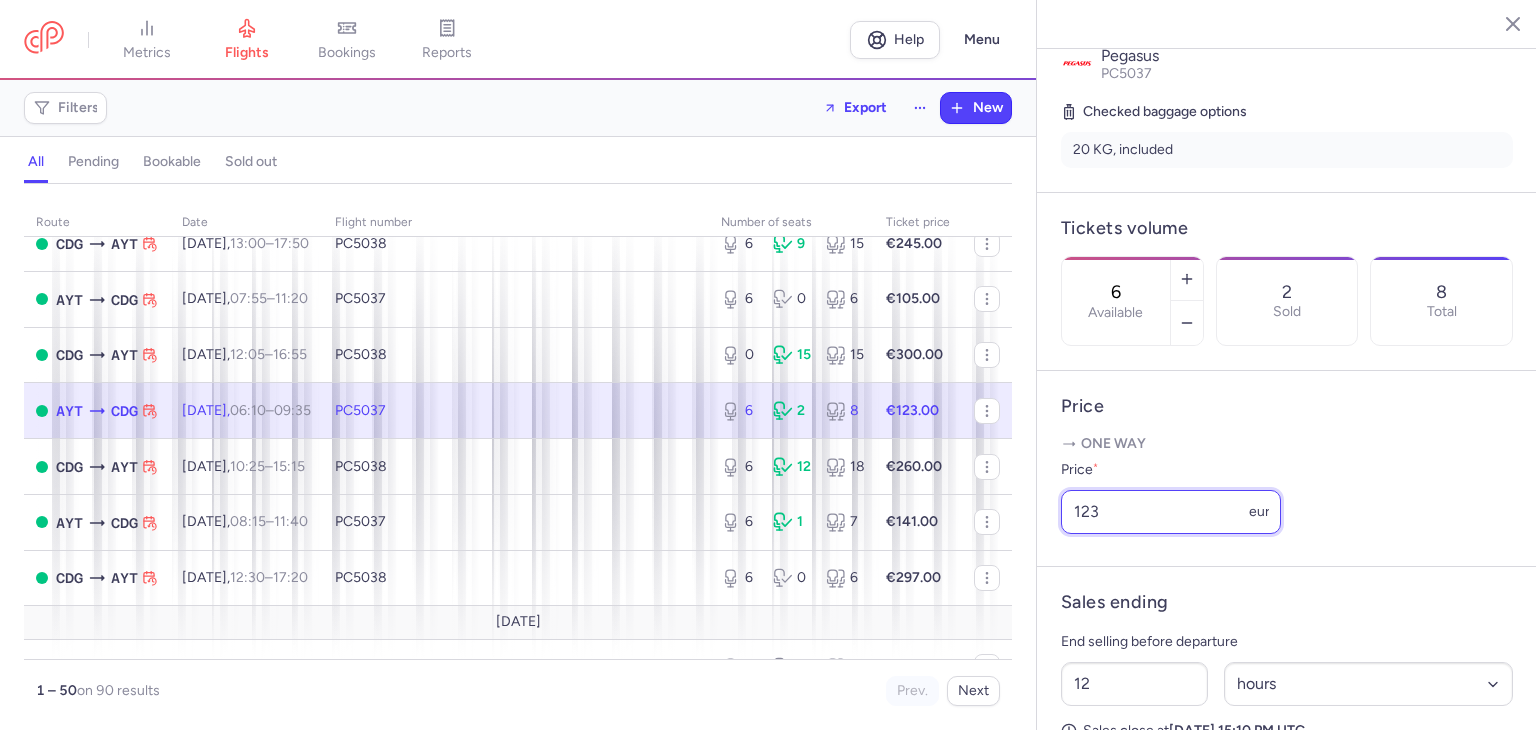 drag, startPoint x: 1129, startPoint y: 533, endPoint x: 1042, endPoint y: 537, distance: 87.0919 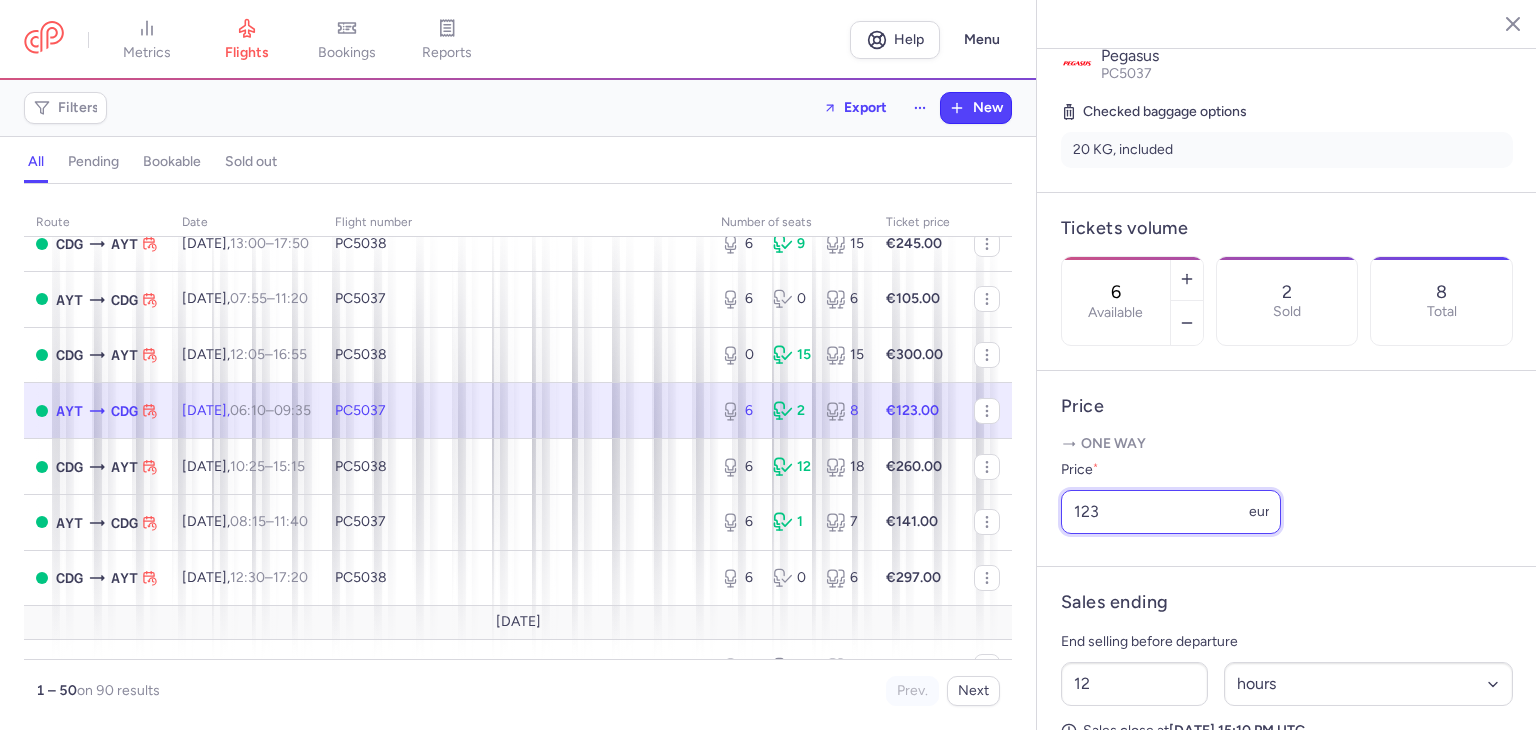 click on "Price  One way  Price  * 123 eur" at bounding box center [1287, 469] 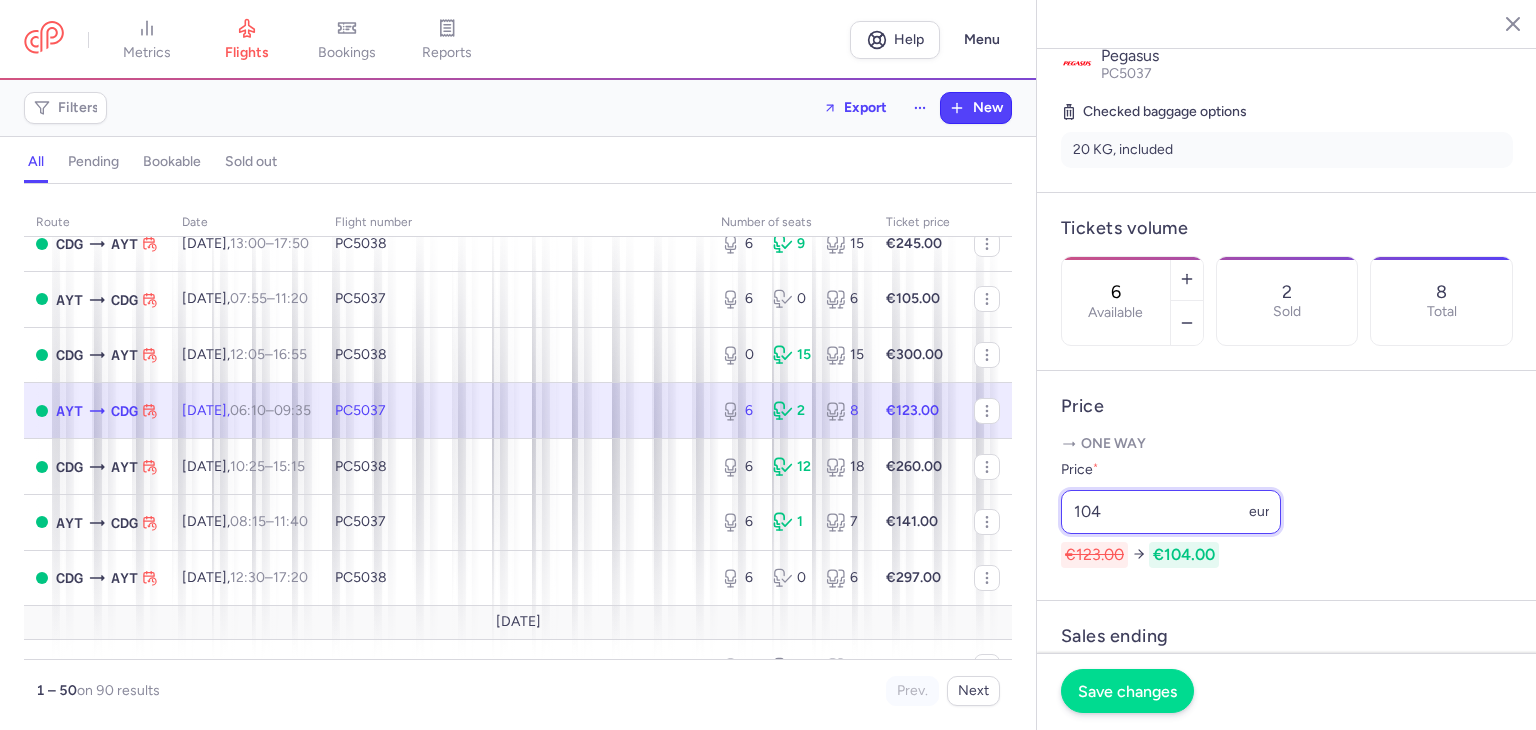 type on "104" 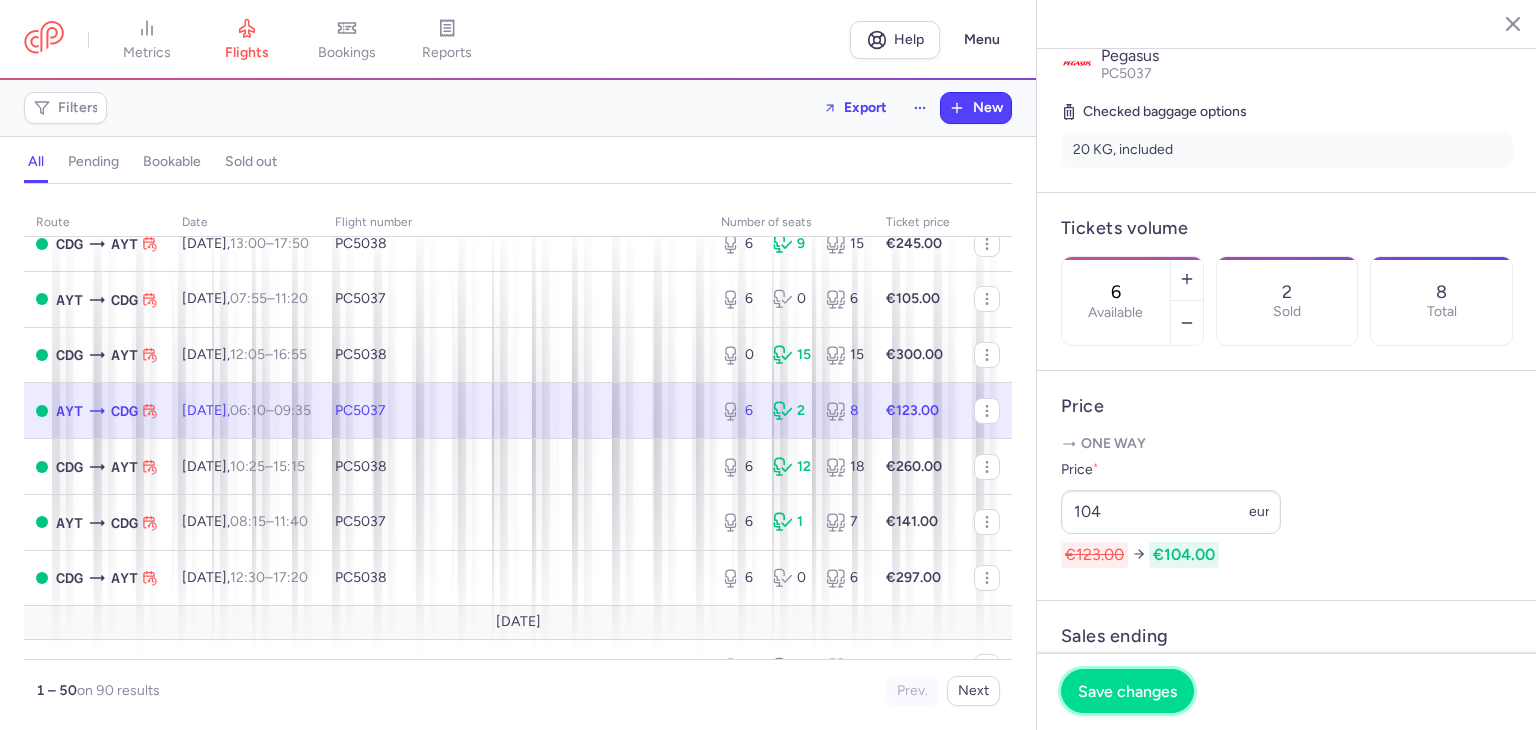 click on "Save changes" at bounding box center [1127, 691] 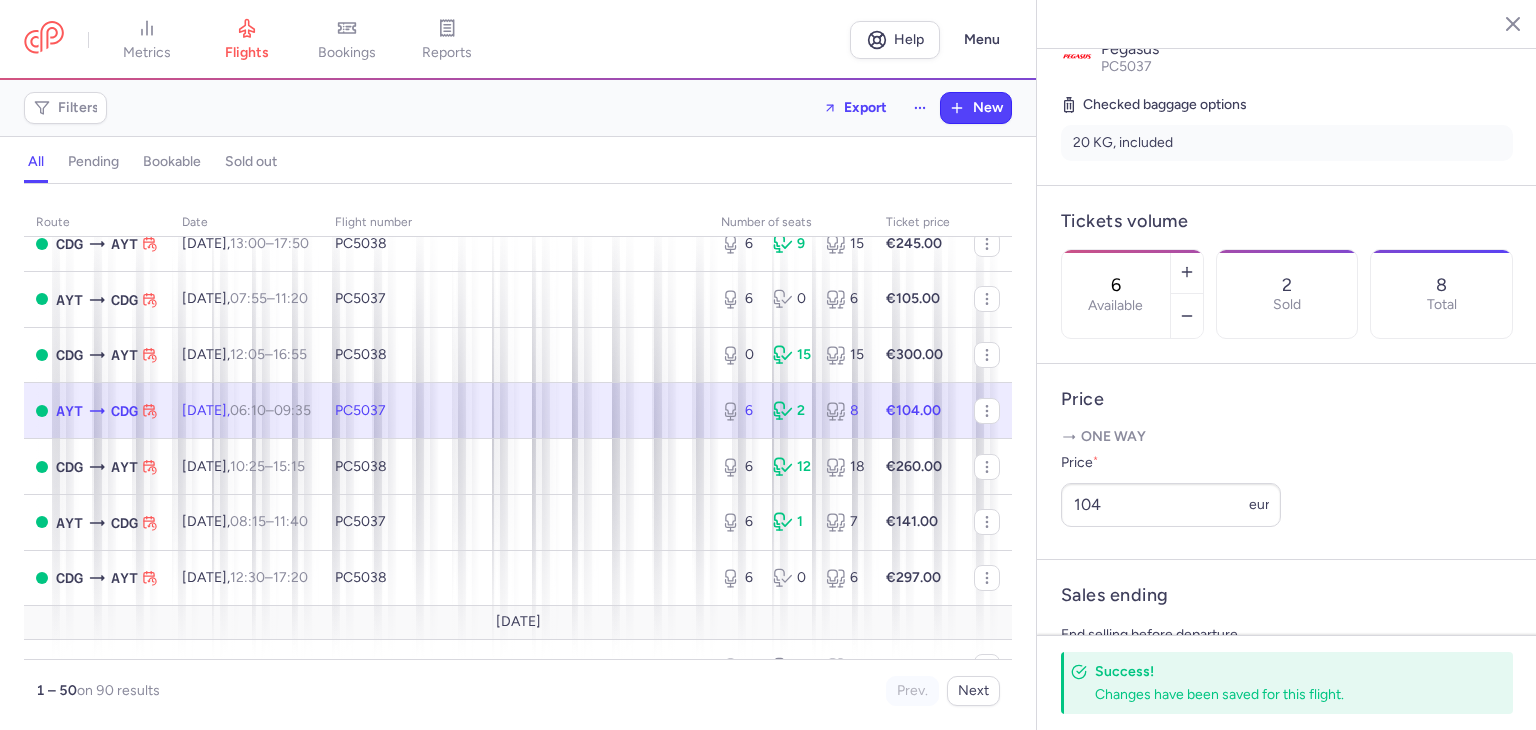 scroll, scrollTop: 740, scrollLeft: 0, axis: vertical 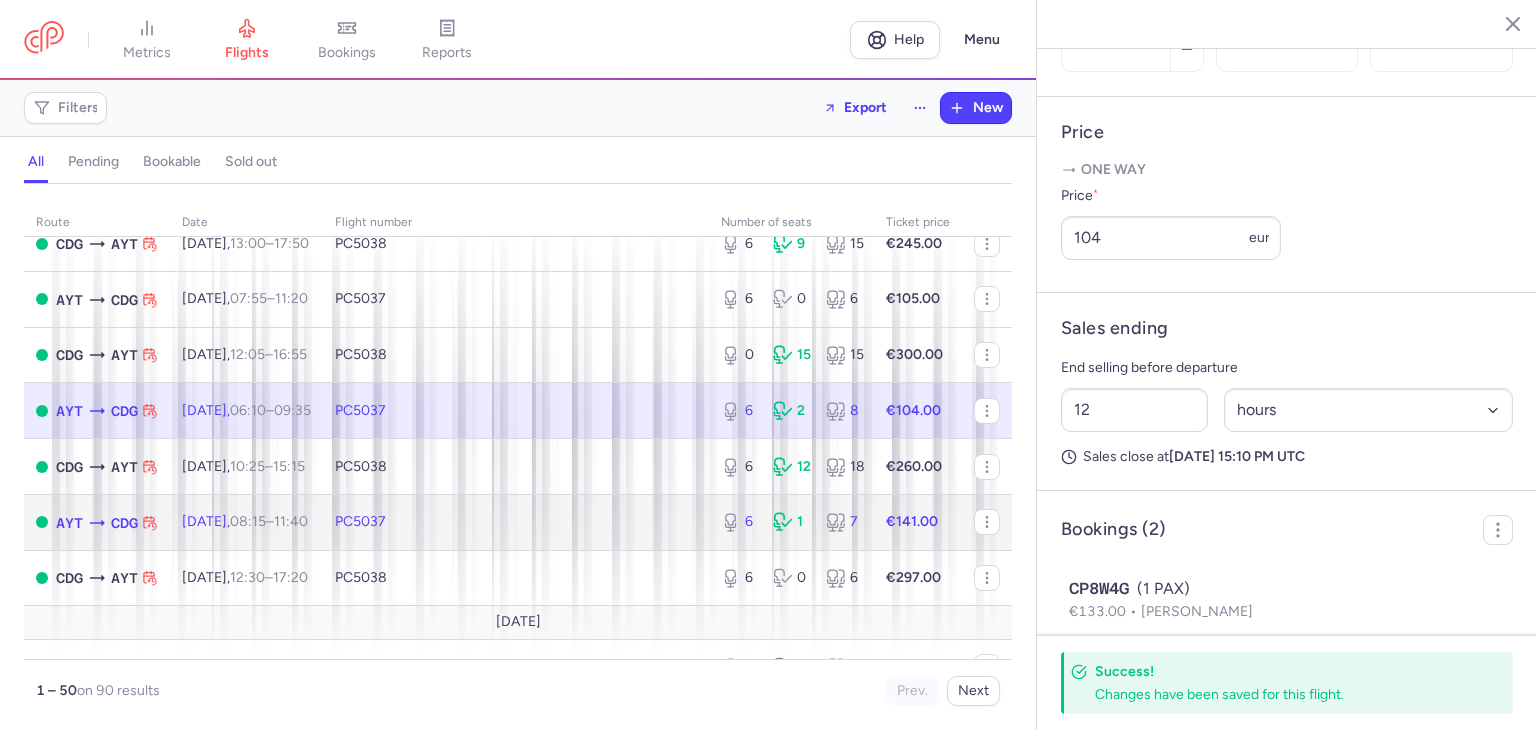 click on "[DATE]  08:15  –  11:40  +0" at bounding box center (246, 522) 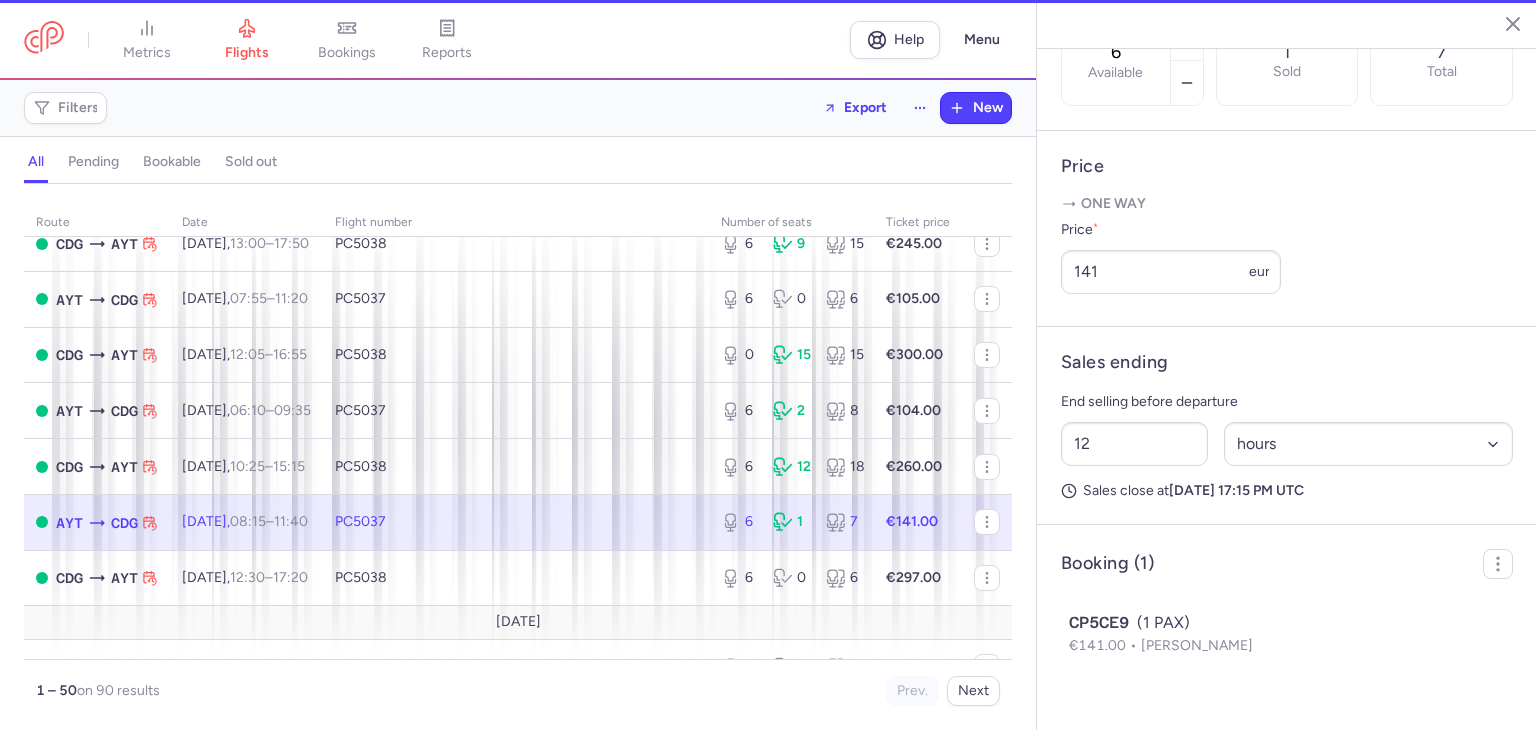 scroll, scrollTop: 700, scrollLeft: 0, axis: vertical 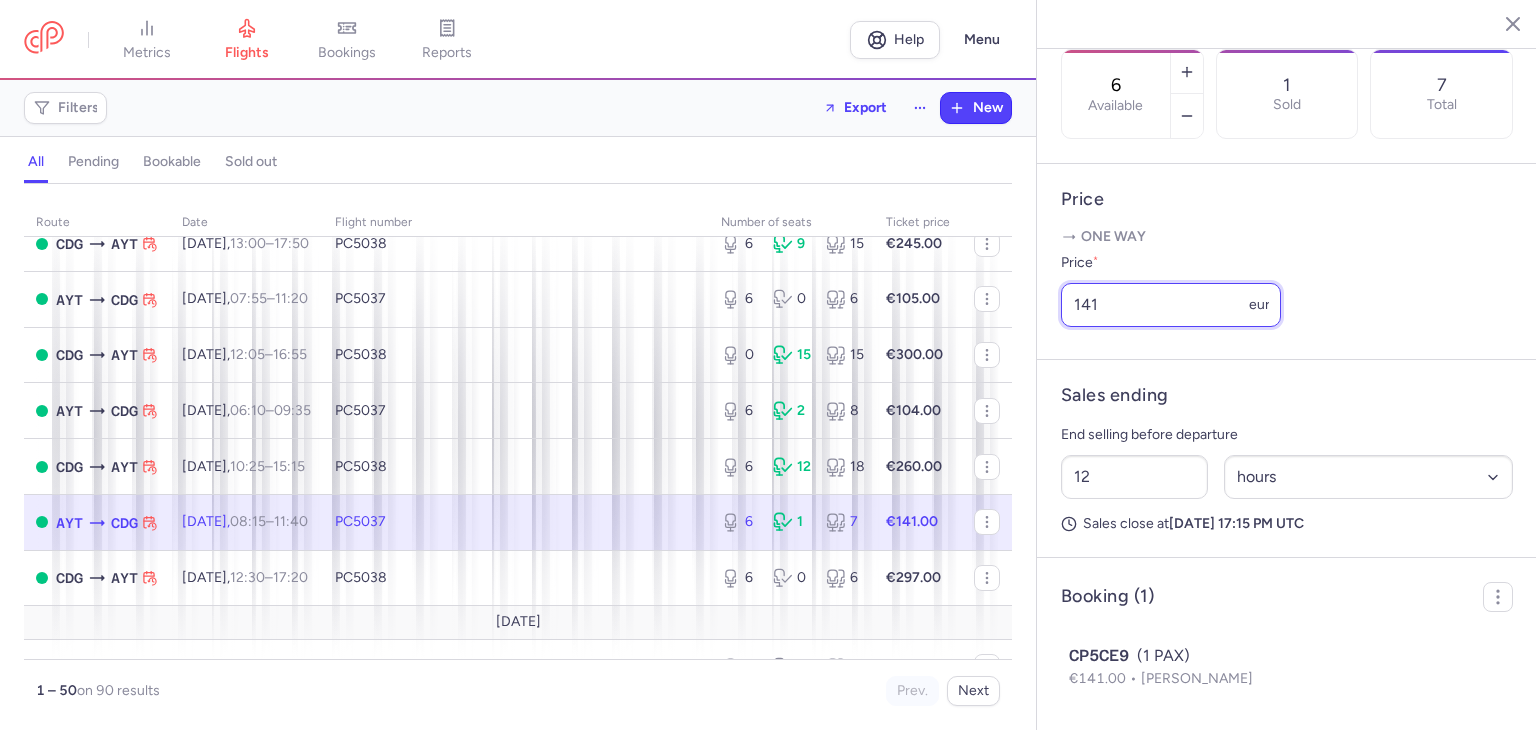 click on "141" at bounding box center [1171, 305] 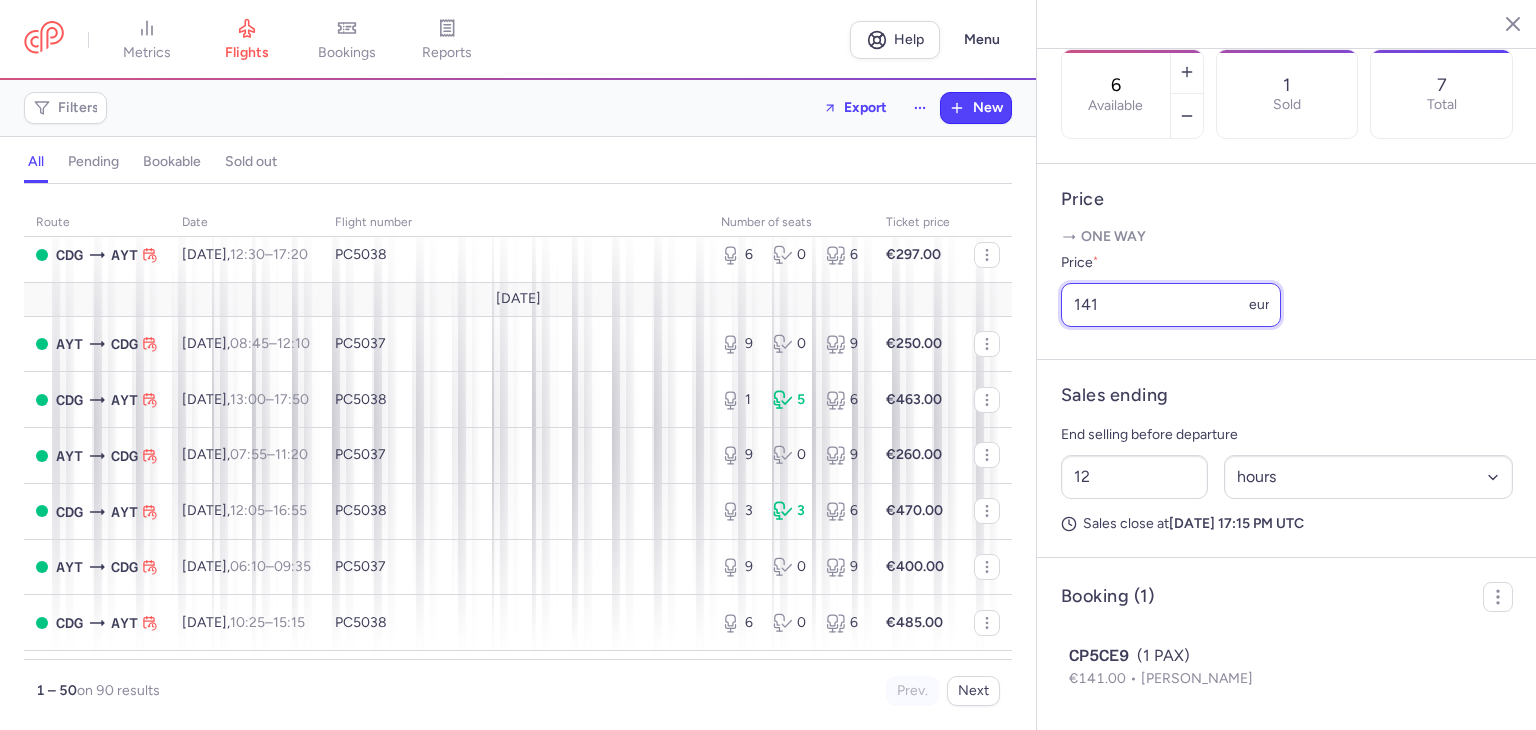 scroll, scrollTop: 666, scrollLeft: 0, axis: vertical 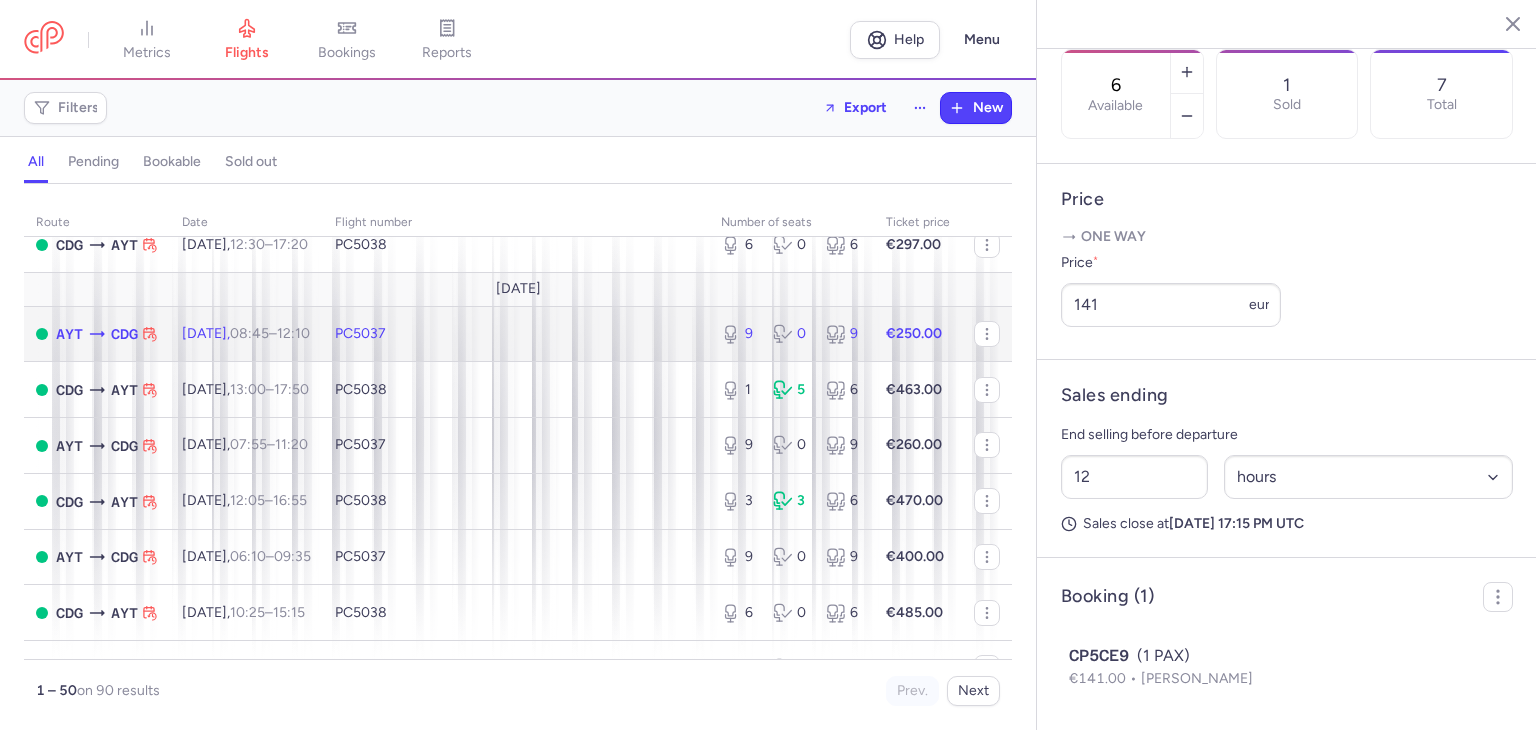 click on "PC5037" at bounding box center [516, 334] 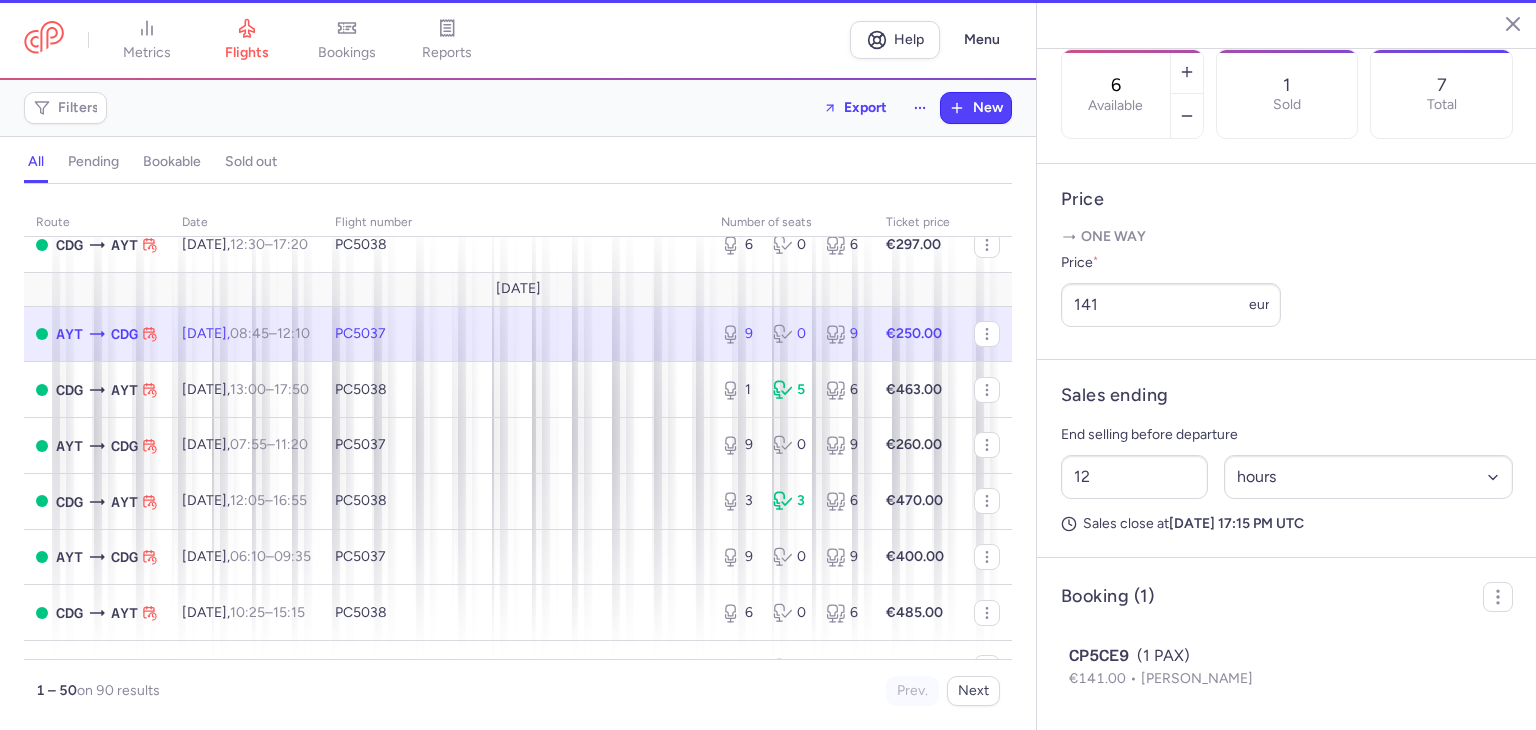 type on "9" 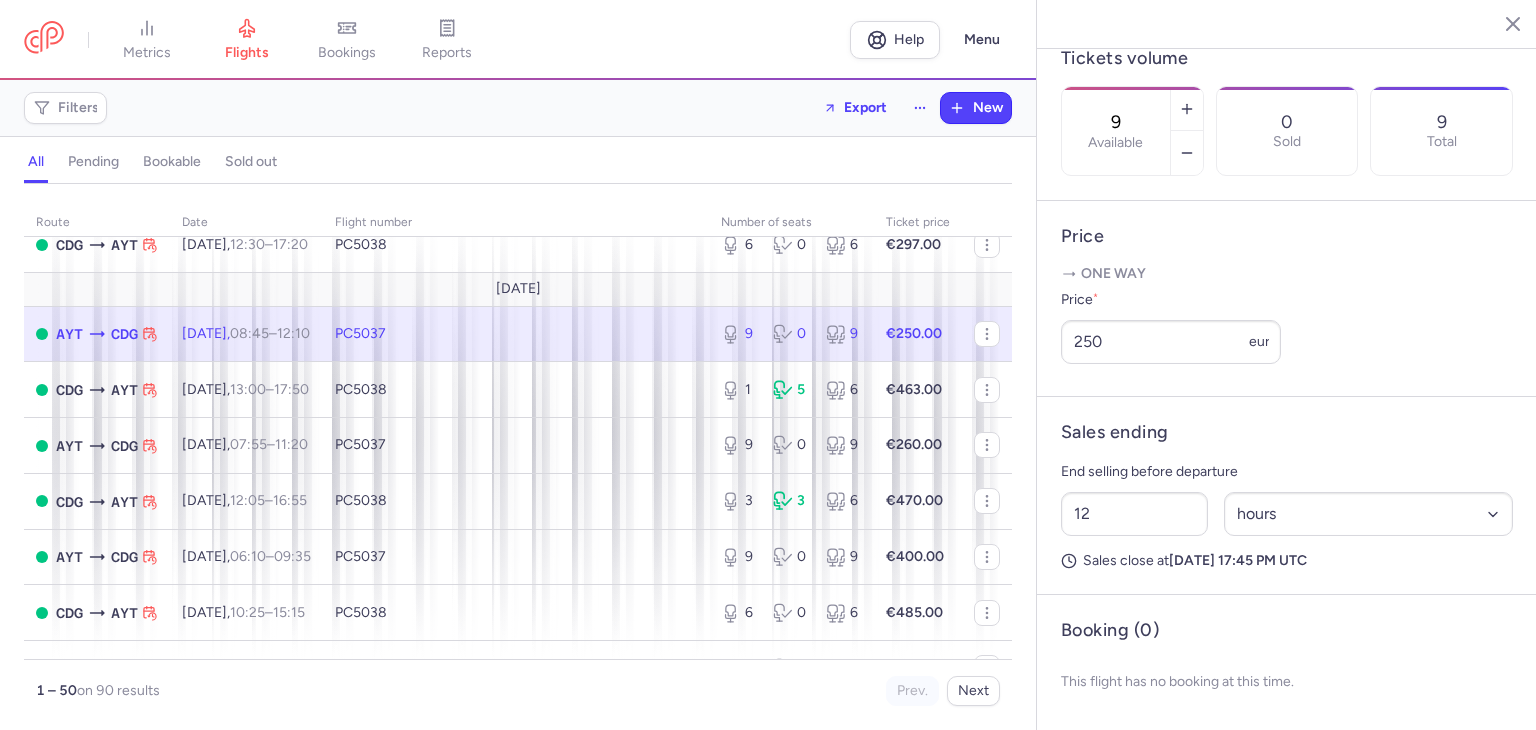 scroll, scrollTop: 648, scrollLeft: 0, axis: vertical 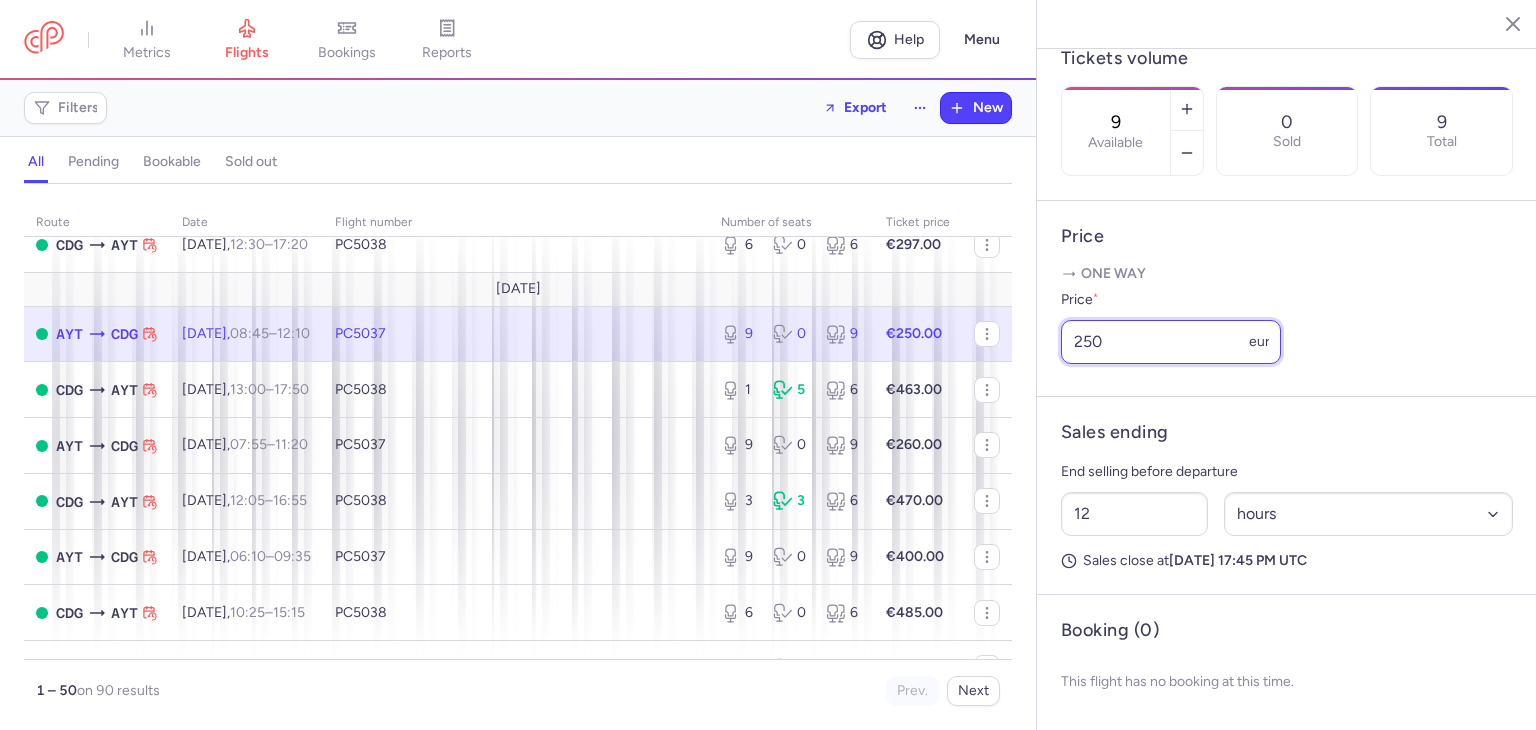drag, startPoint x: 1128, startPoint y: 339, endPoint x: 1069, endPoint y: 325, distance: 60.63827 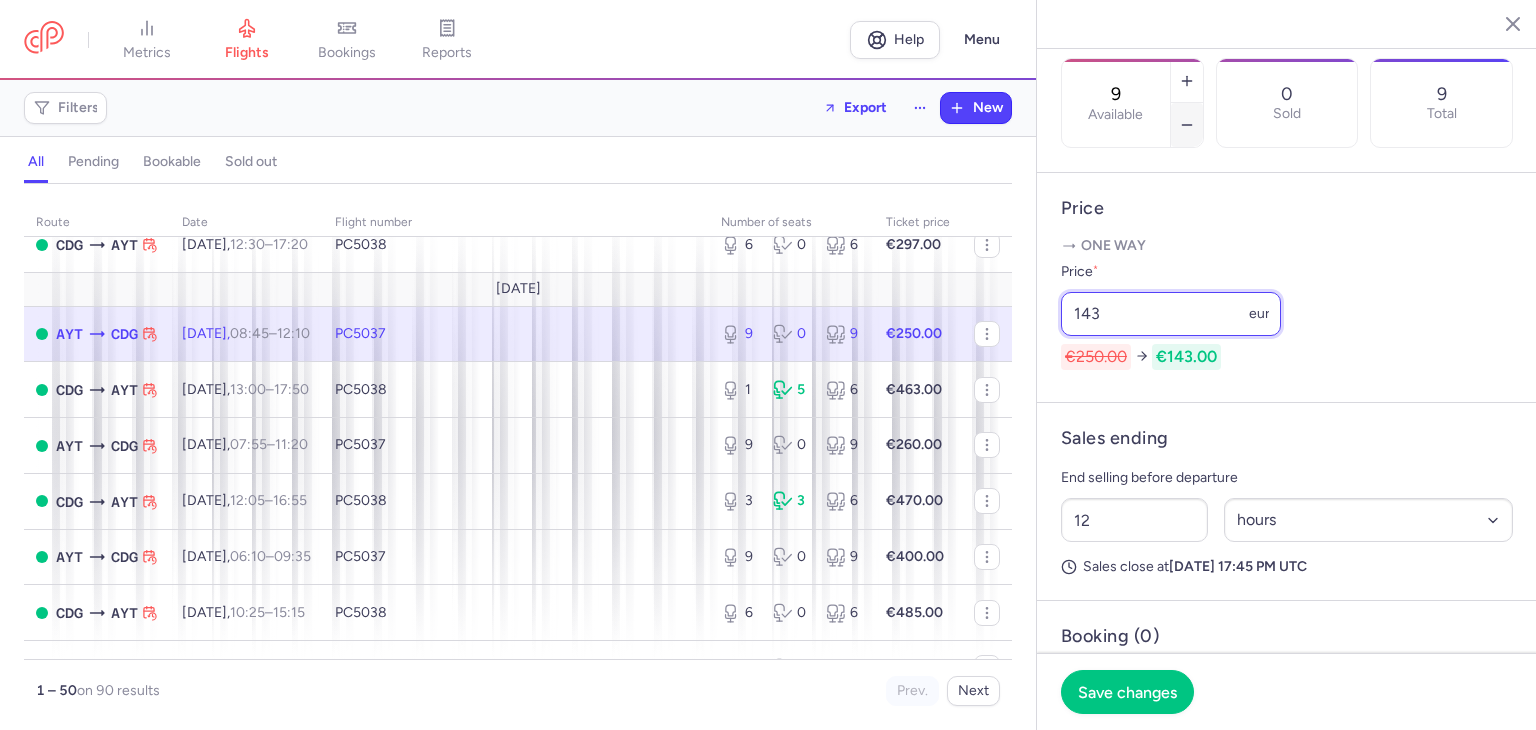 type on "143" 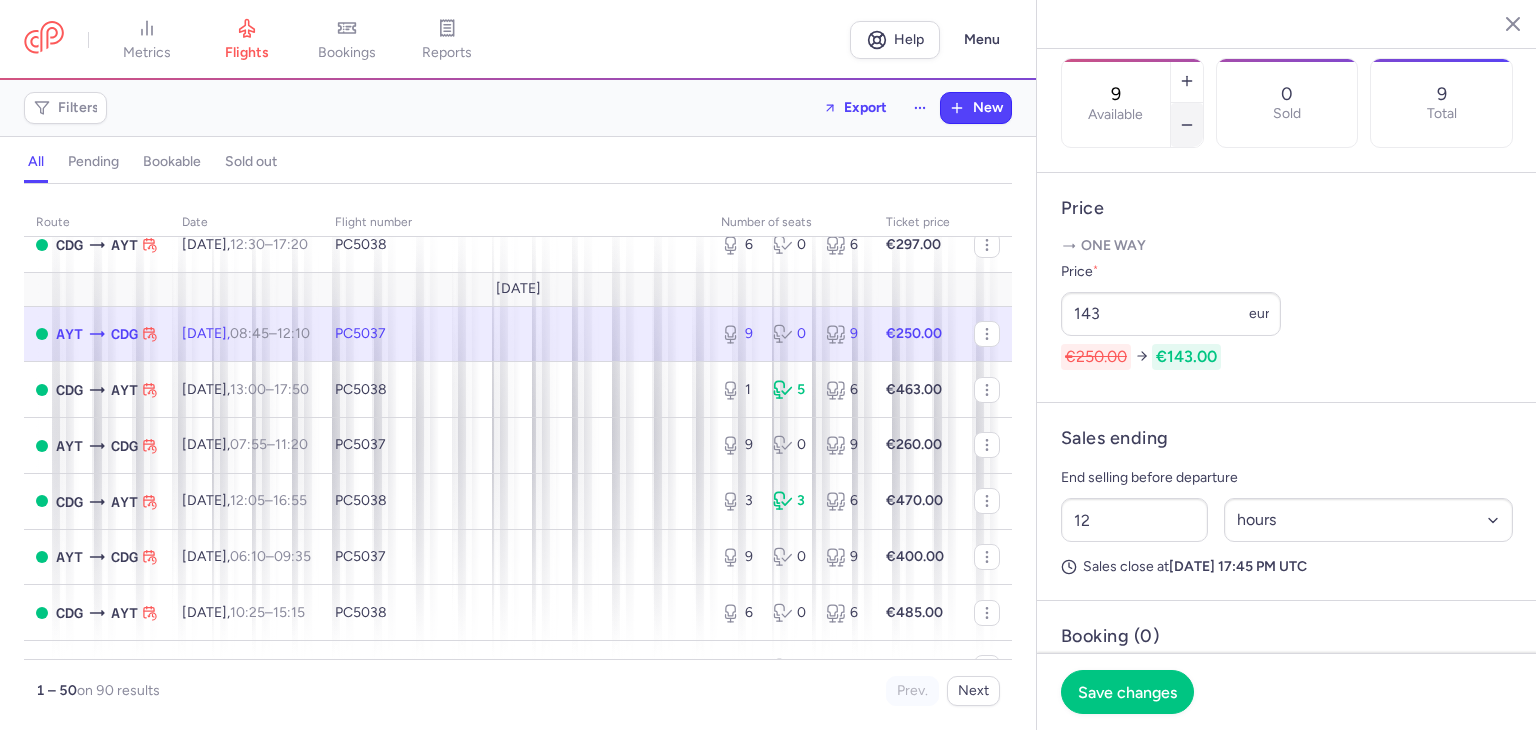 click 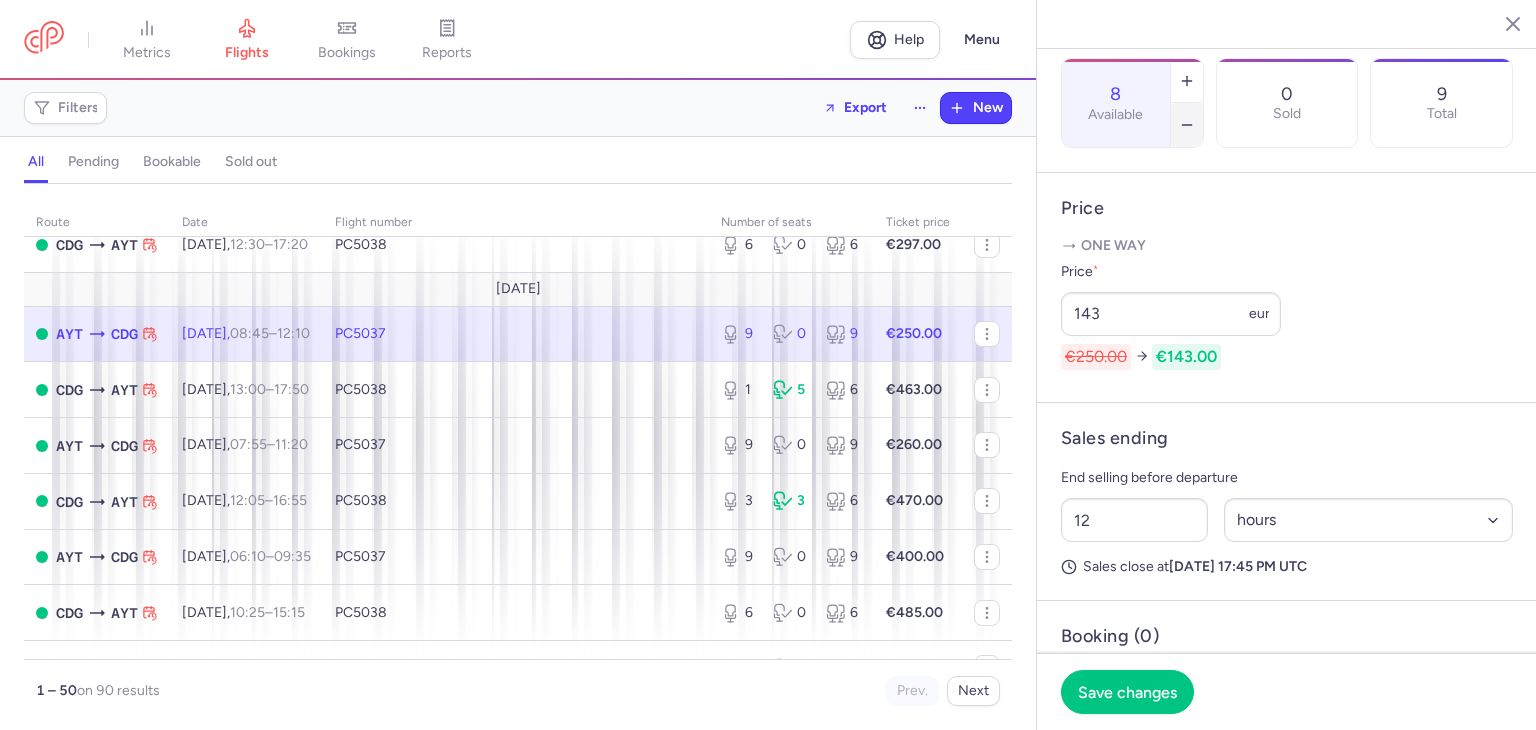 click 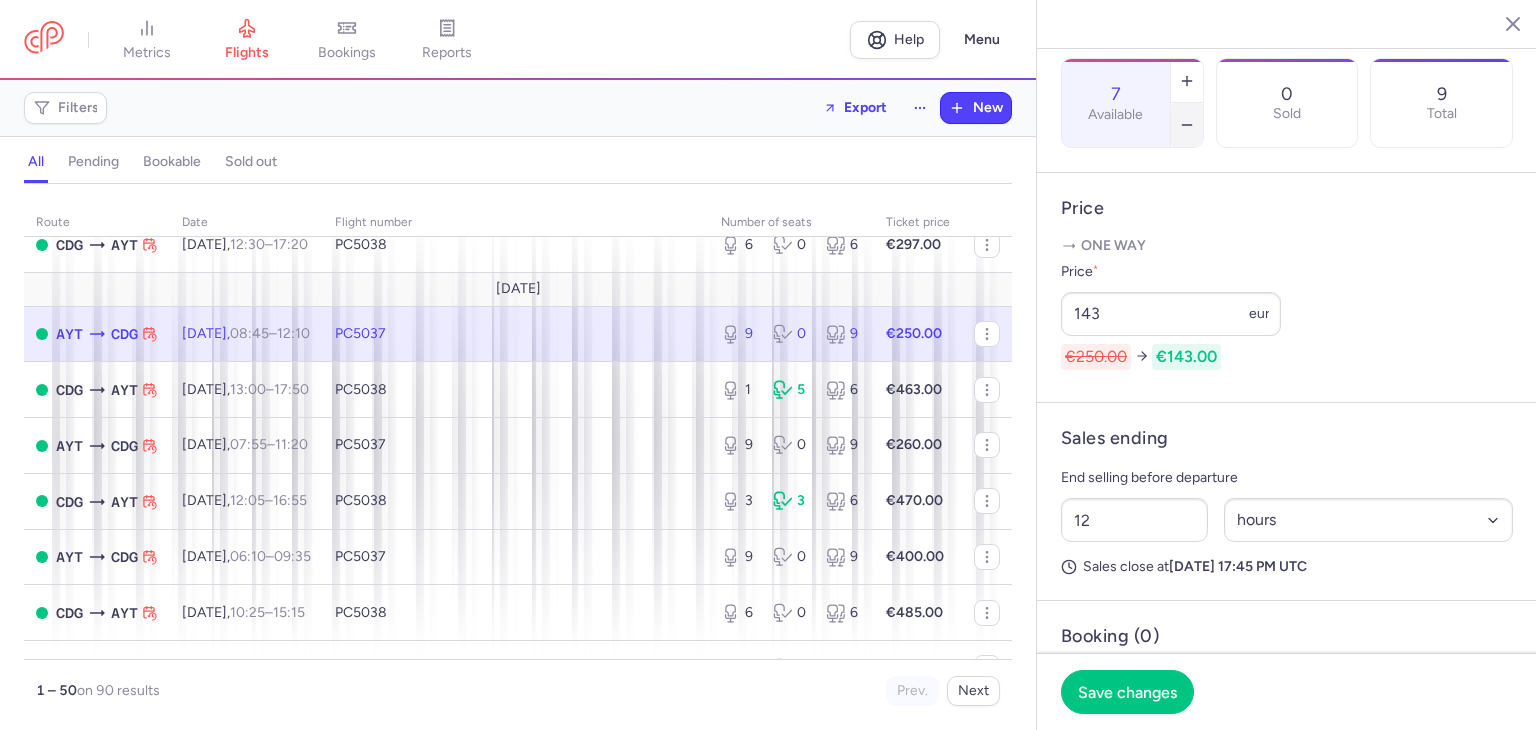 click 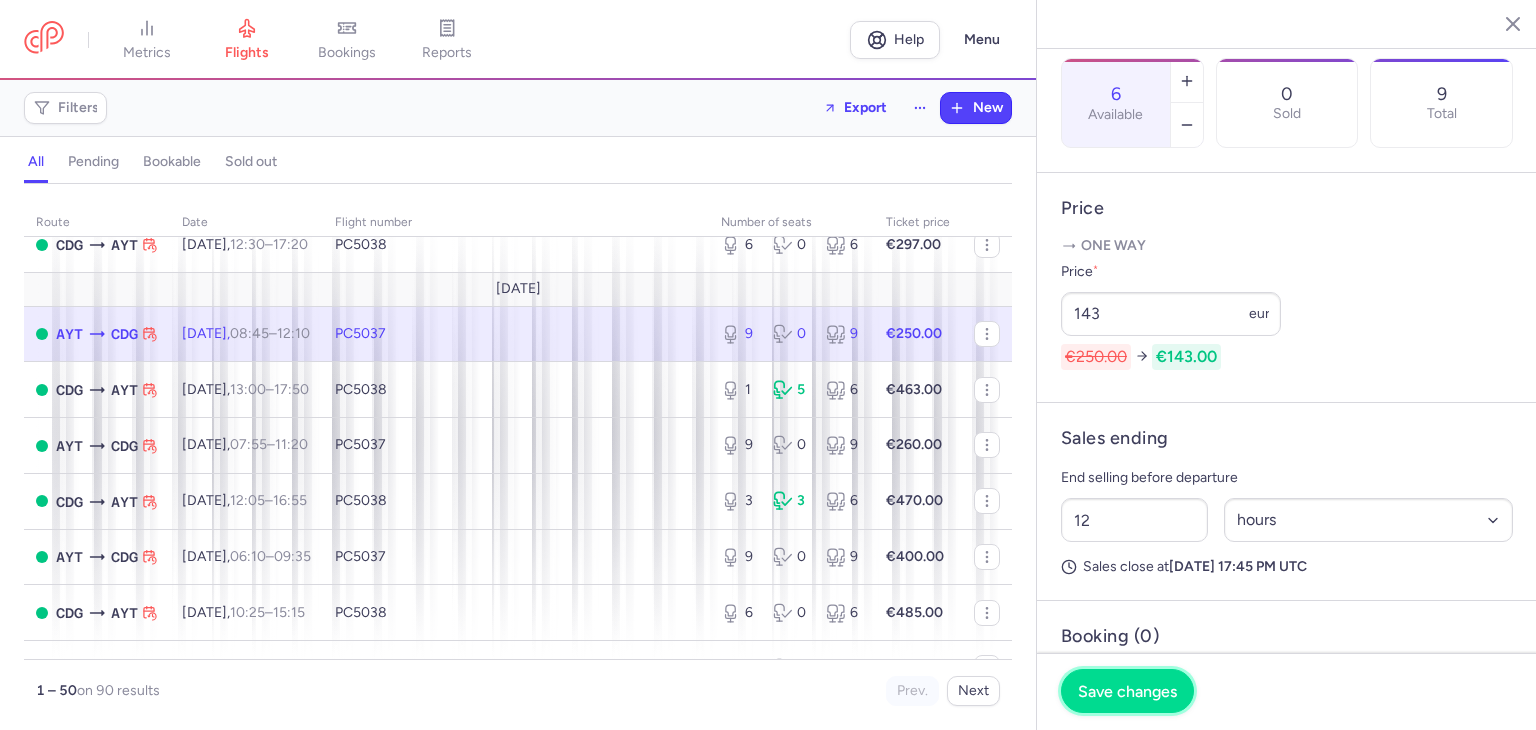 click on "Save changes" at bounding box center [1127, 691] 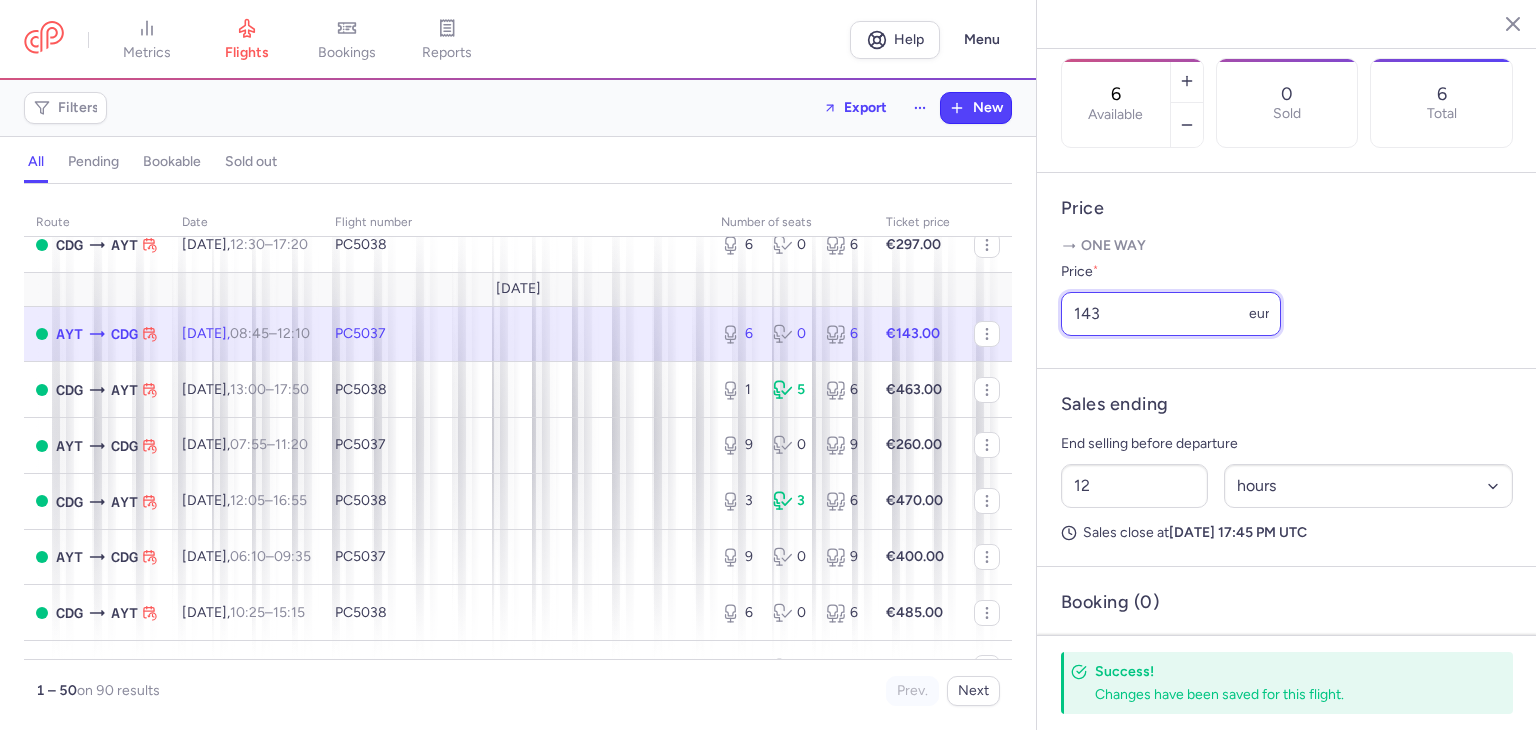 click on "143" at bounding box center (1171, 314) 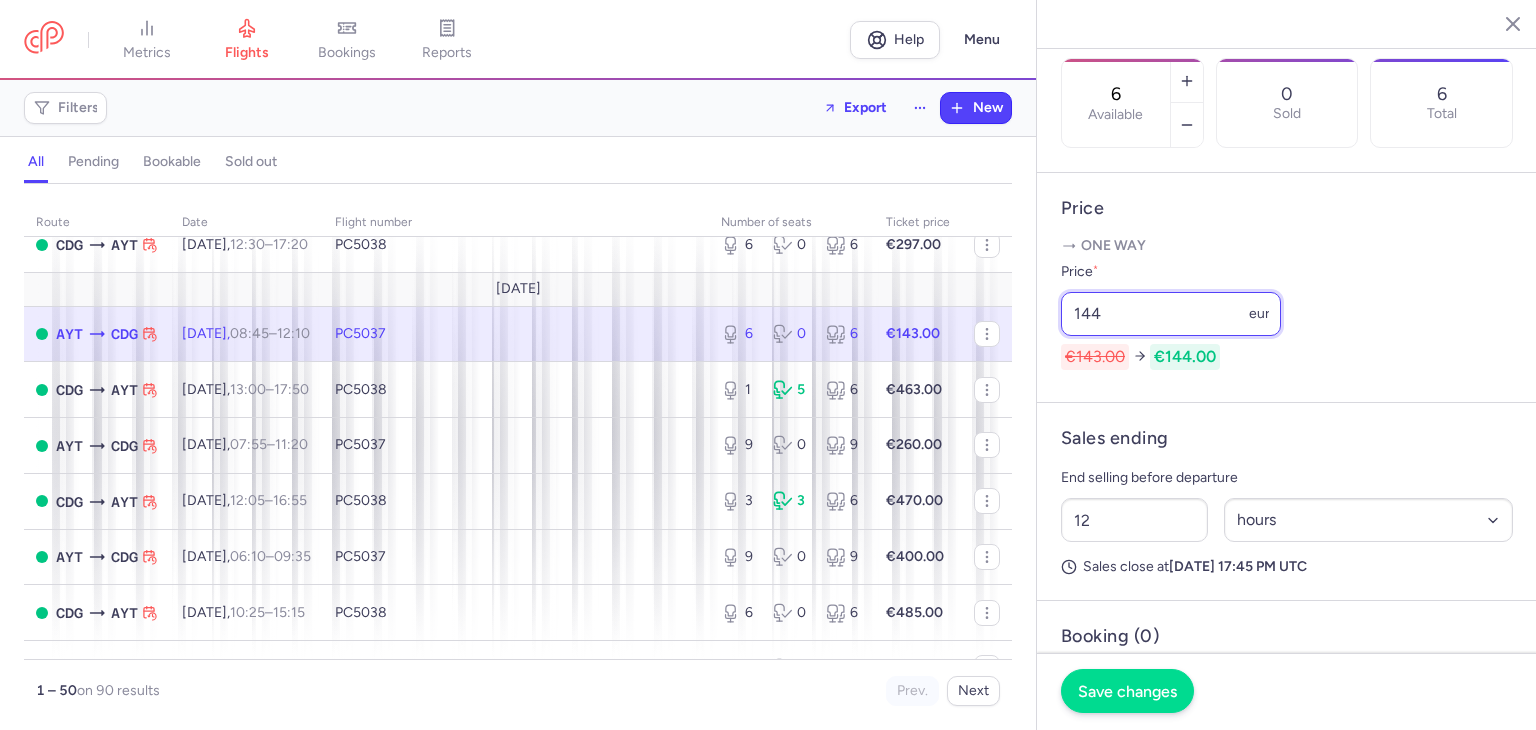 type on "144" 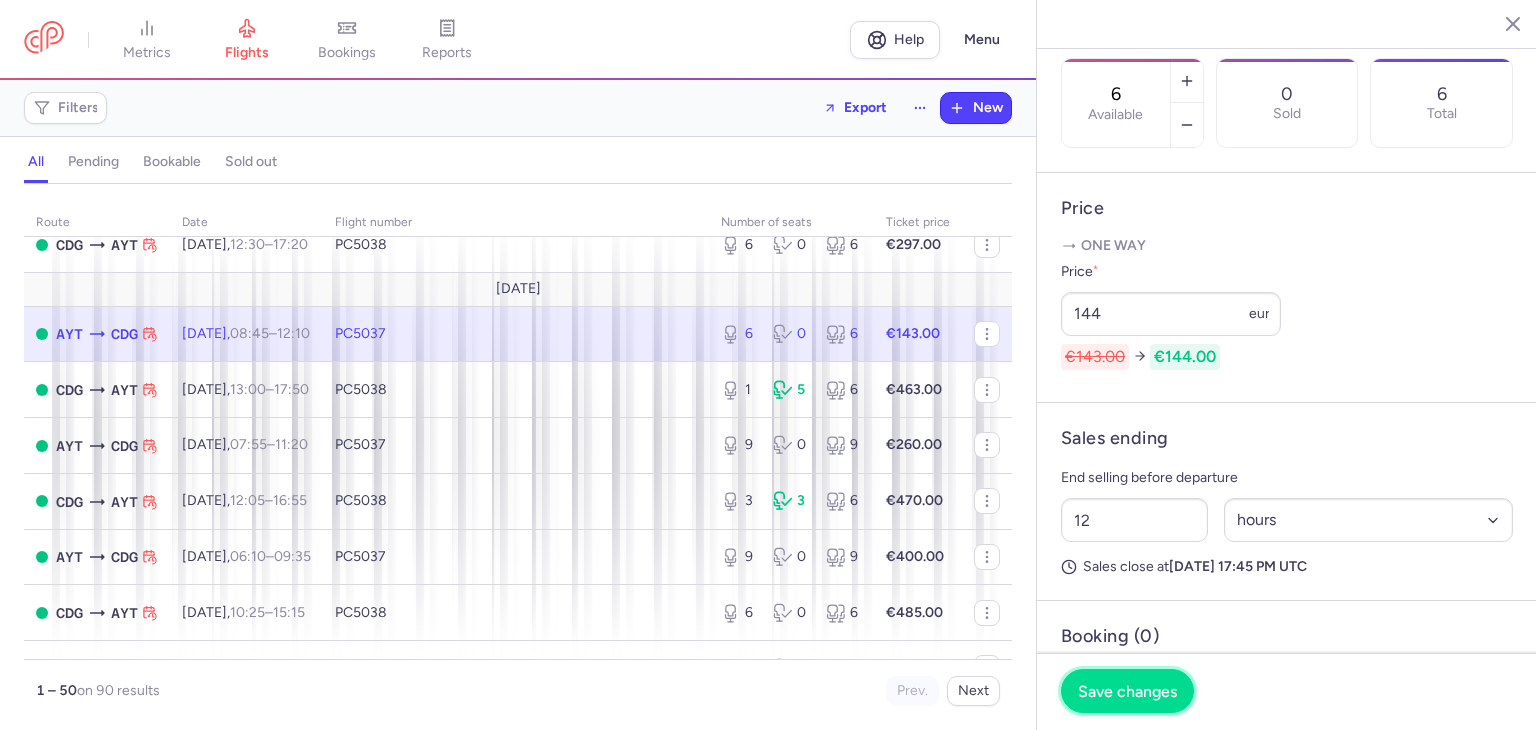 click on "Save changes" at bounding box center (1127, 691) 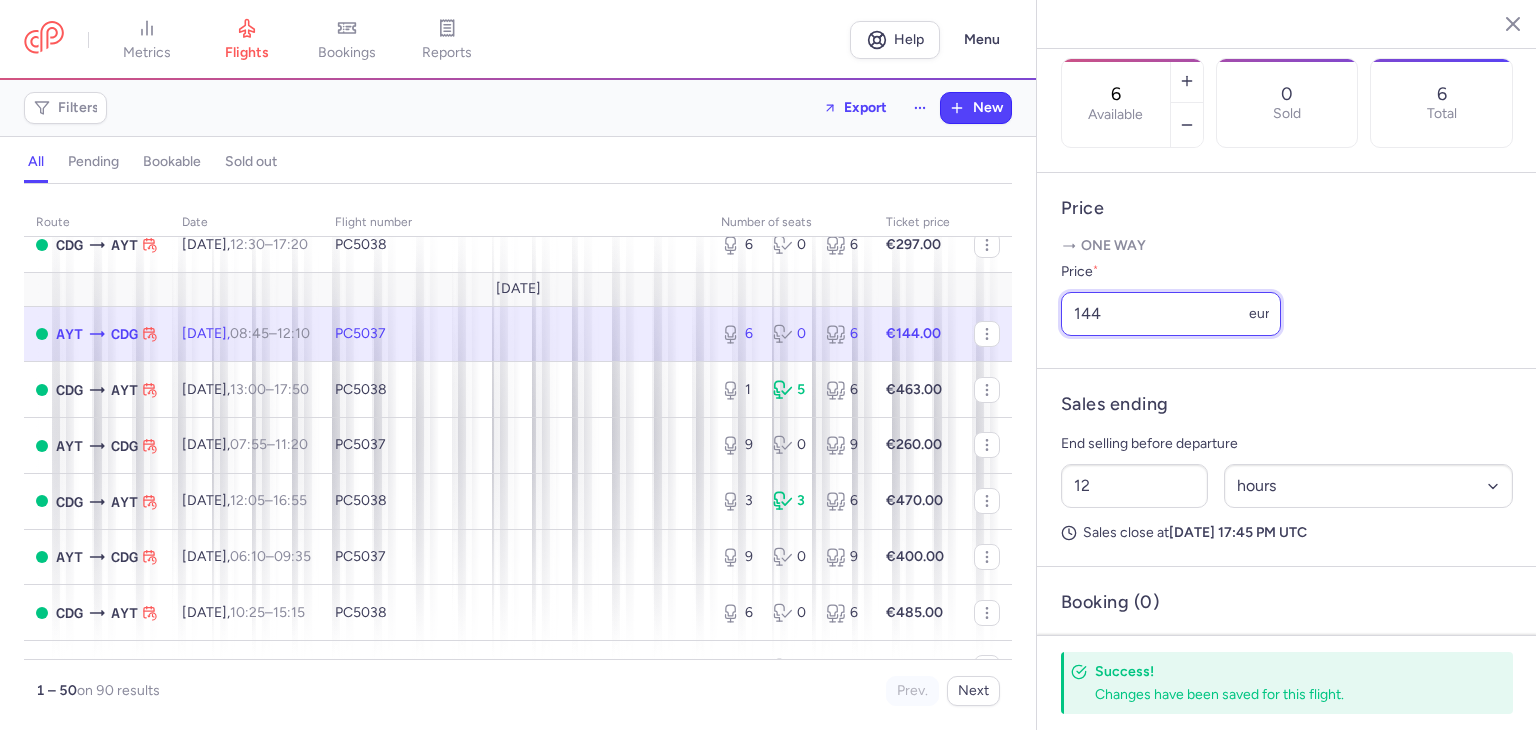 click on "144" at bounding box center [1171, 314] 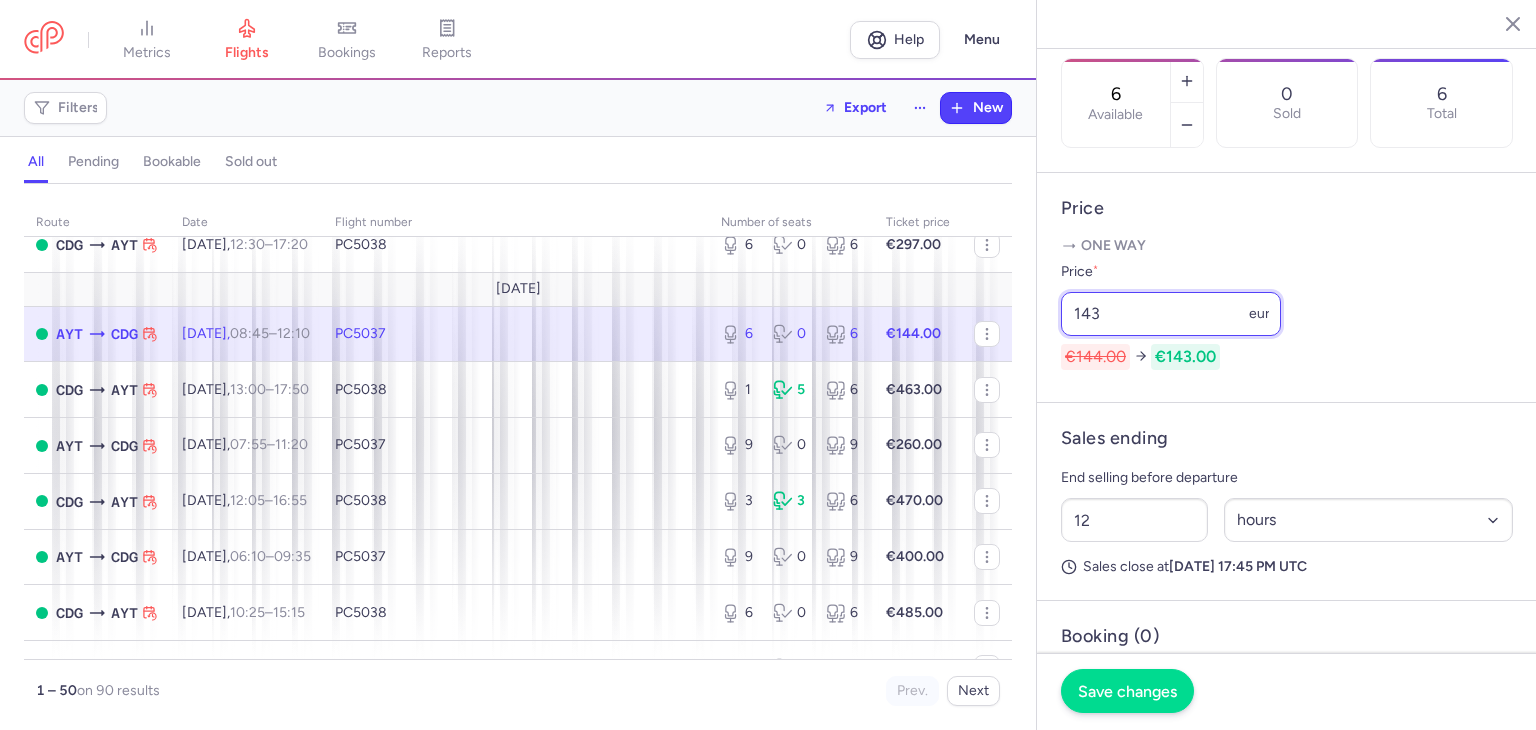 type on "143" 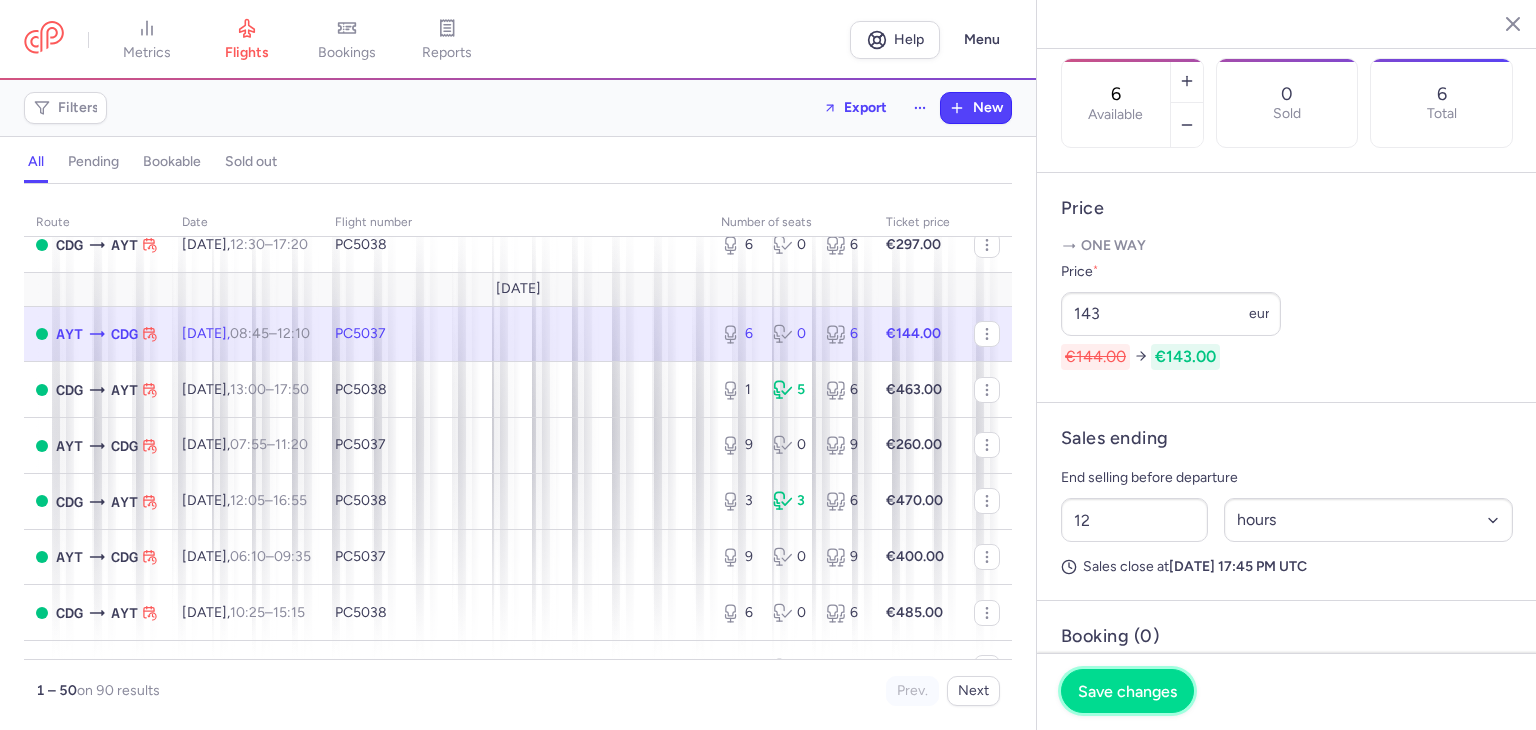 click on "Save changes" 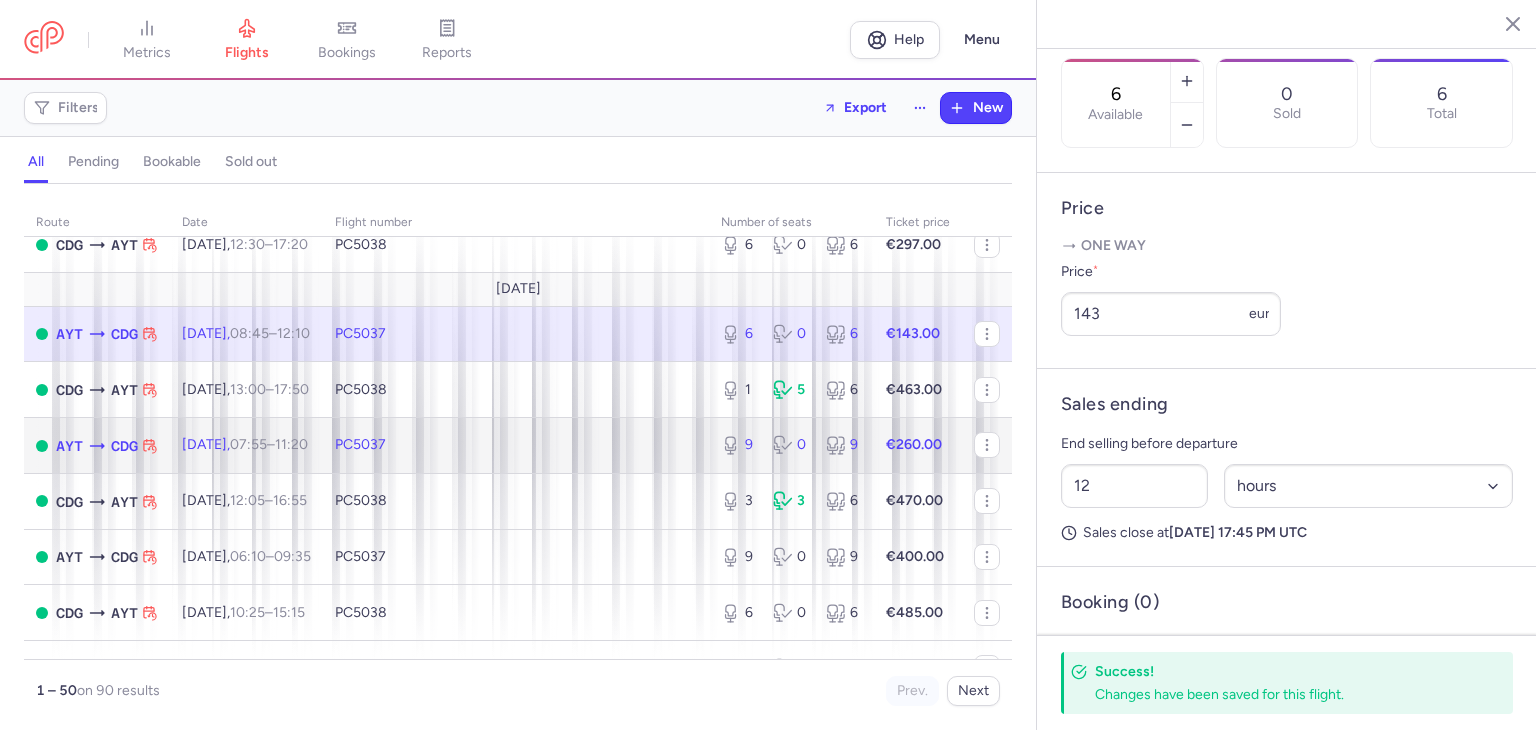 click on "PC5037" at bounding box center [516, 446] 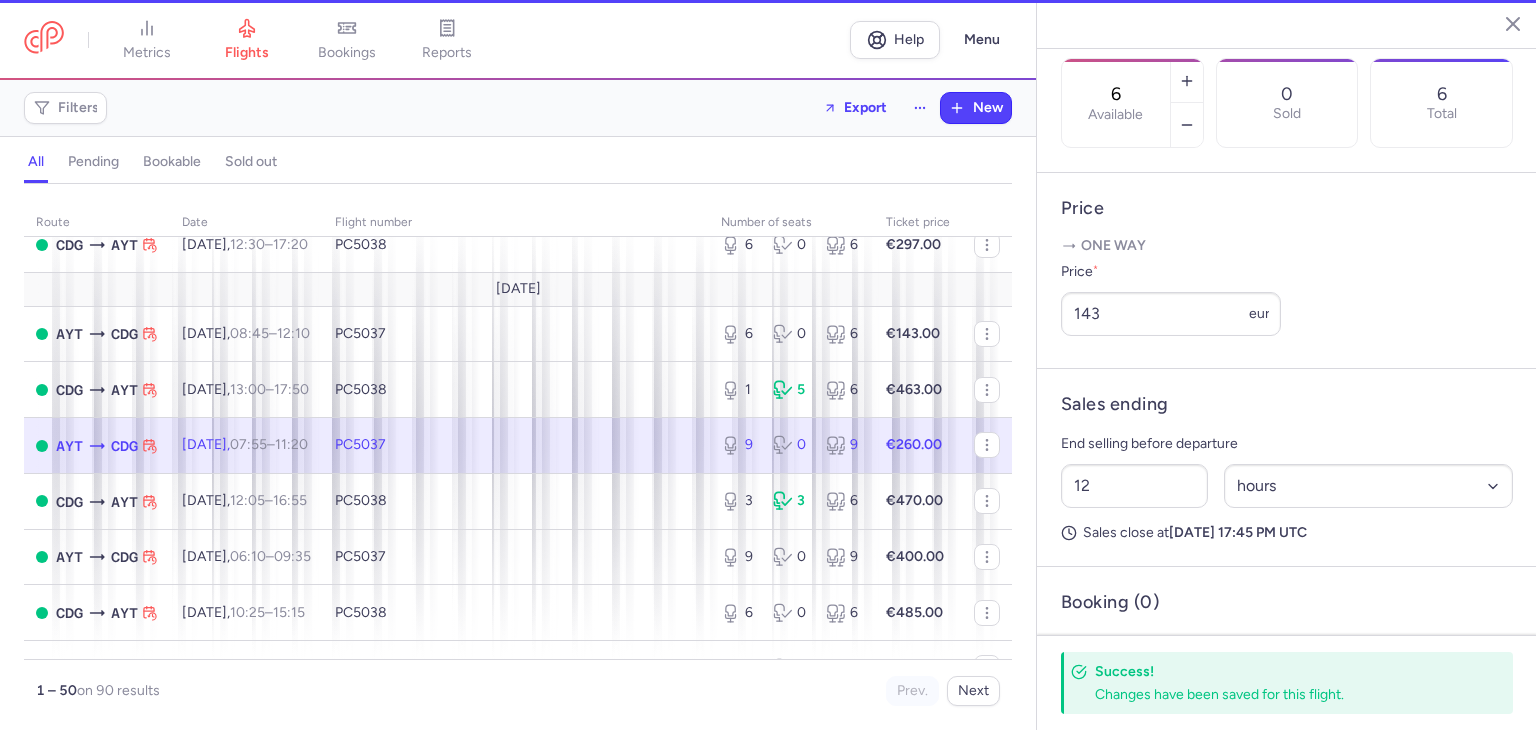 type on "9" 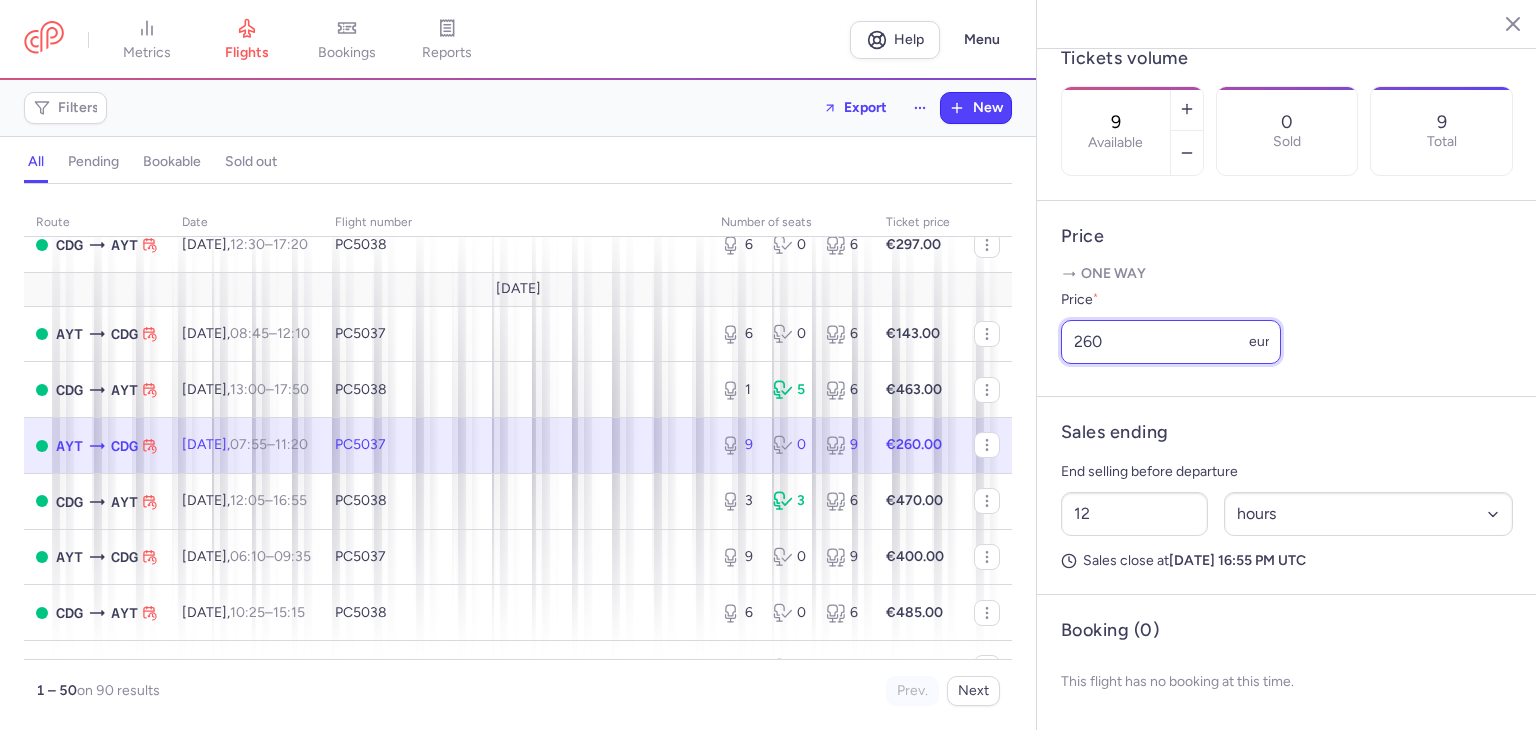 drag, startPoint x: 1123, startPoint y: 350, endPoint x: 1012, endPoint y: 334, distance: 112.147224 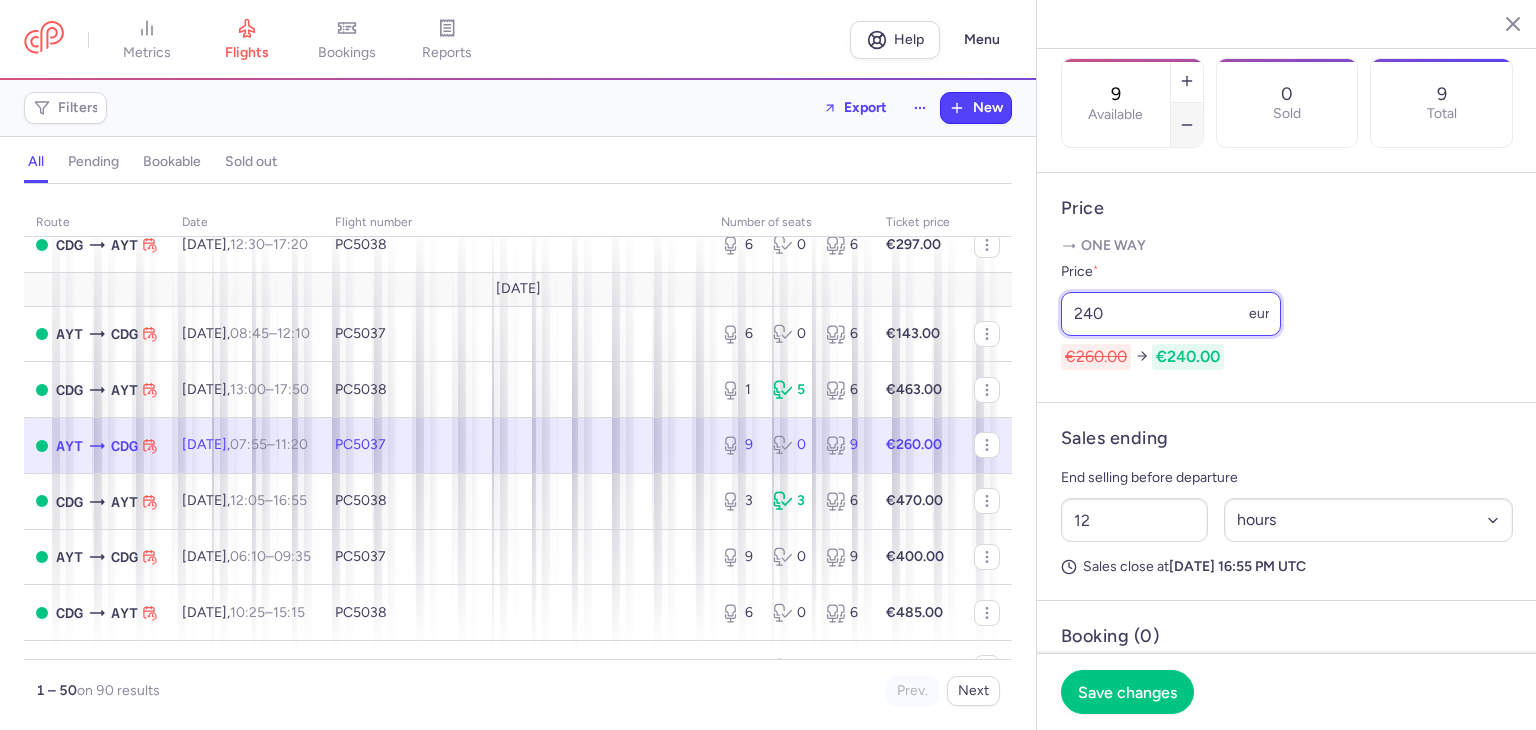 type on "240" 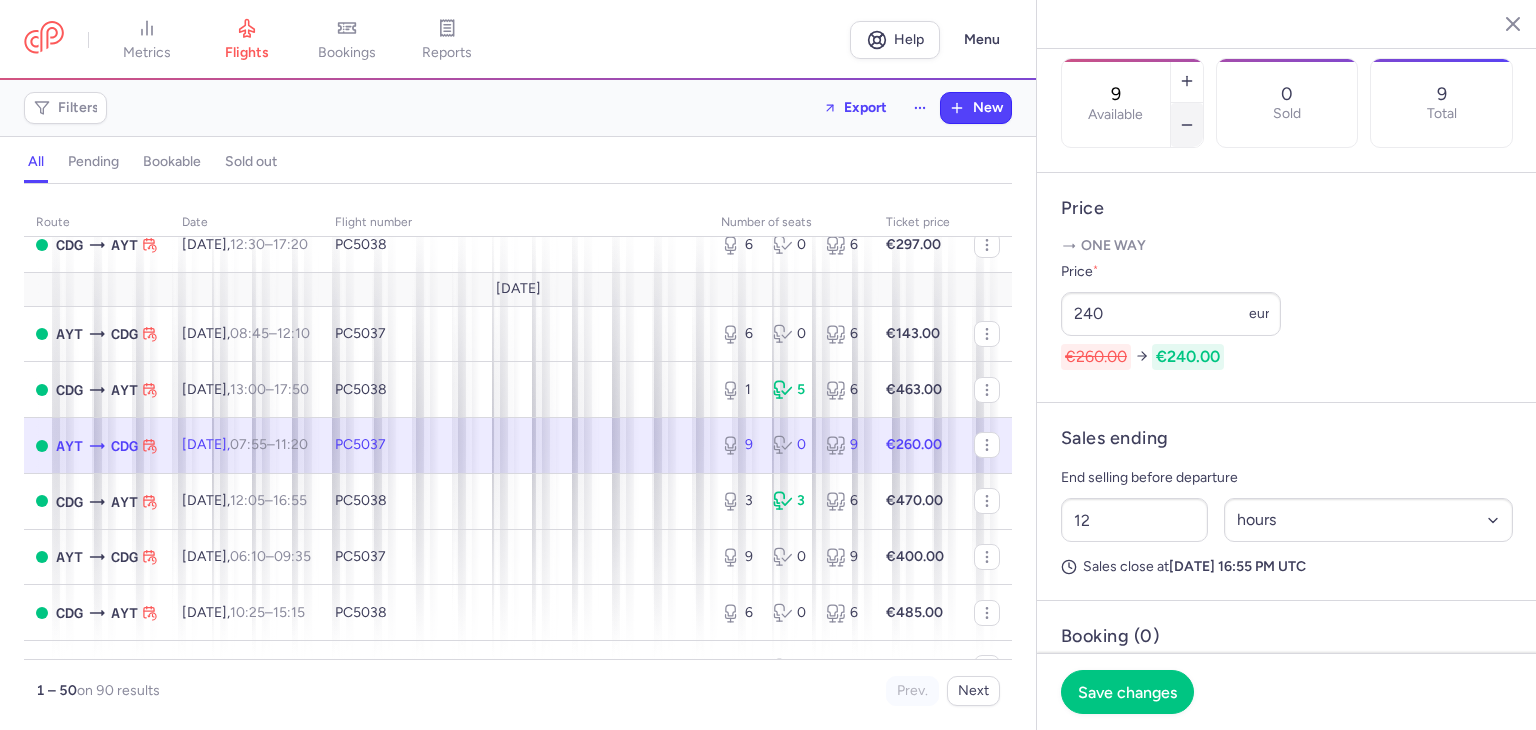 click 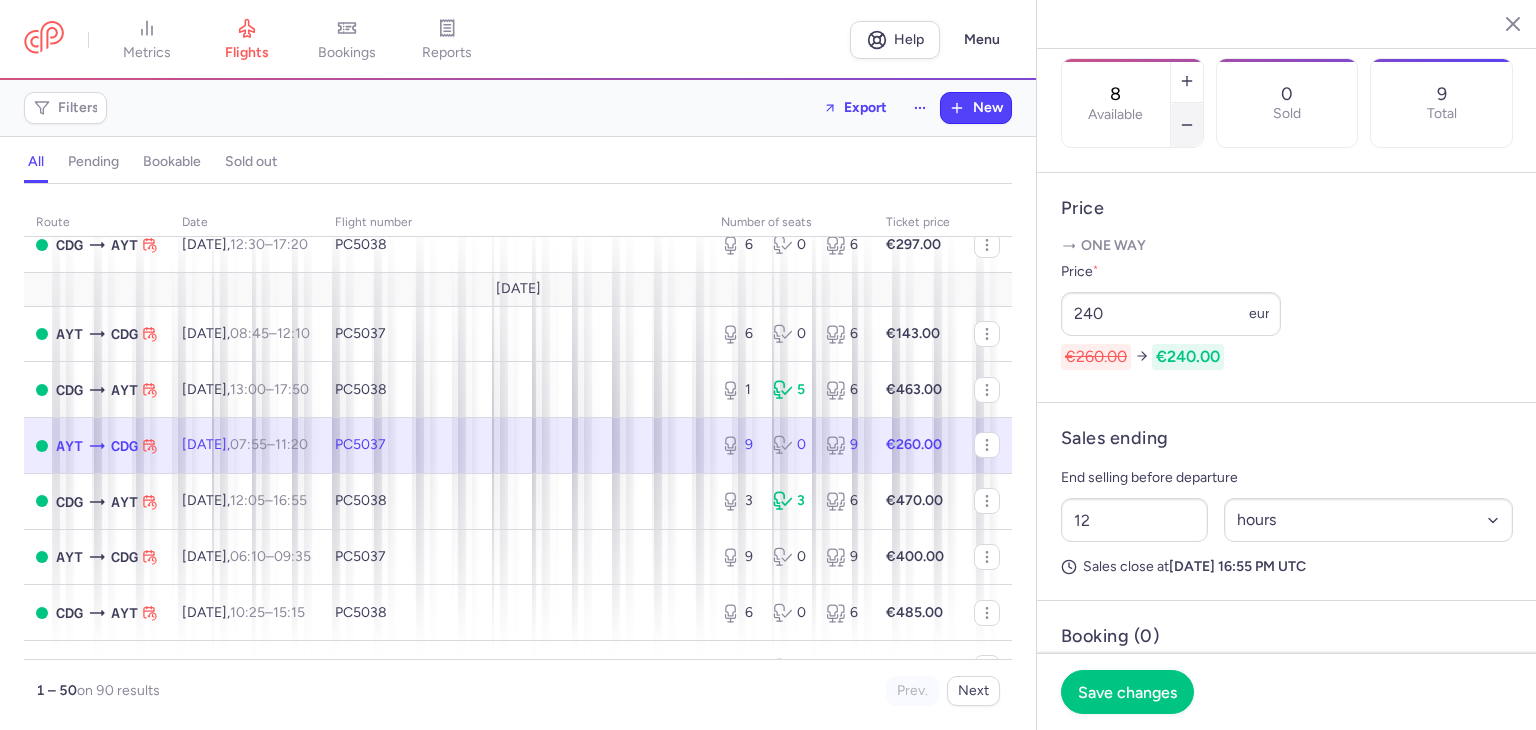 click 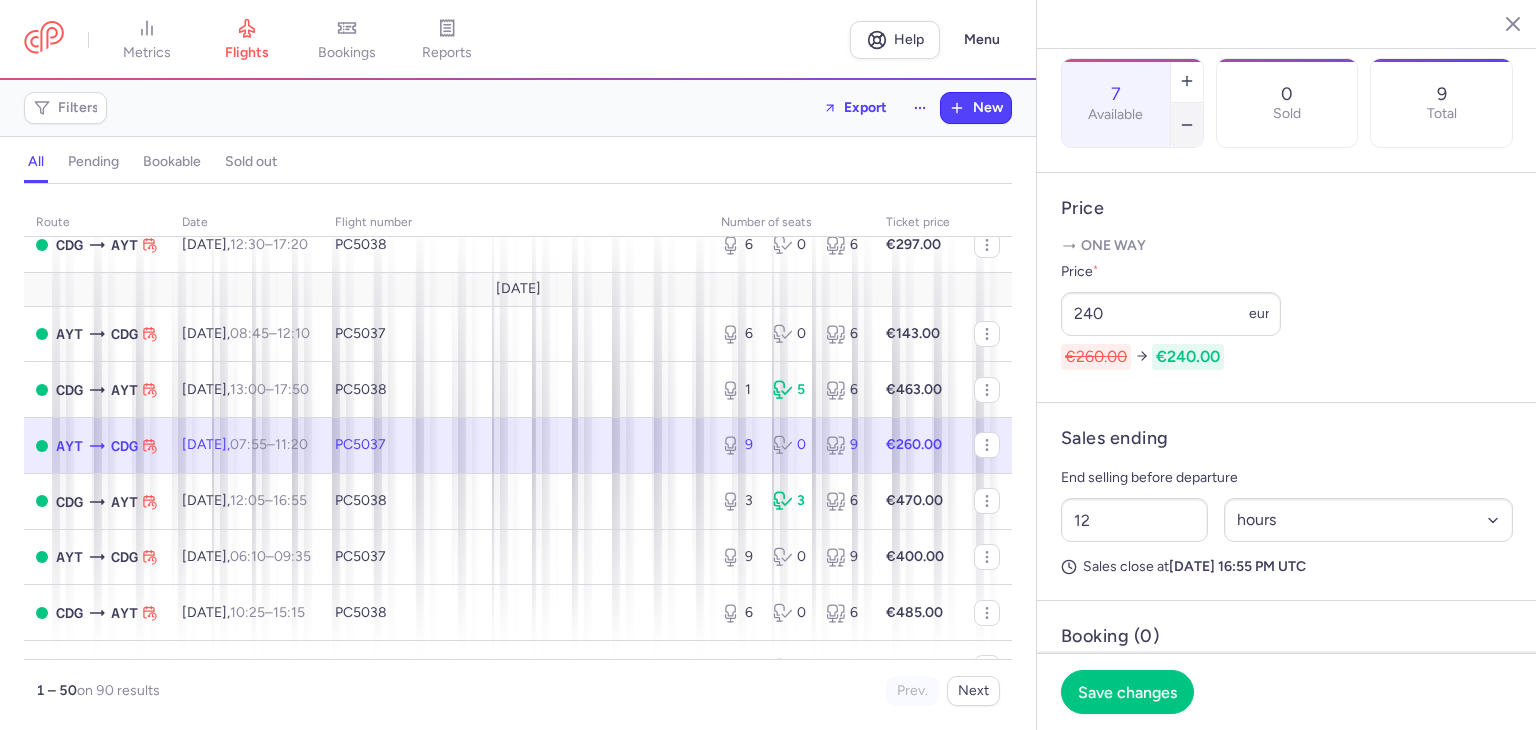 click 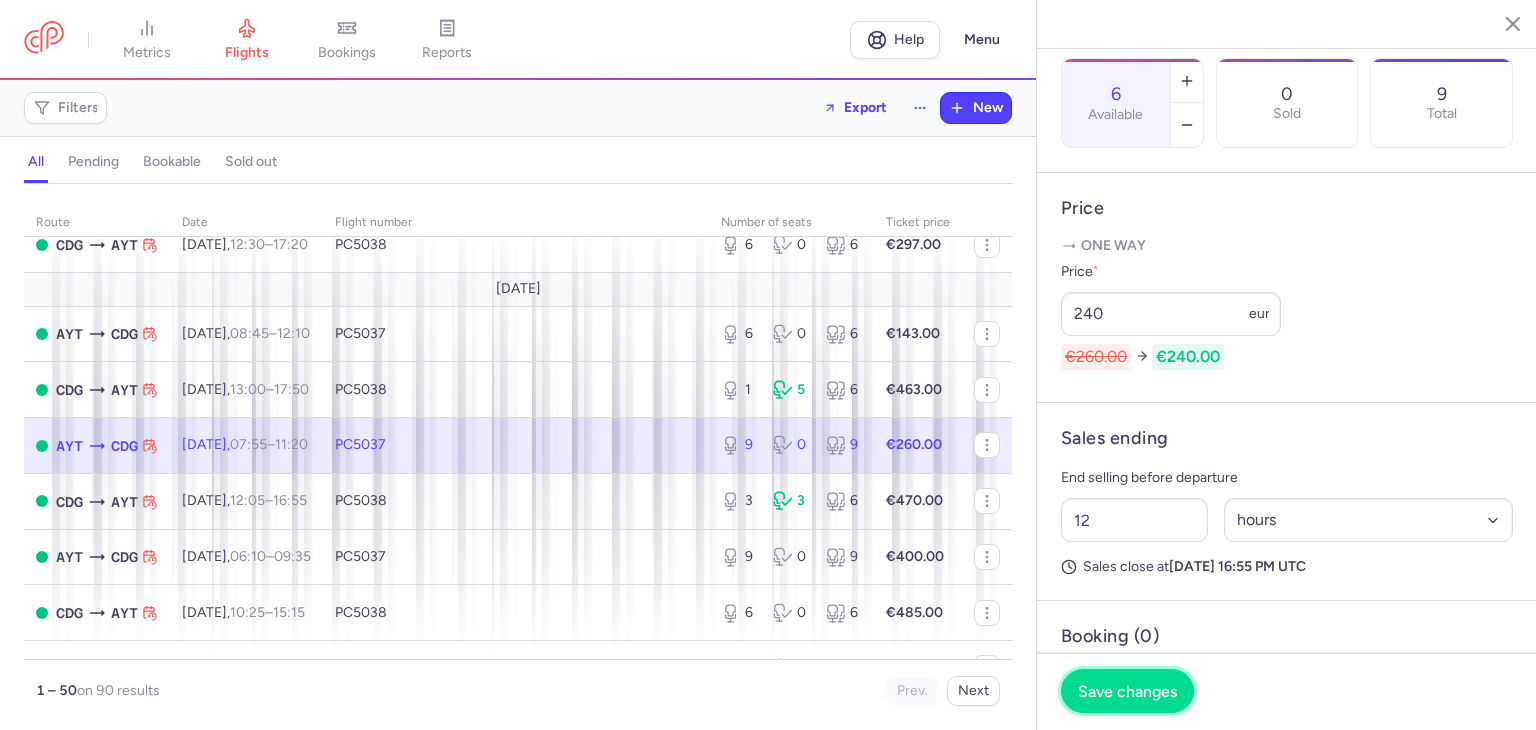 click on "Save changes" at bounding box center (1127, 691) 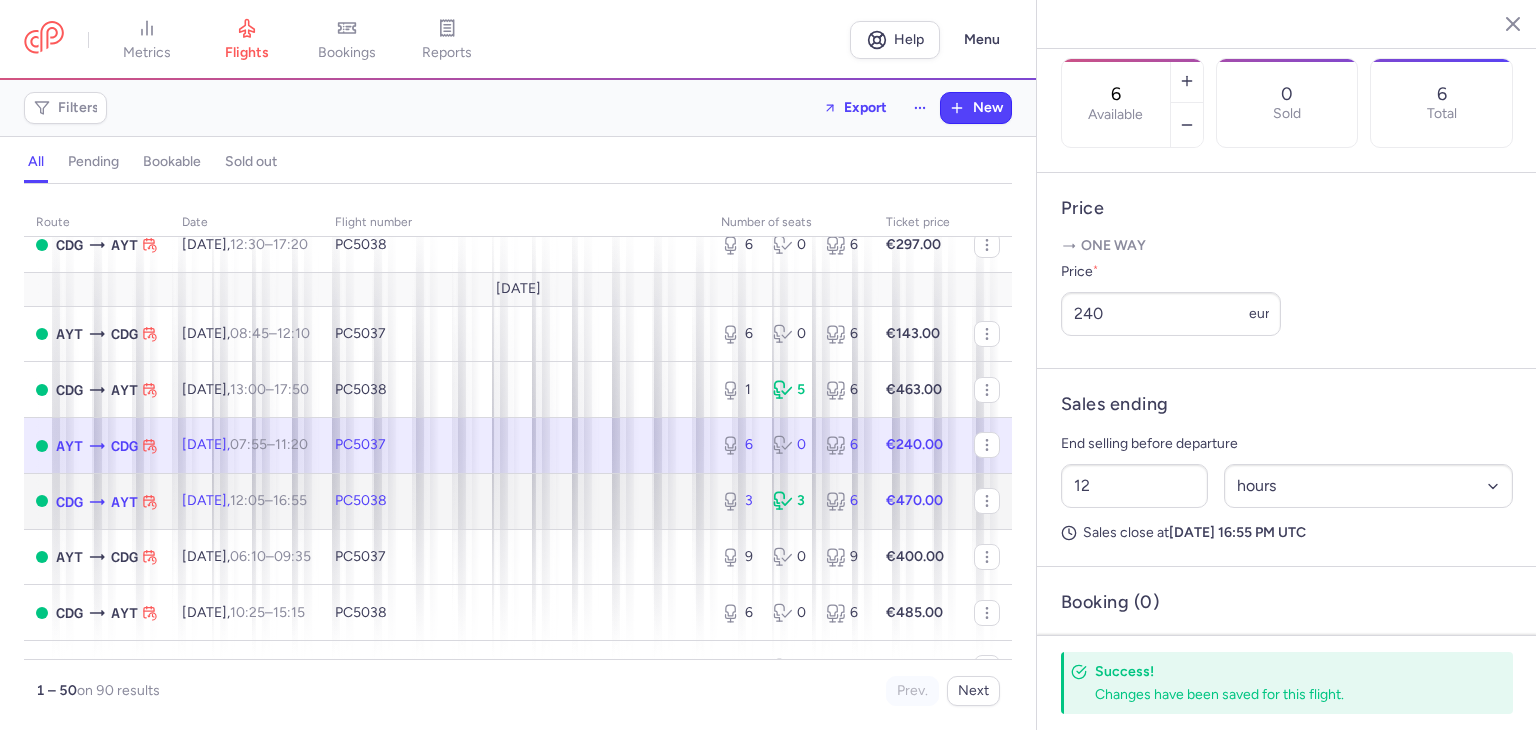 click on "PC5038" at bounding box center [516, 501] 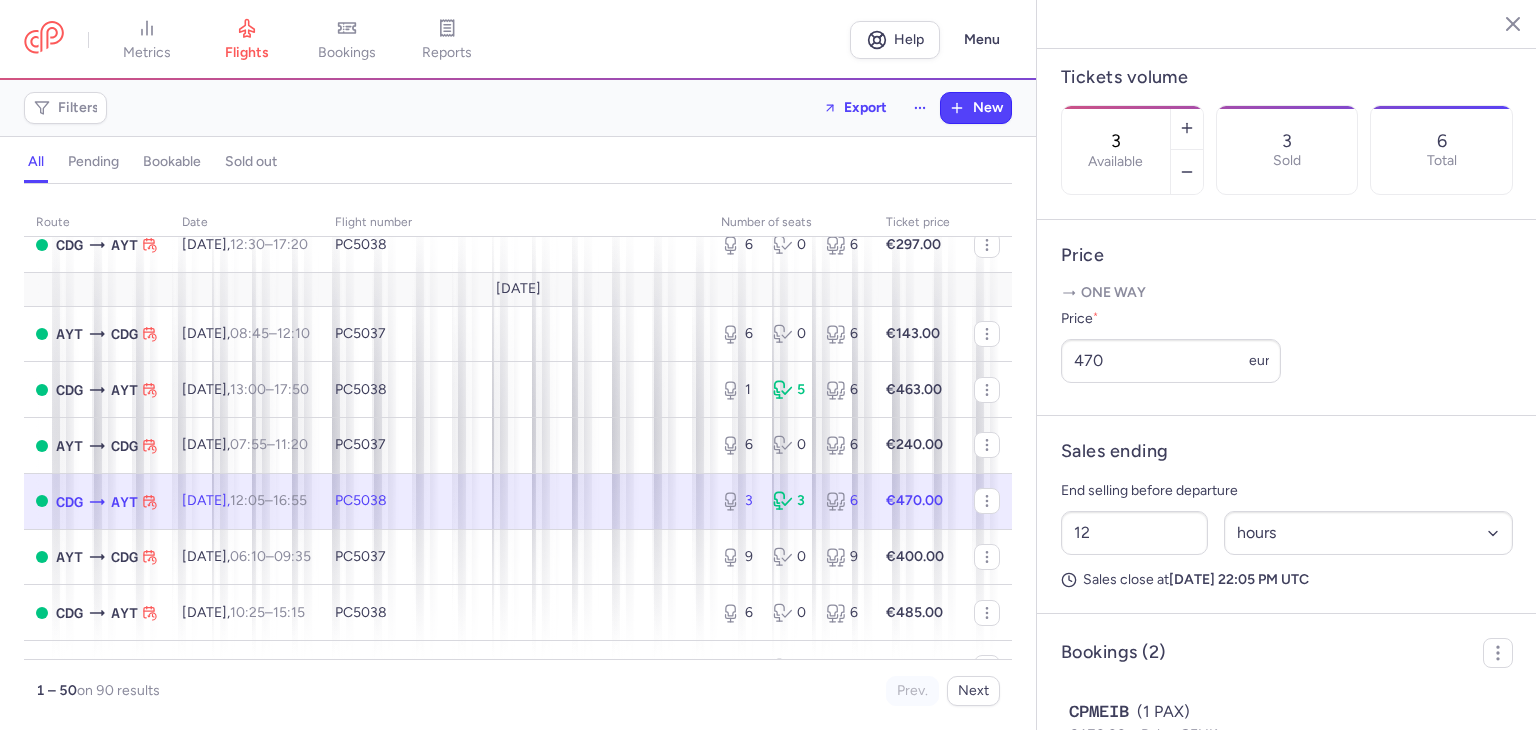 scroll, scrollTop: 598, scrollLeft: 0, axis: vertical 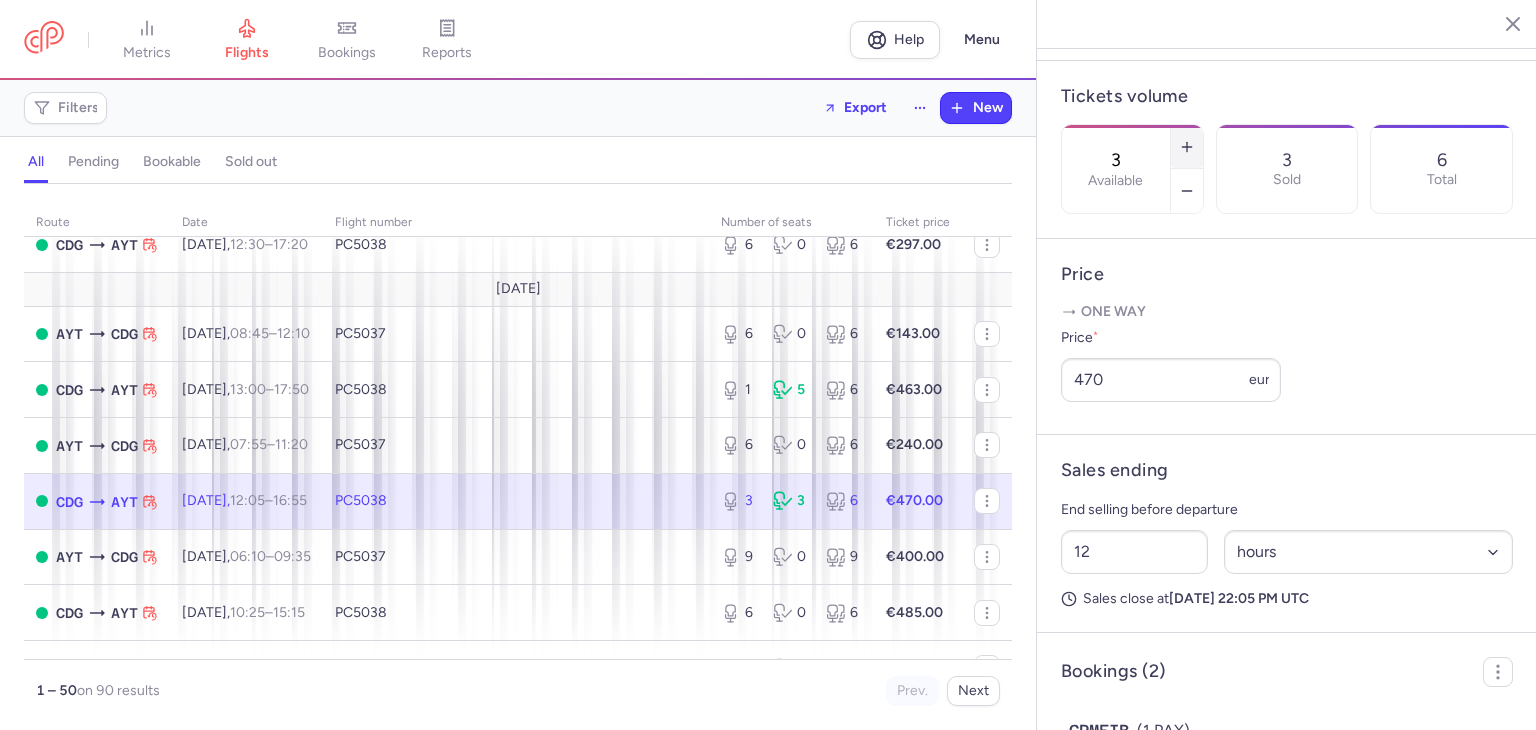 click 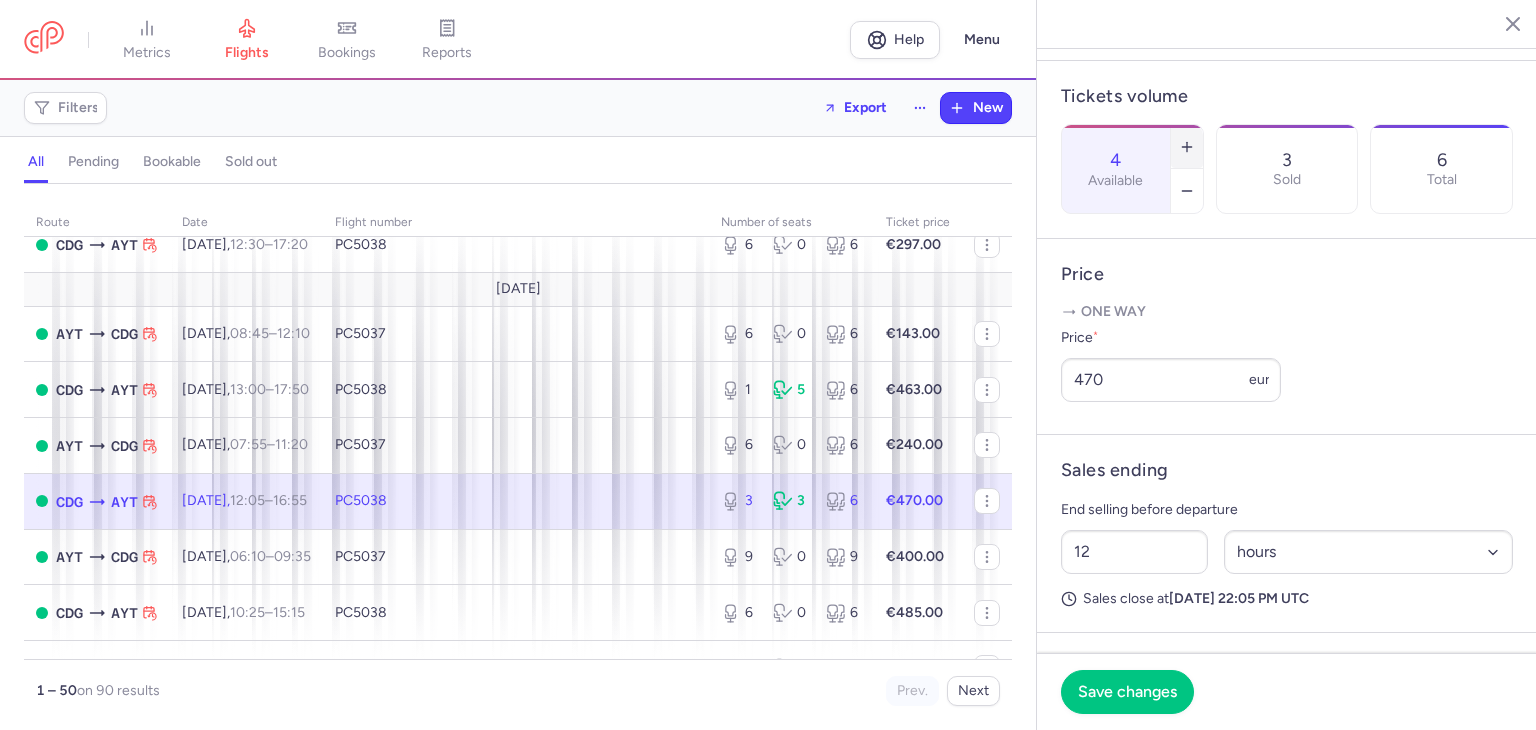 click 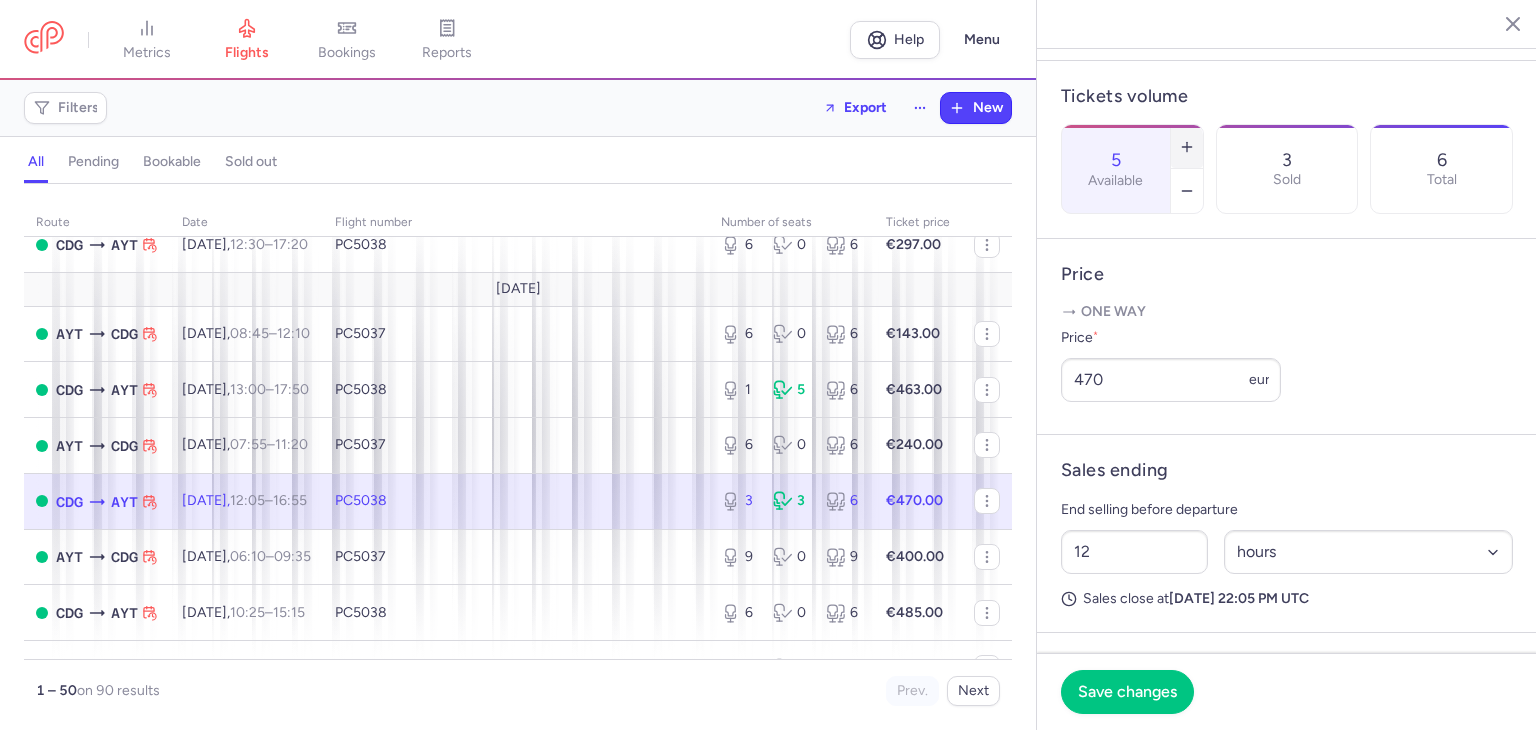 click 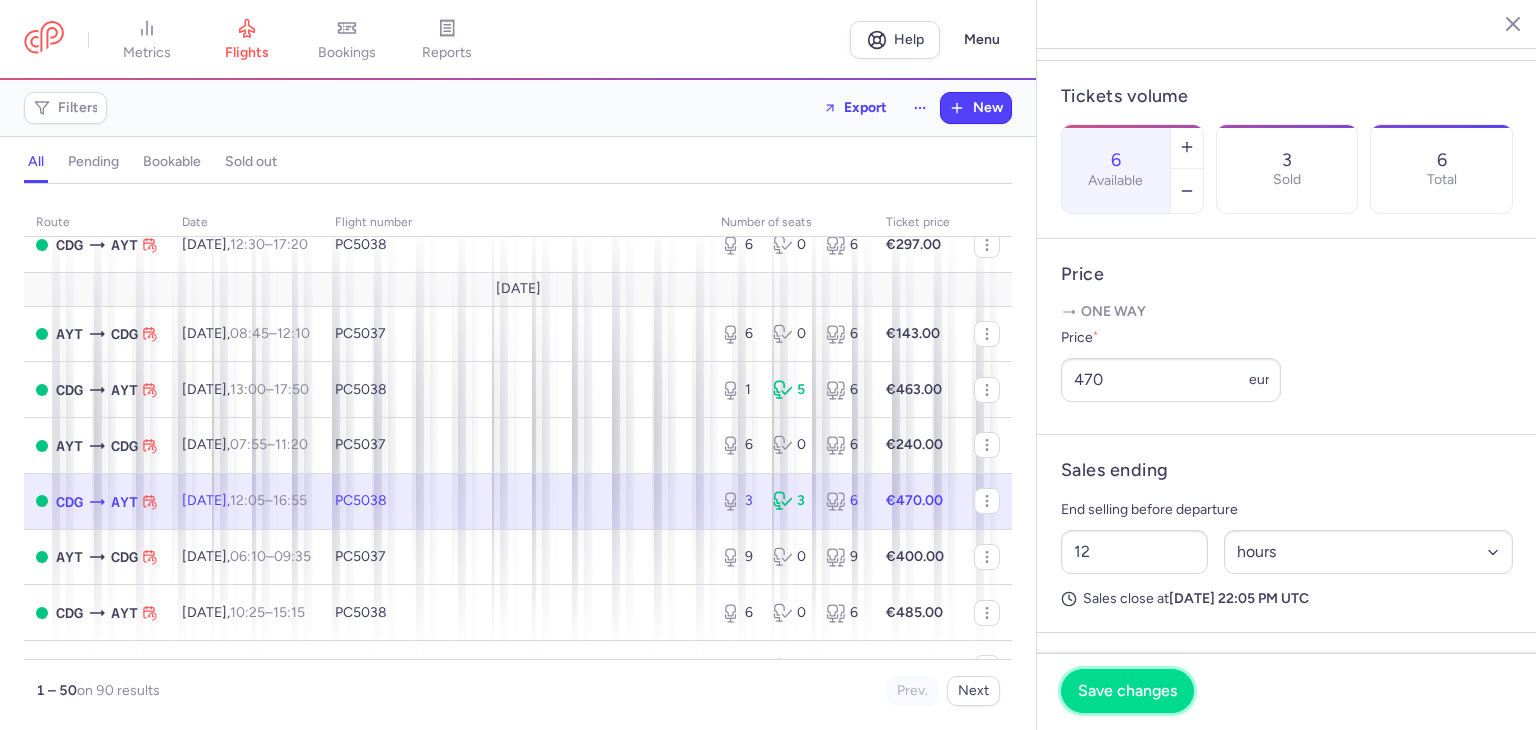 click on "Save changes" at bounding box center (1127, 691) 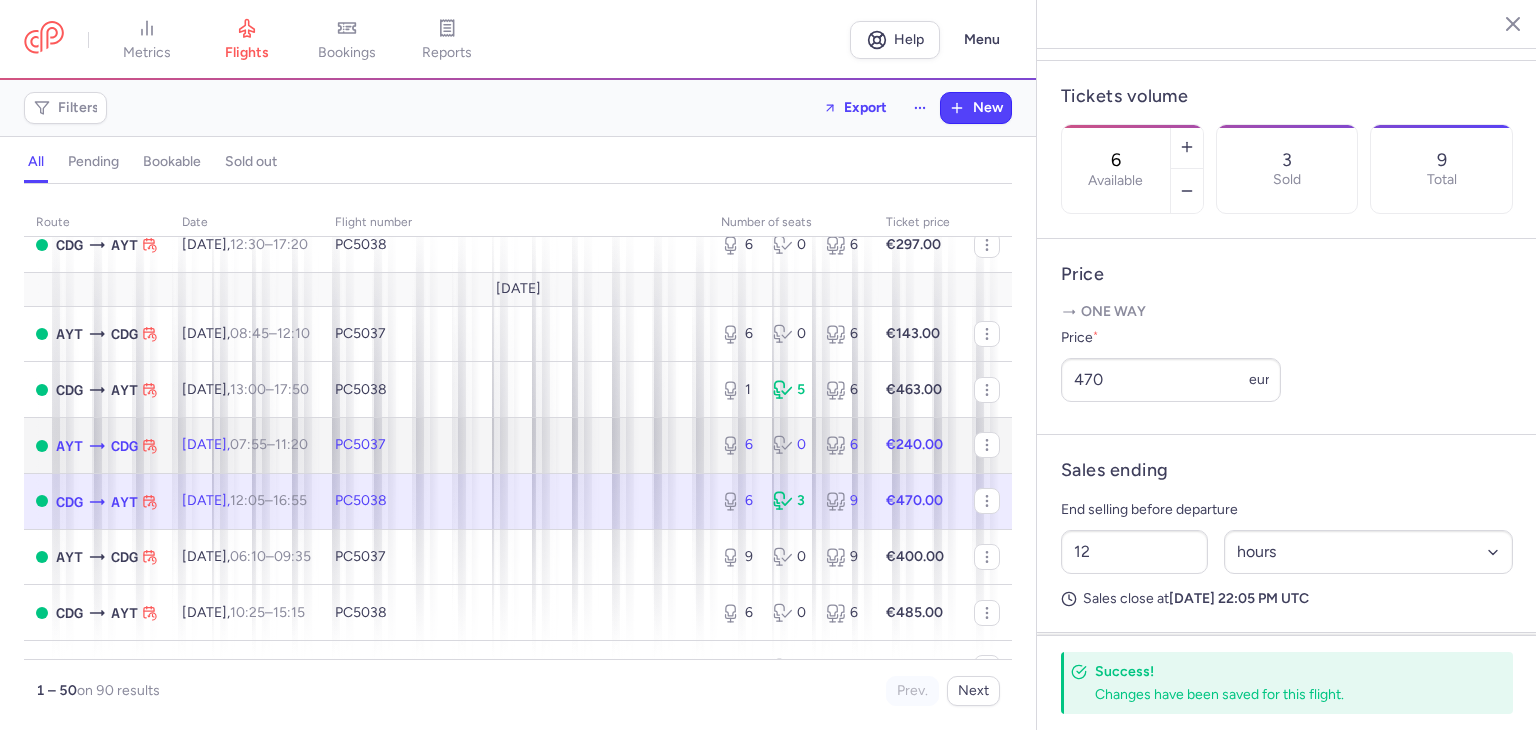 click on "PC5037" at bounding box center (516, 446) 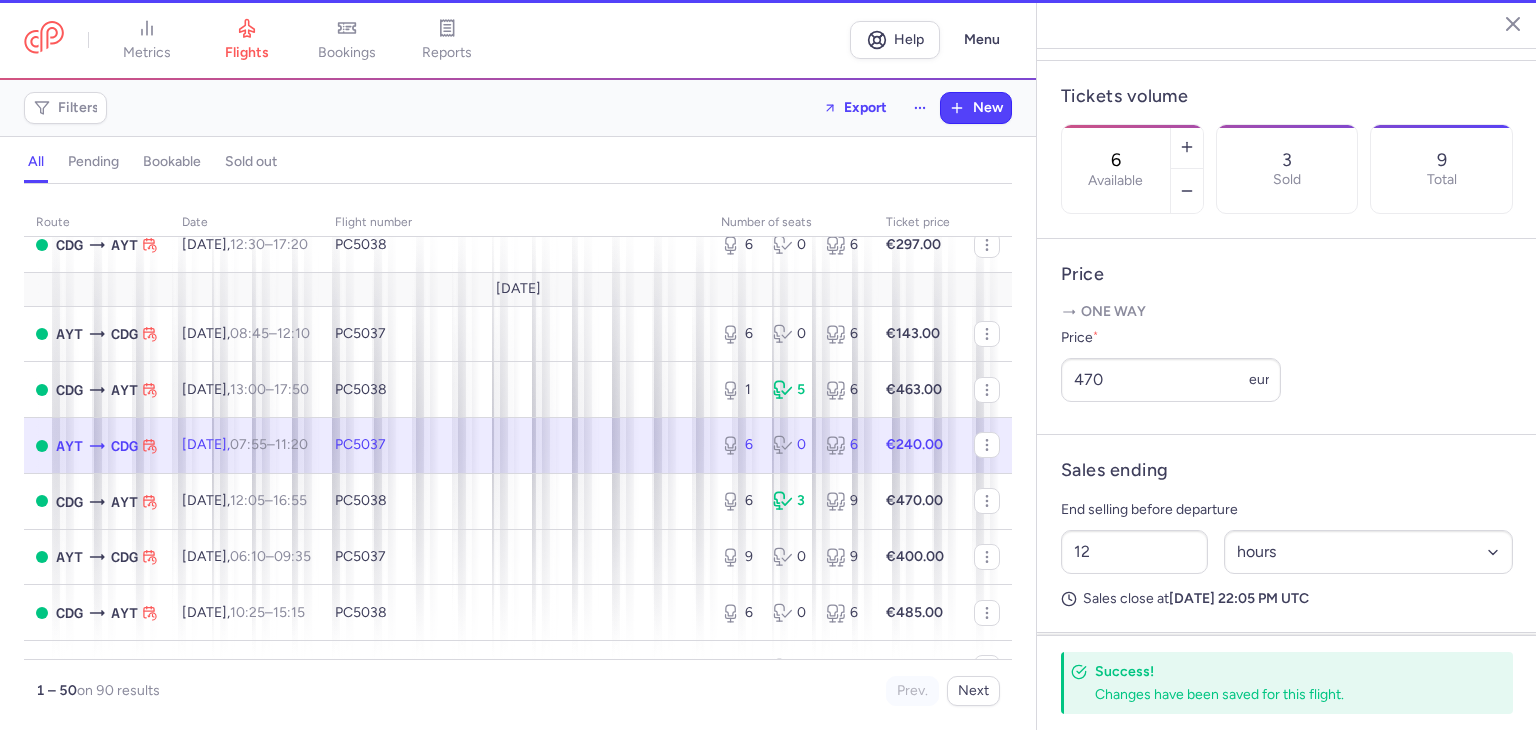 scroll, scrollTop: 582, scrollLeft: 0, axis: vertical 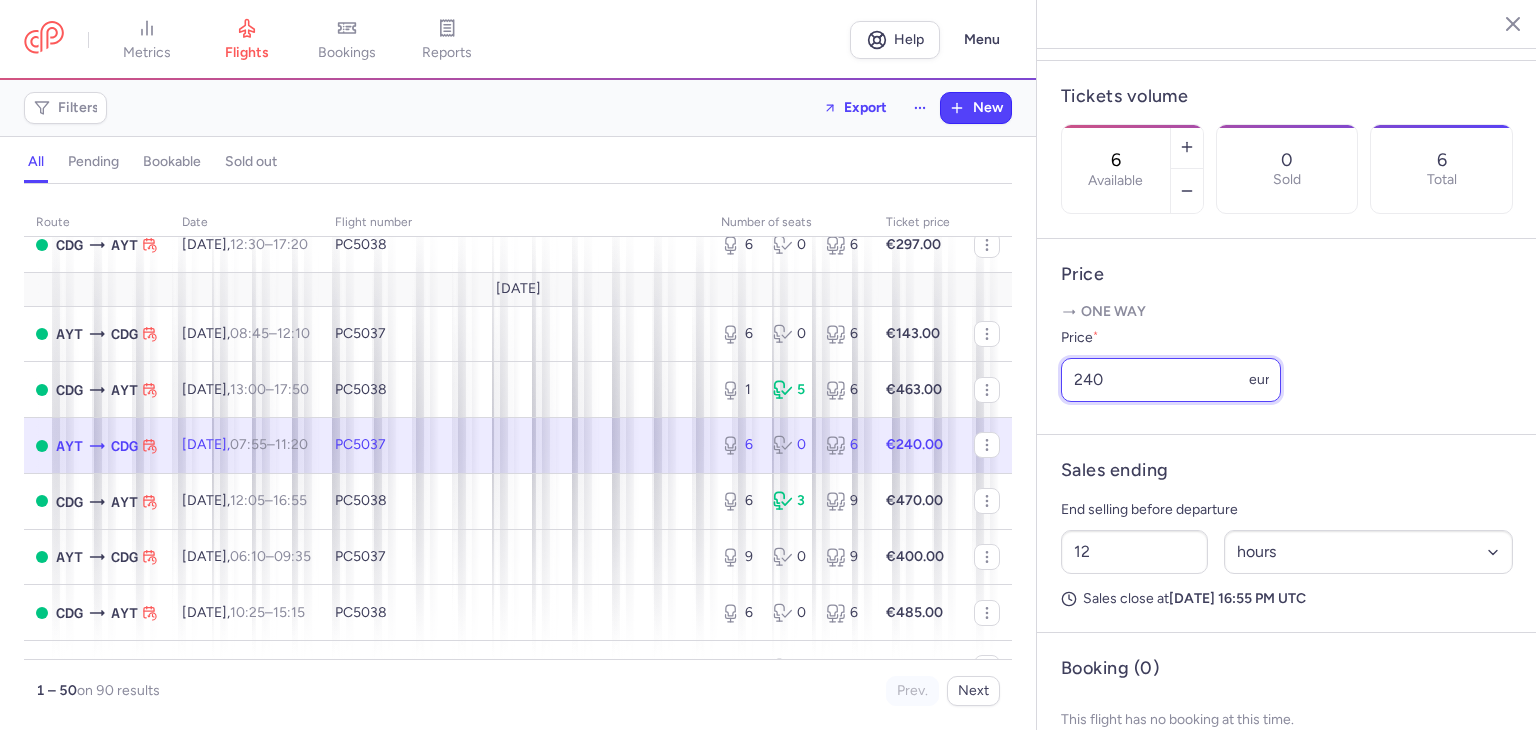 click on "240" at bounding box center (1171, 380) 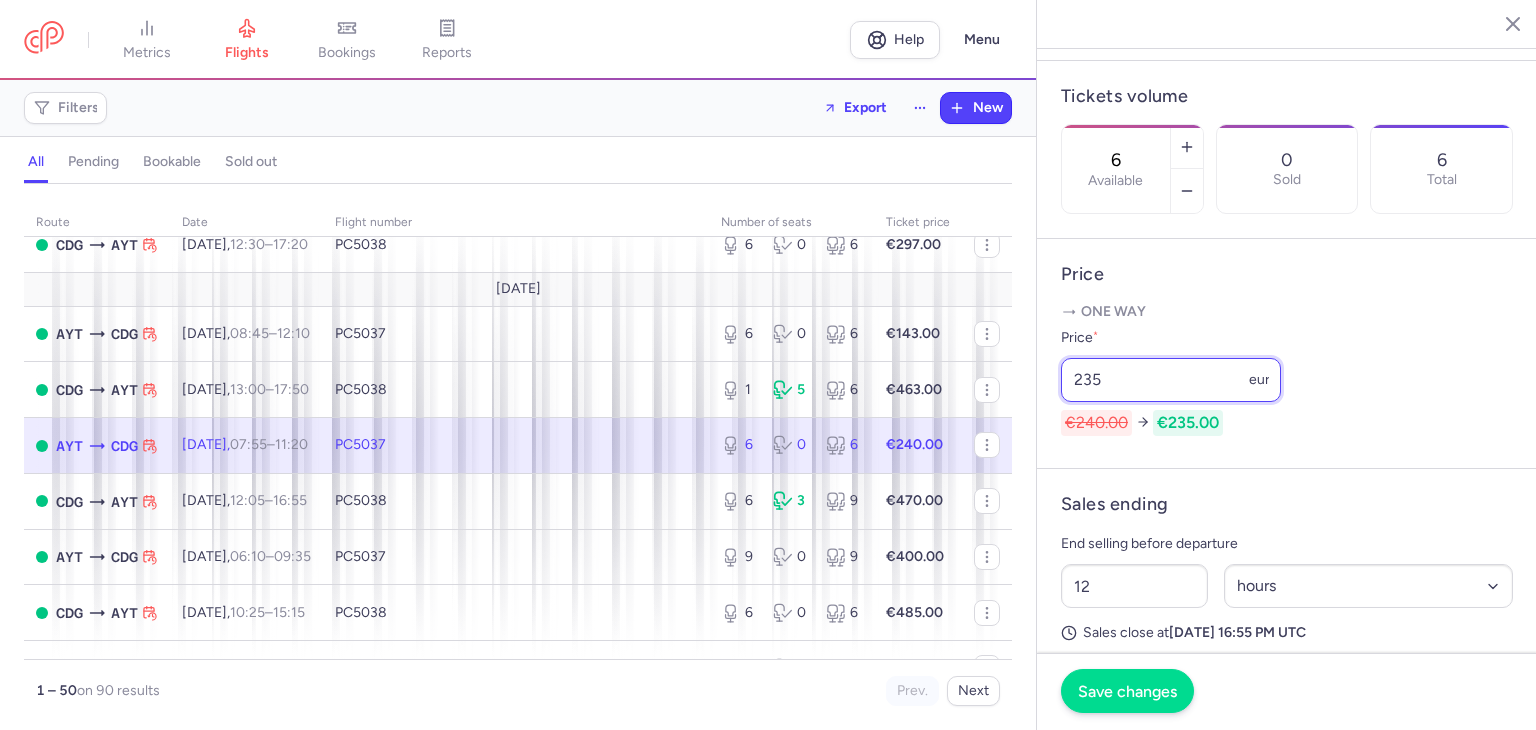 type on "235" 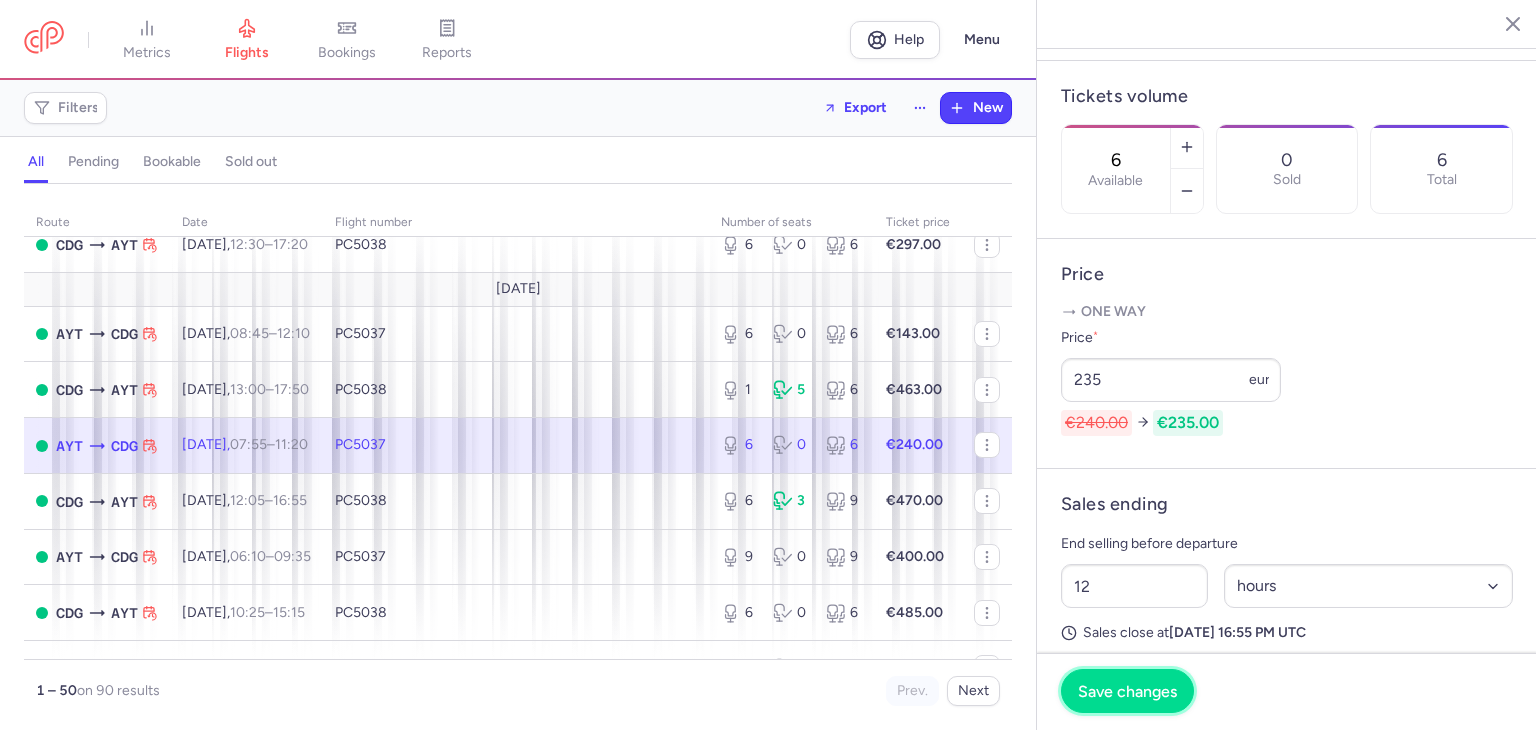 click on "Save changes" at bounding box center (1127, 691) 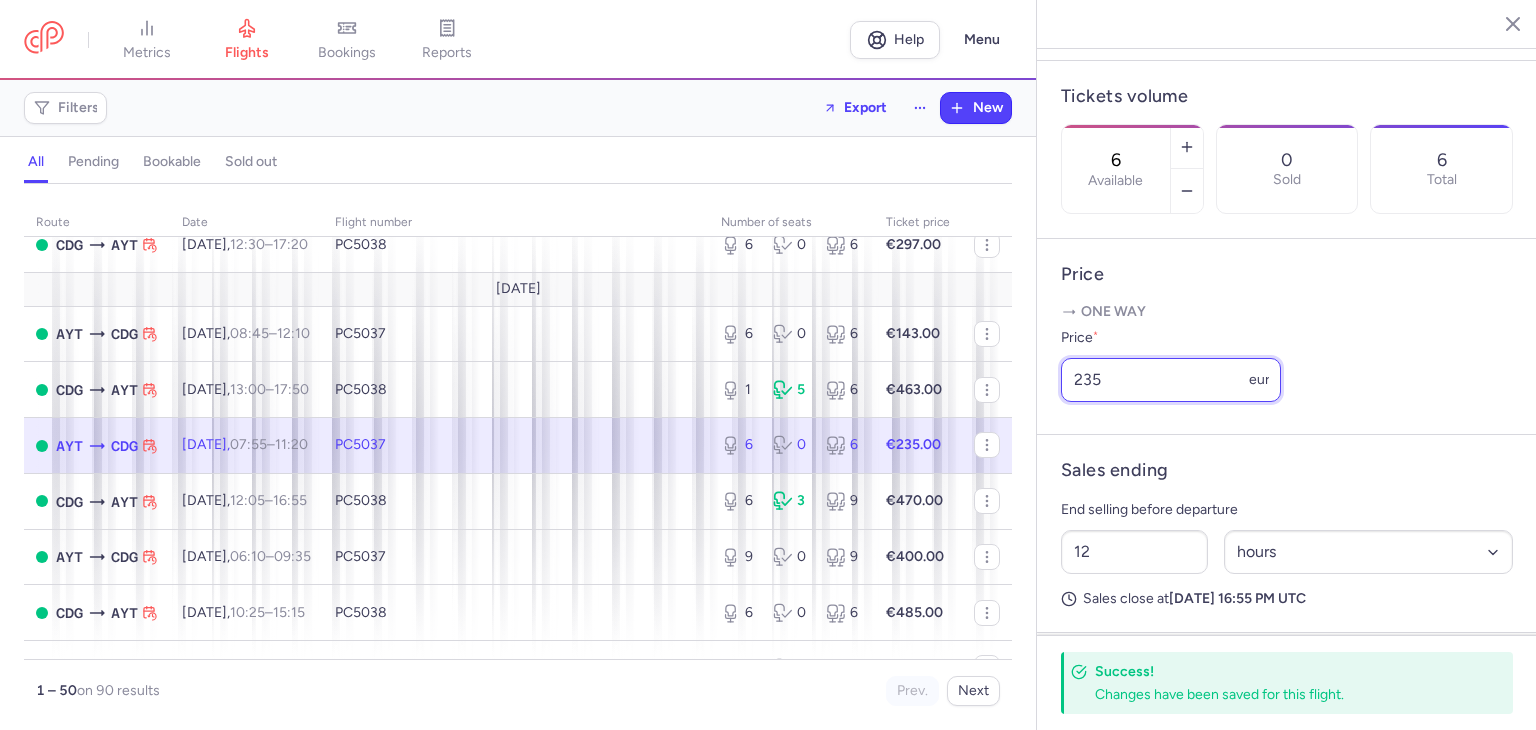 click on "235" at bounding box center (1171, 380) 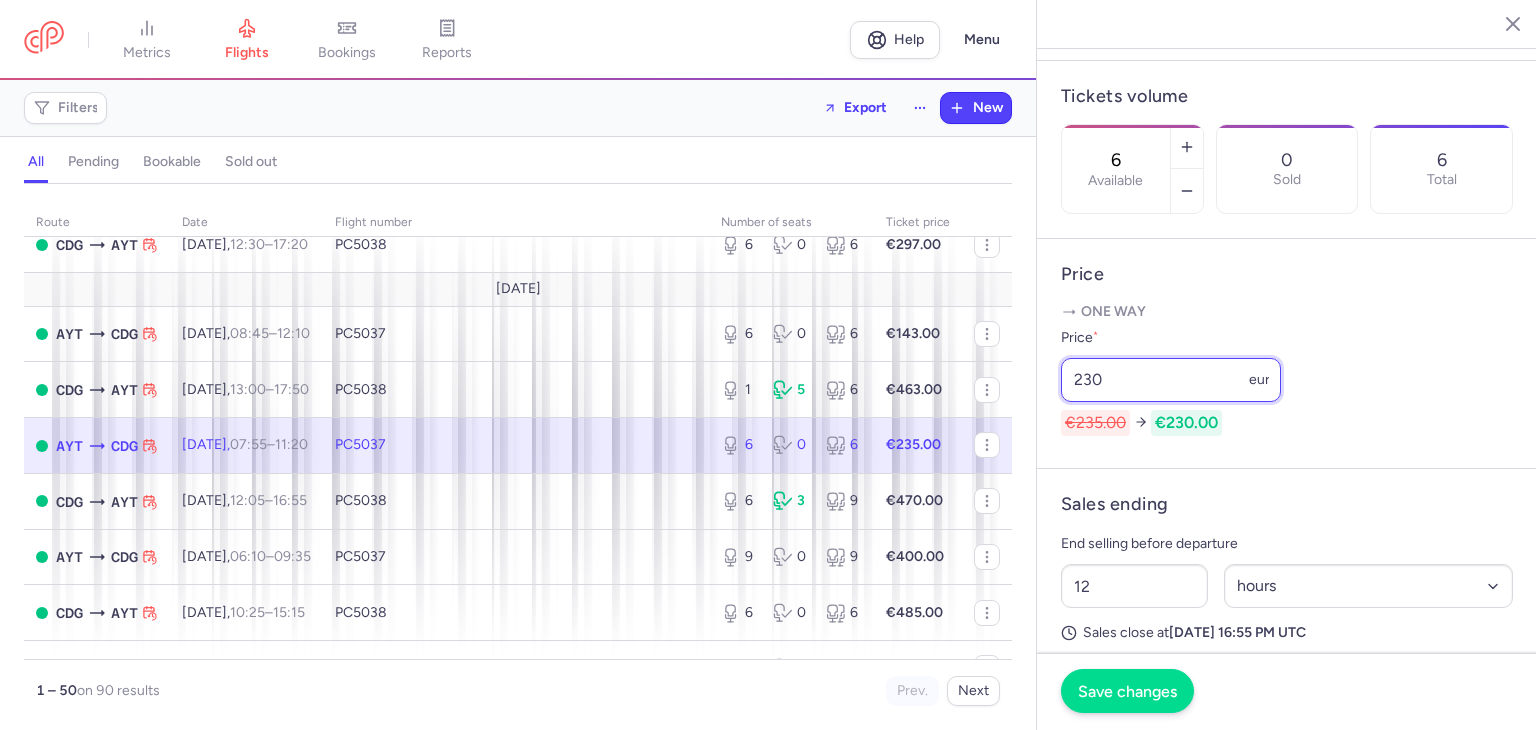 type on "230" 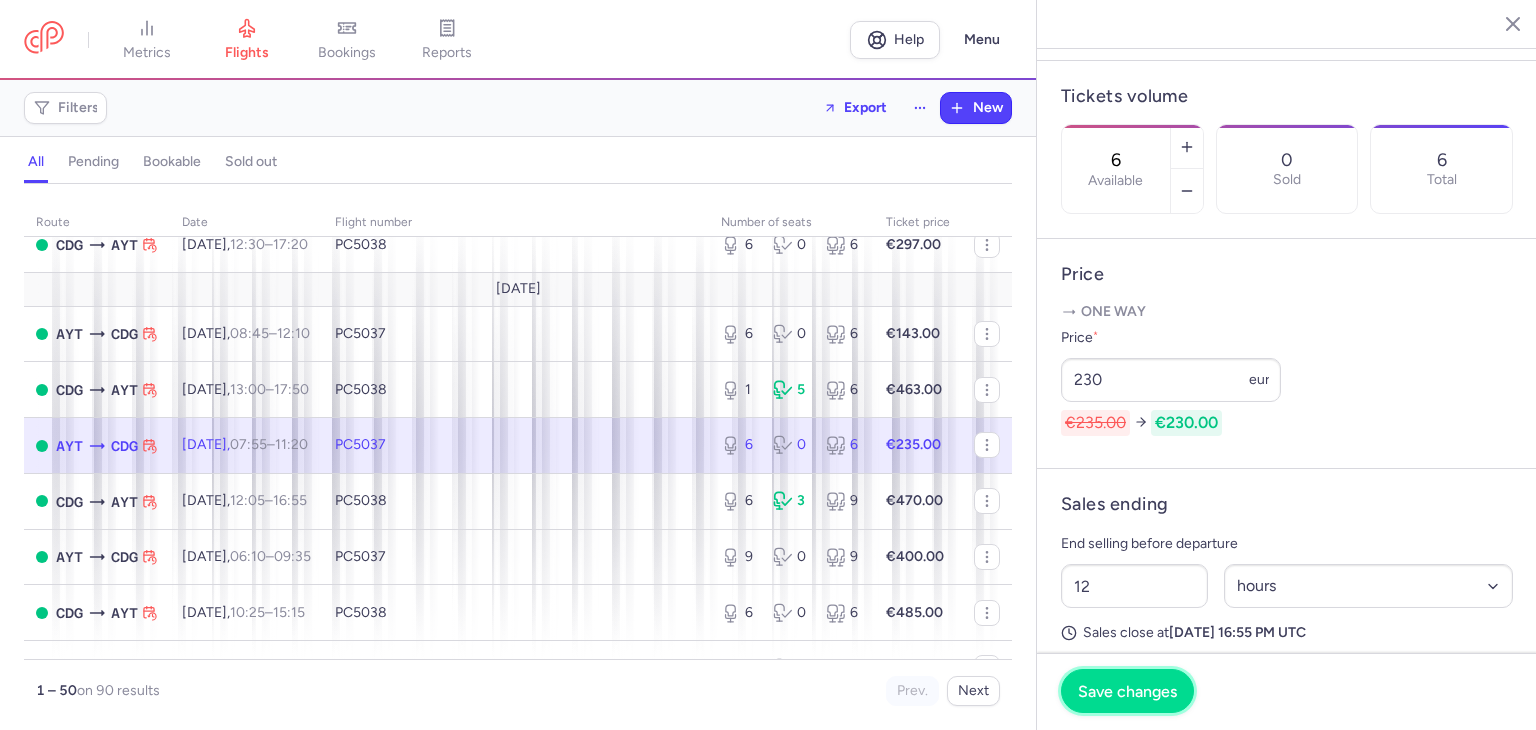 click on "Save changes" at bounding box center [1127, 691] 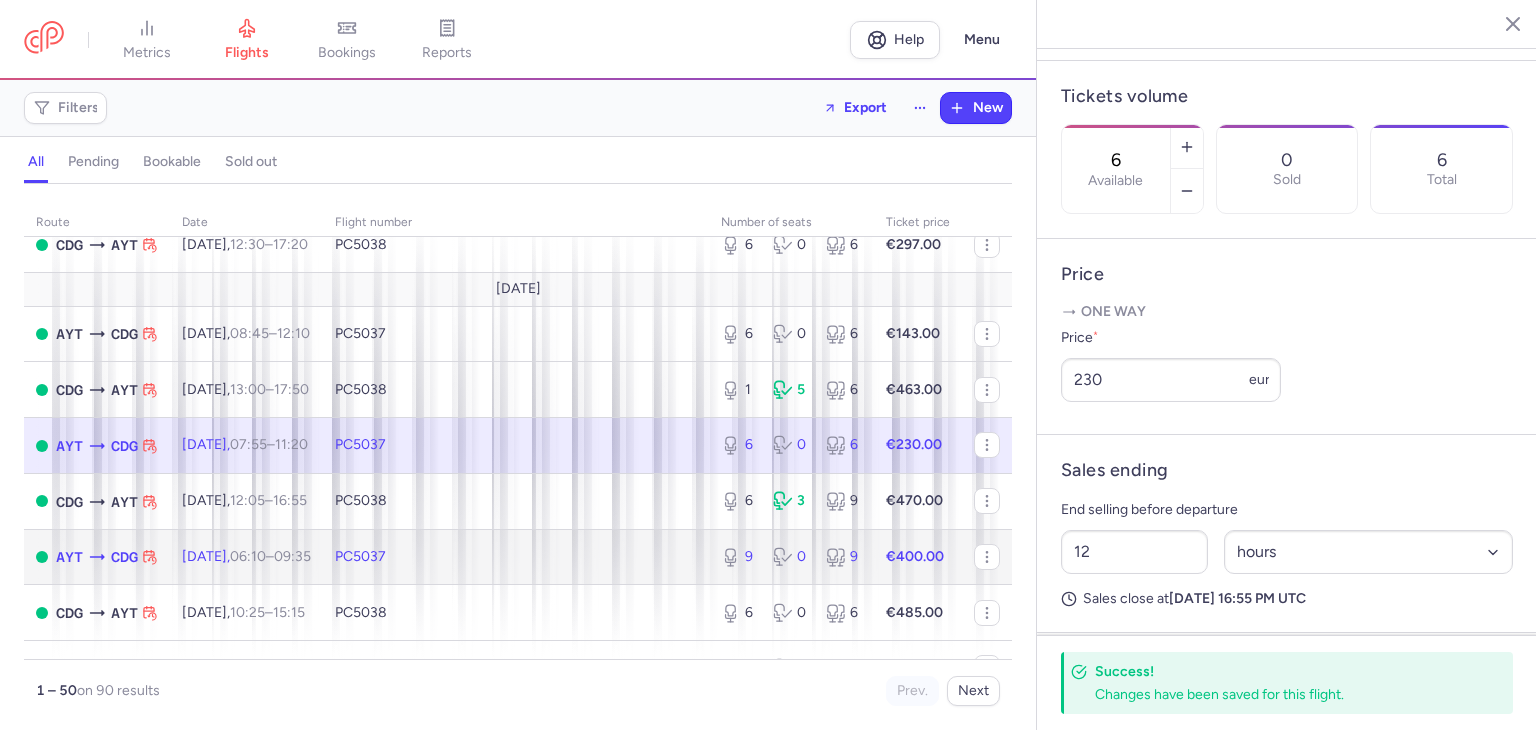 click on "PC5037" at bounding box center (516, 557) 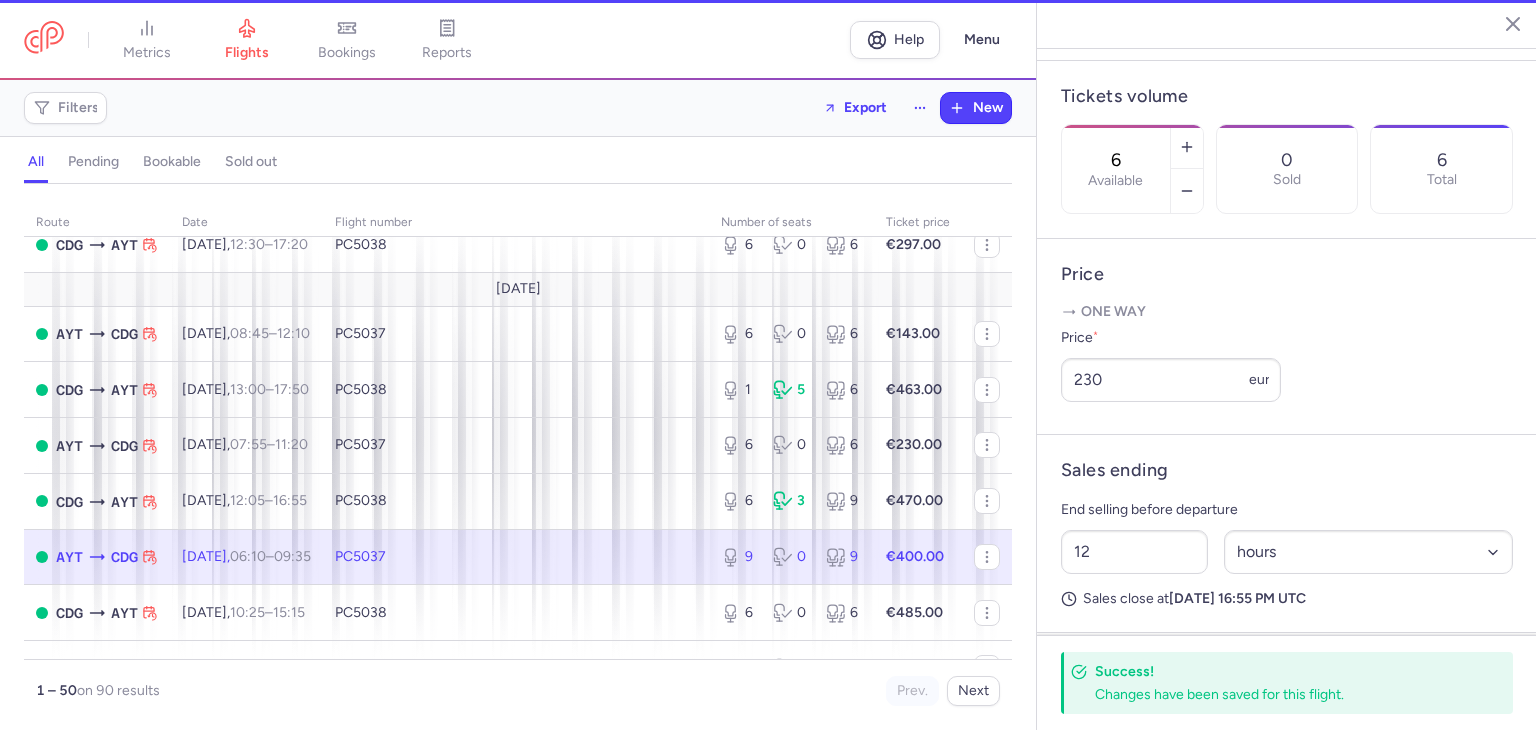 type on "9" 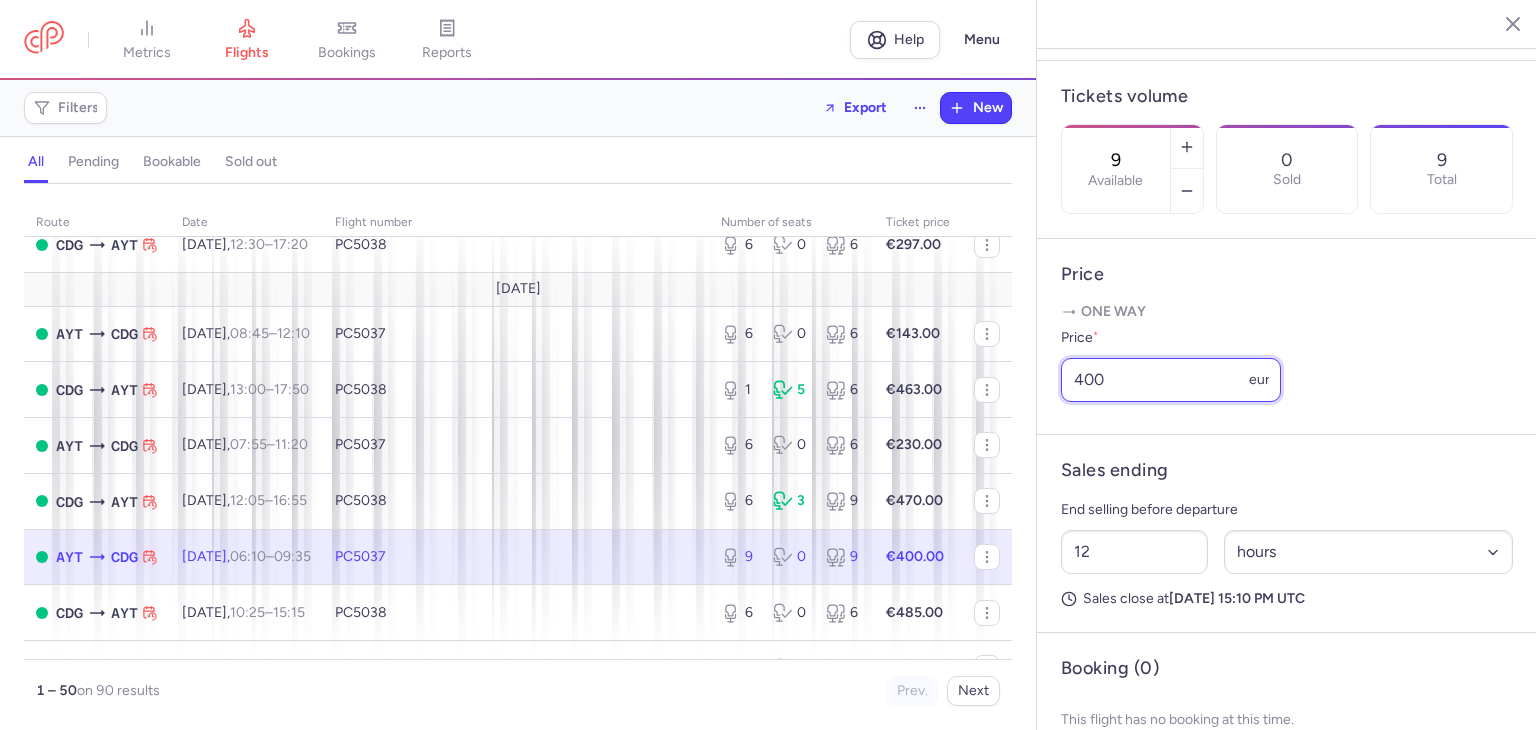 drag, startPoint x: 1170, startPoint y: 413, endPoint x: 1042, endPoint y: 409, distance: 128.06248 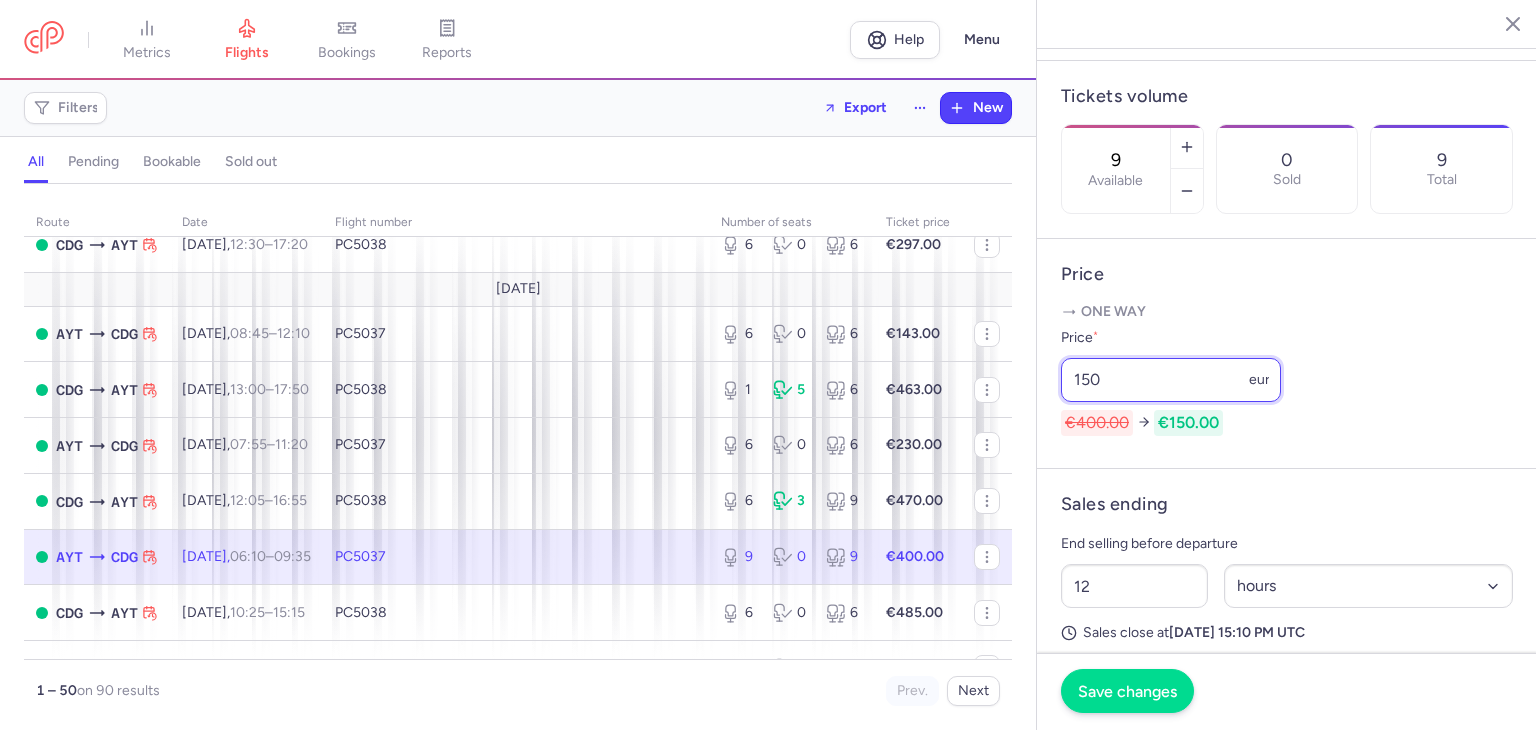 type on "150" 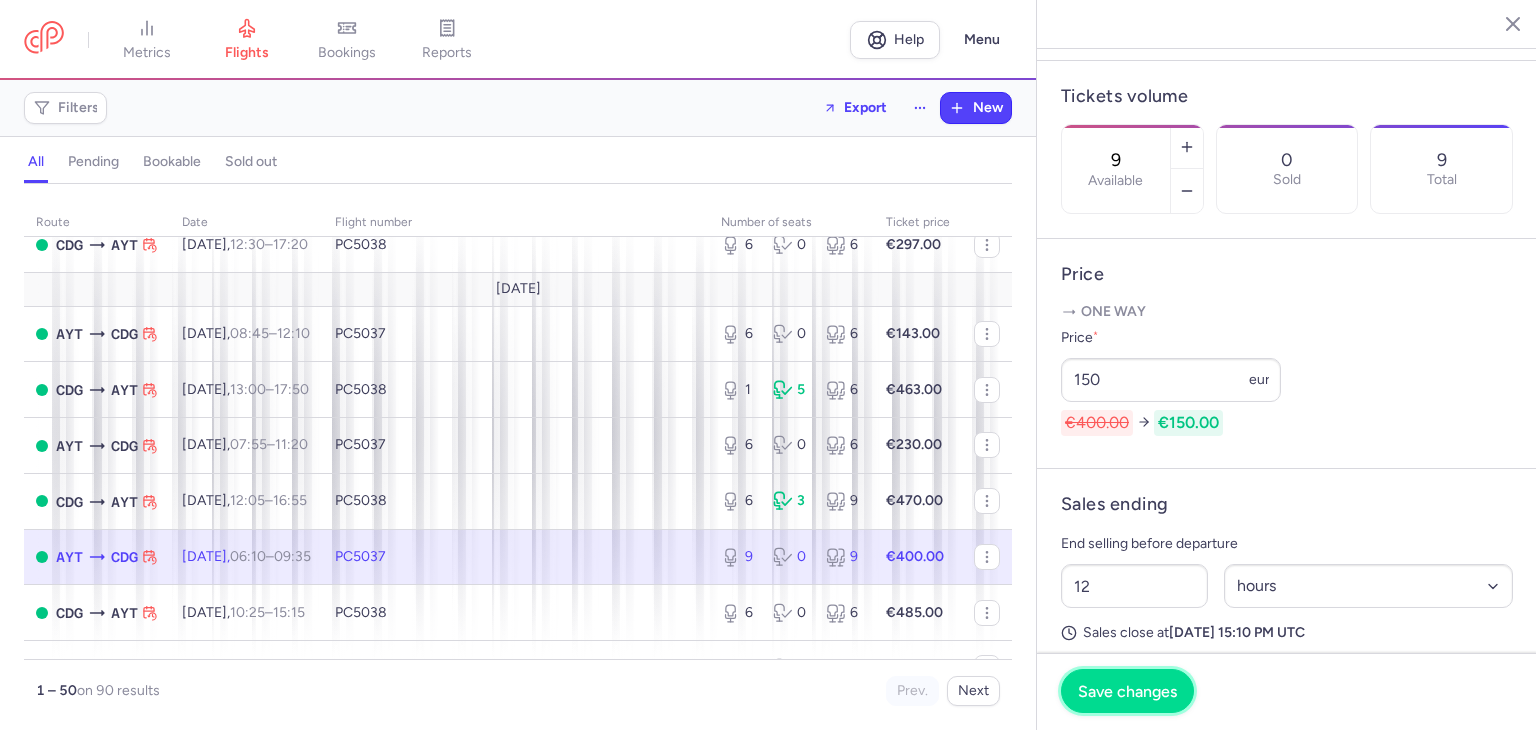 click on "Save changes" at bounding box center [1127, 691] 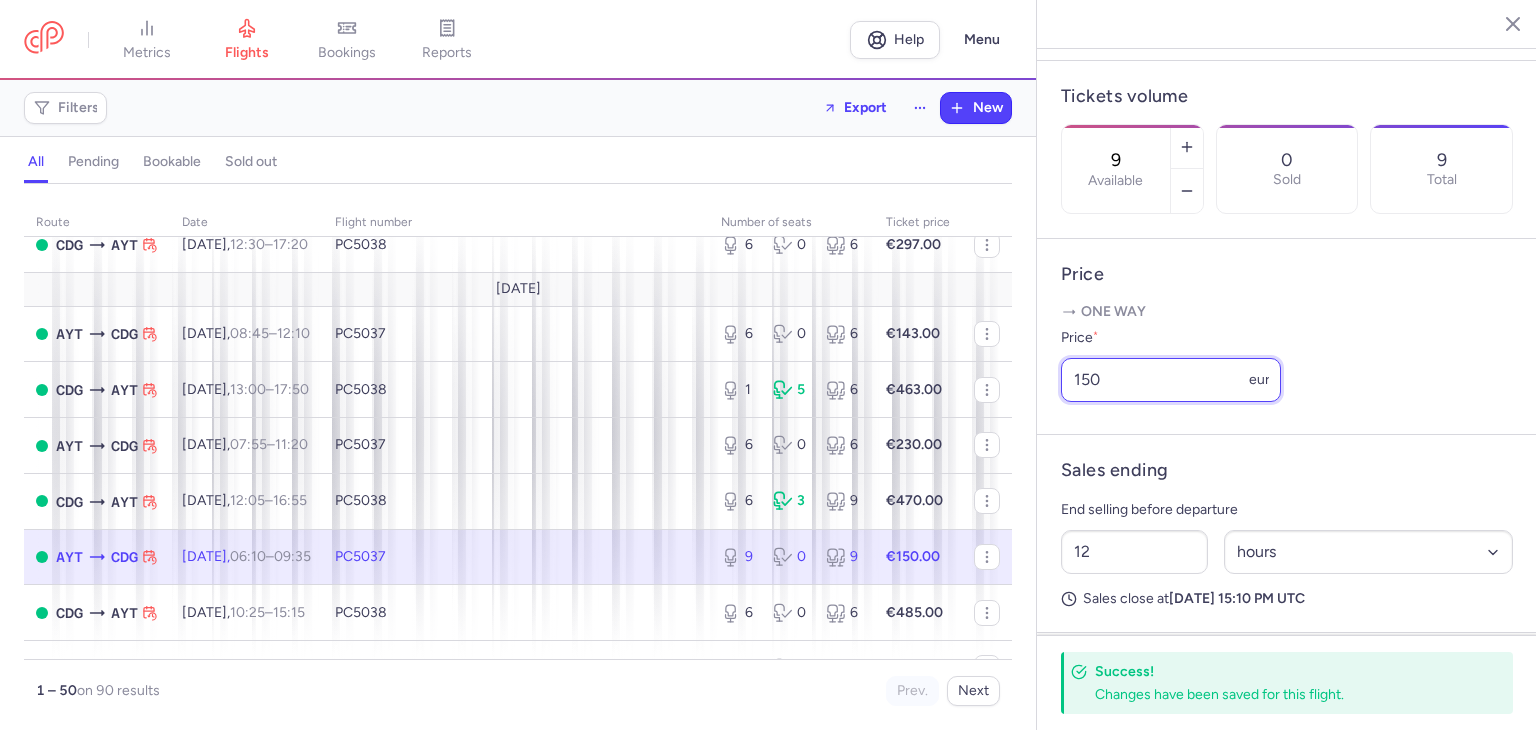 click on "150" at bounding box center (1171, 380) 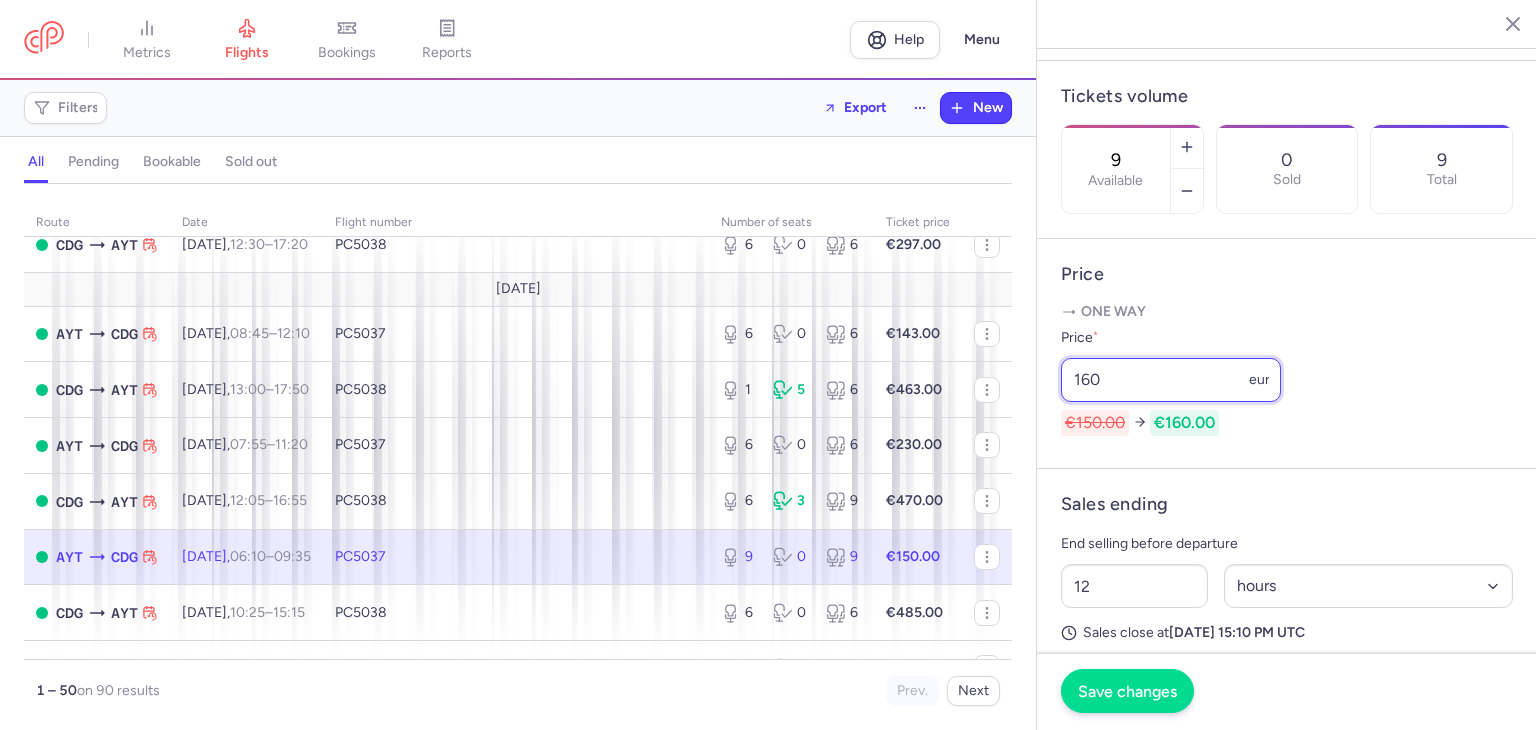 type on "160" 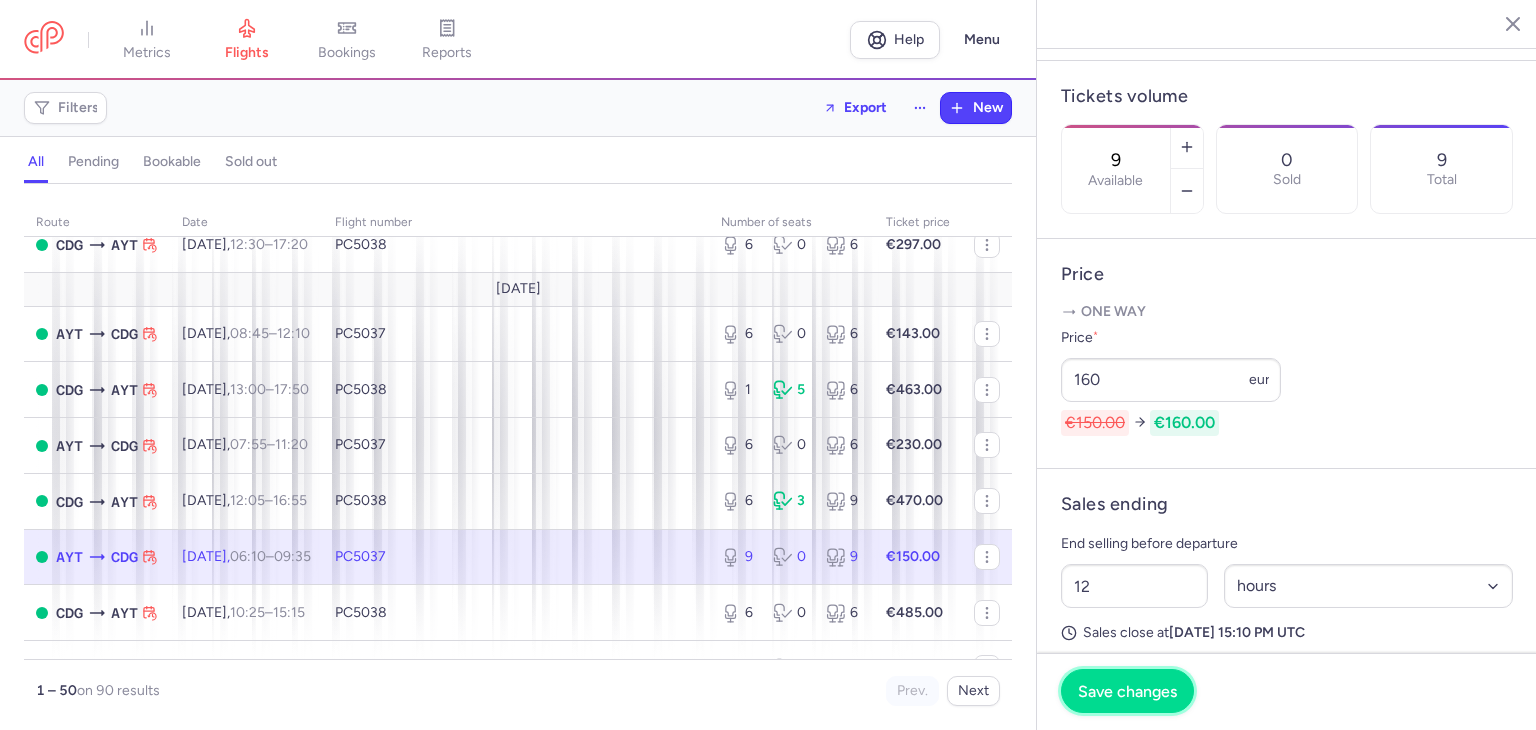 click on "Save changes" at bounding box center [1127, 691] 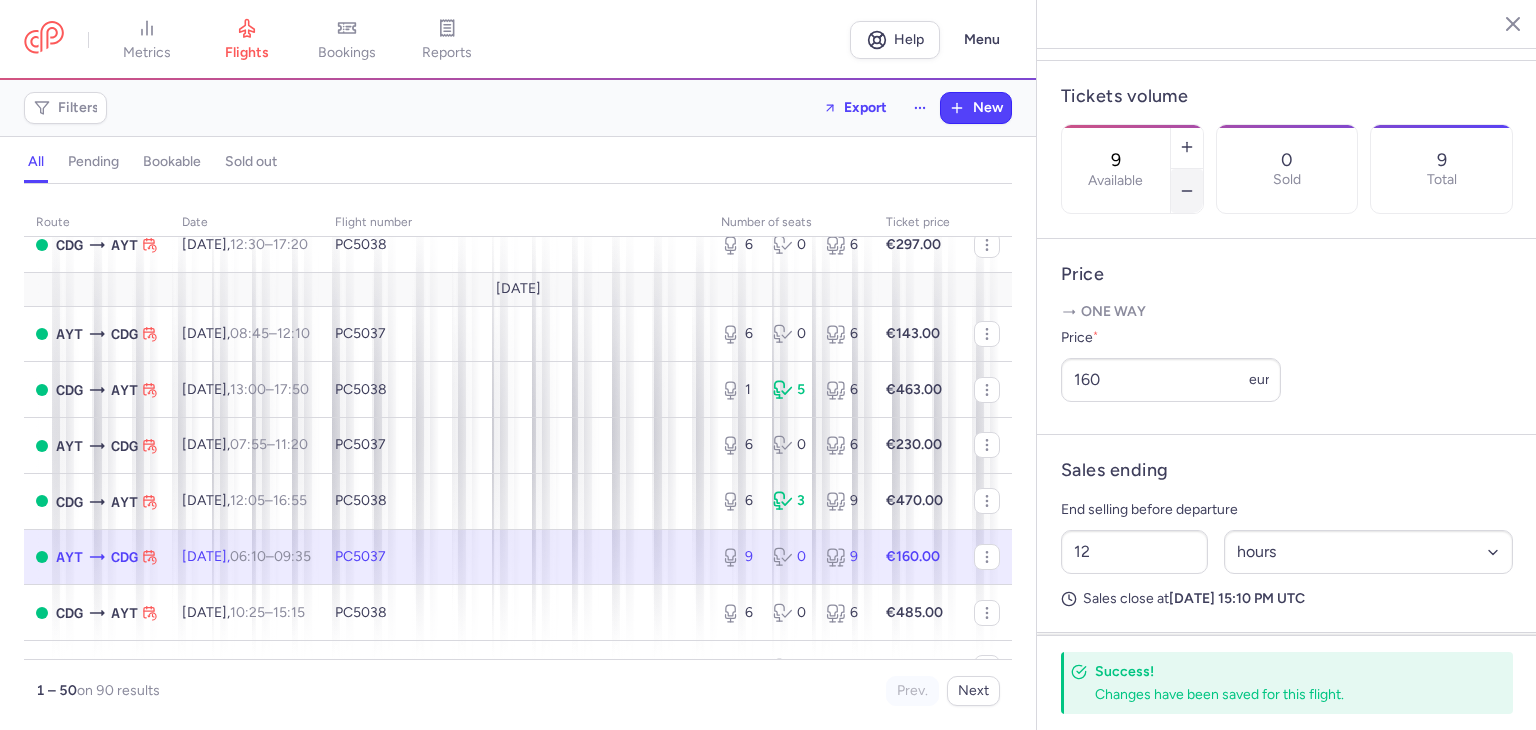 click 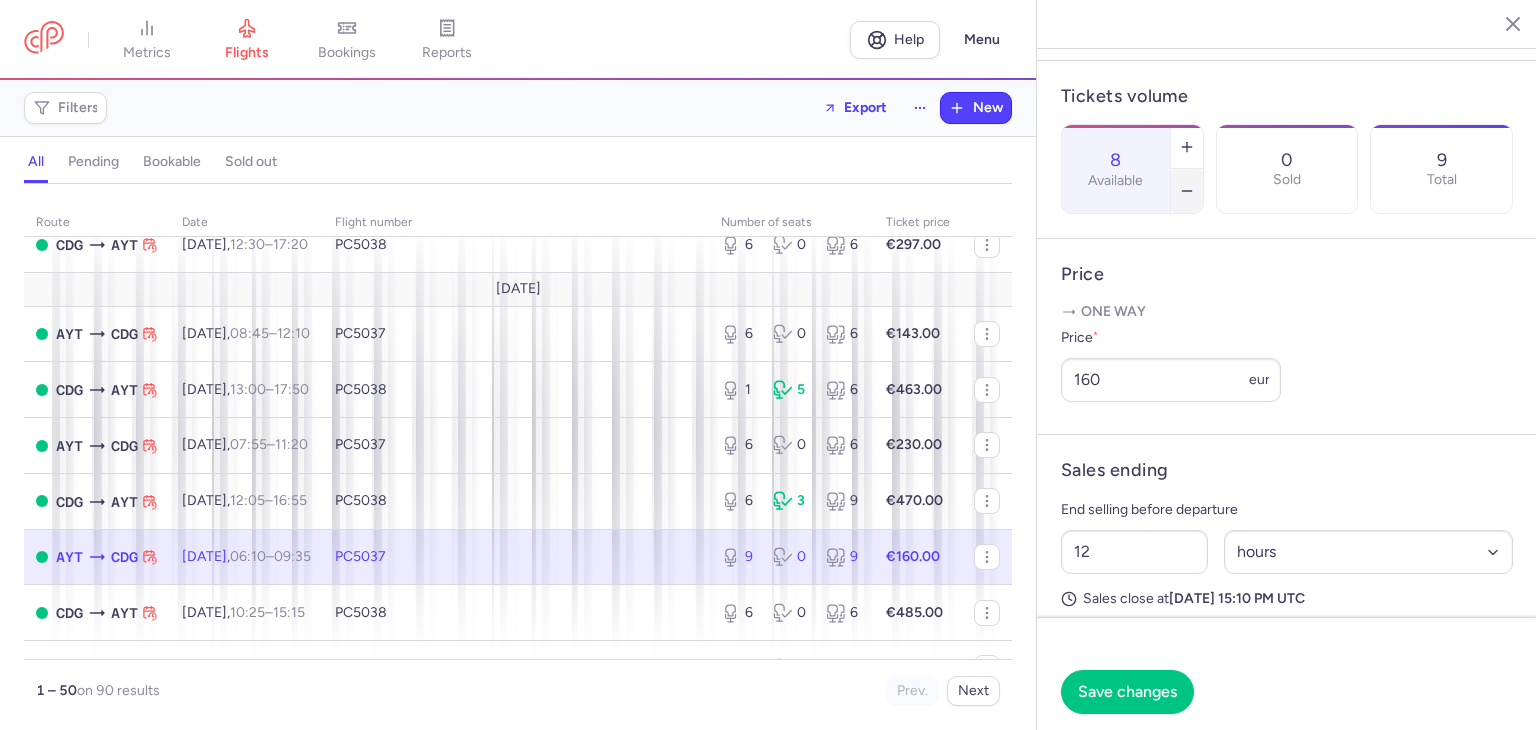 click 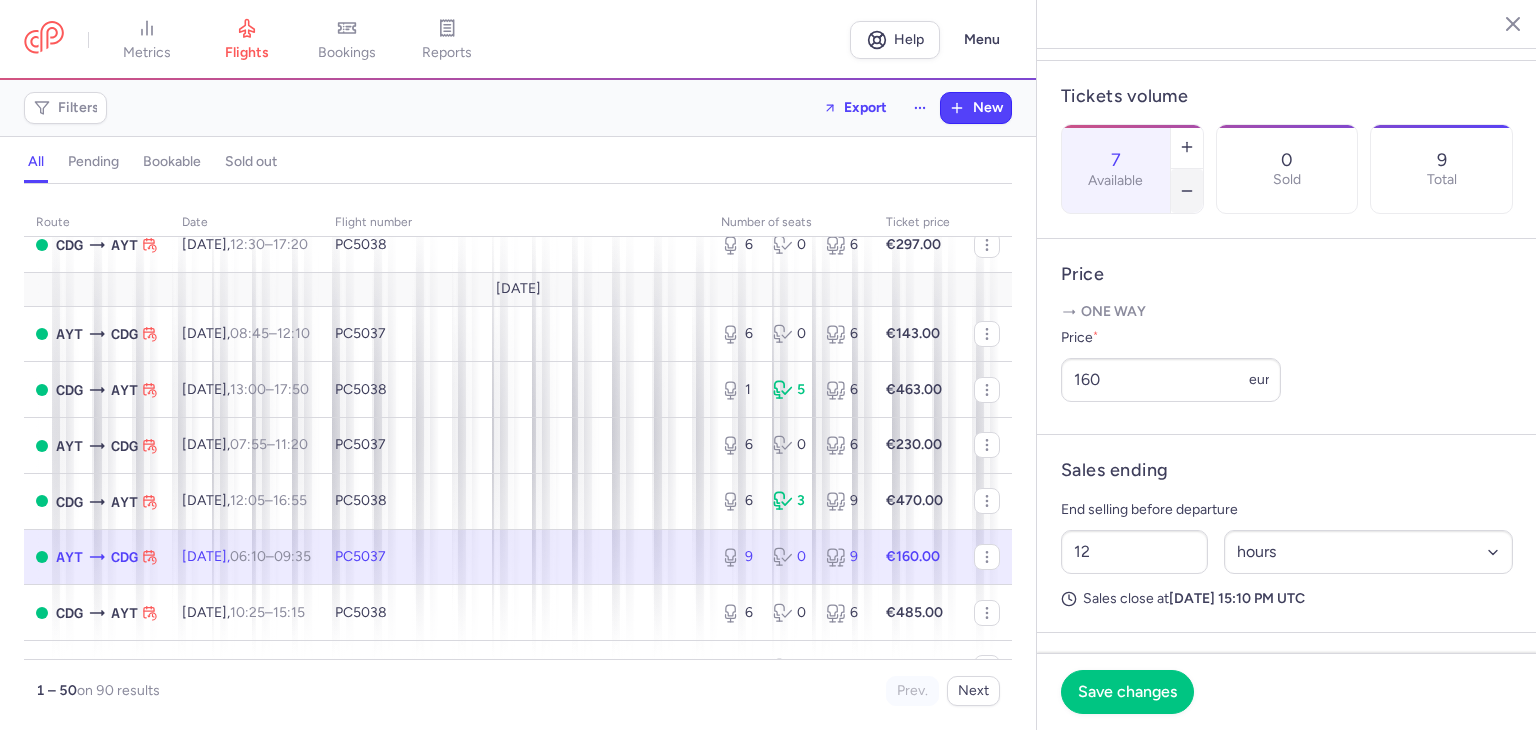click 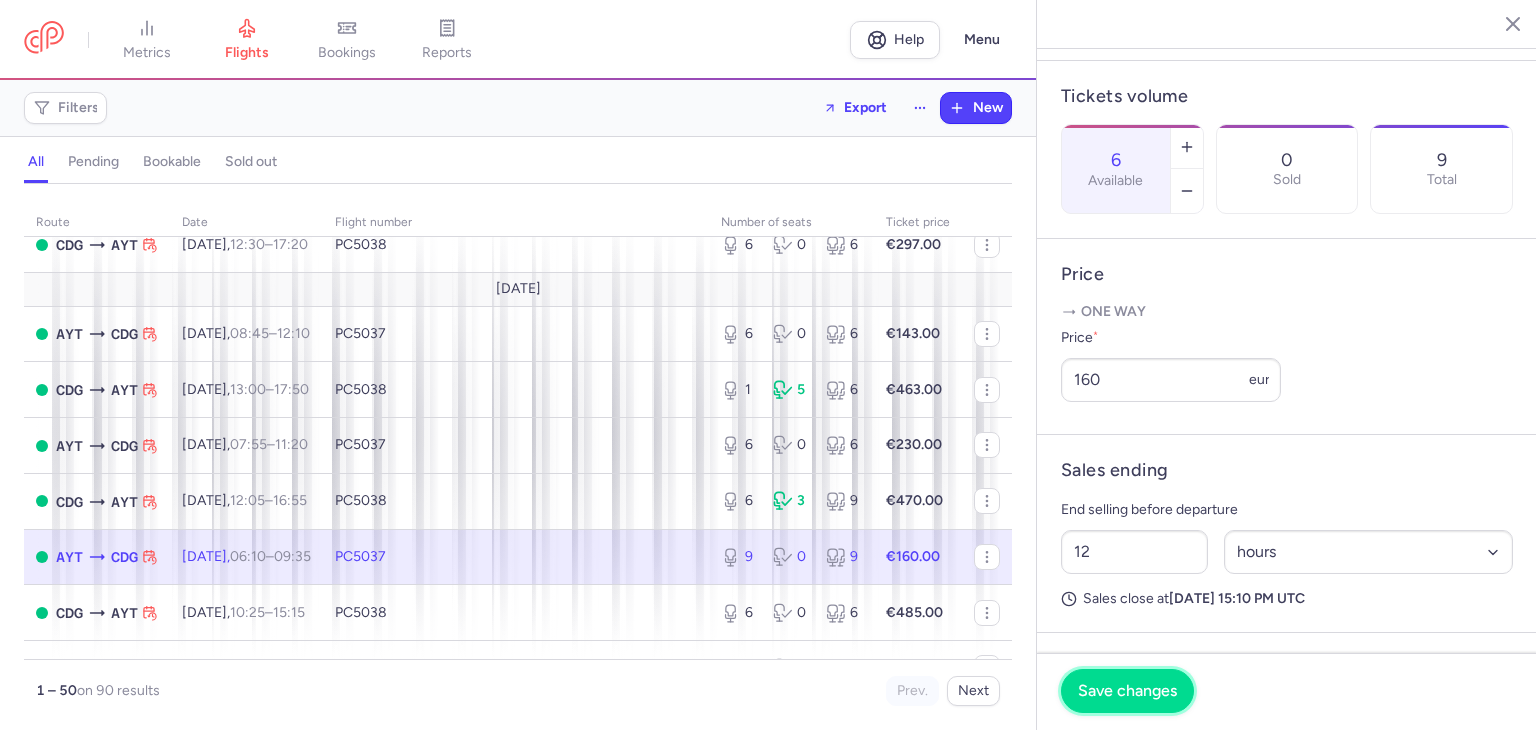 click on "Save changes" at bounding box center [1127, 691] 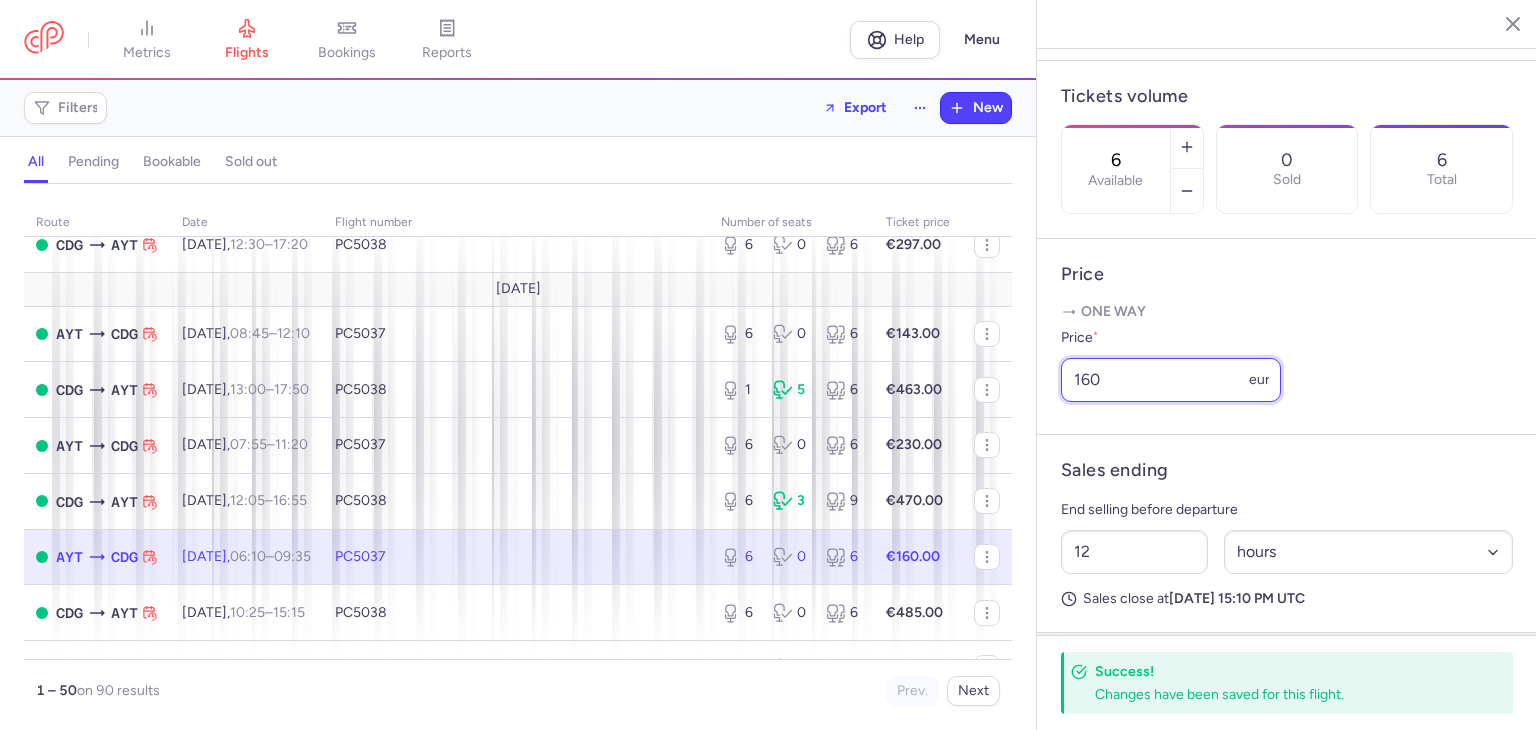 click on "160" at bounding box center (1171, 380) 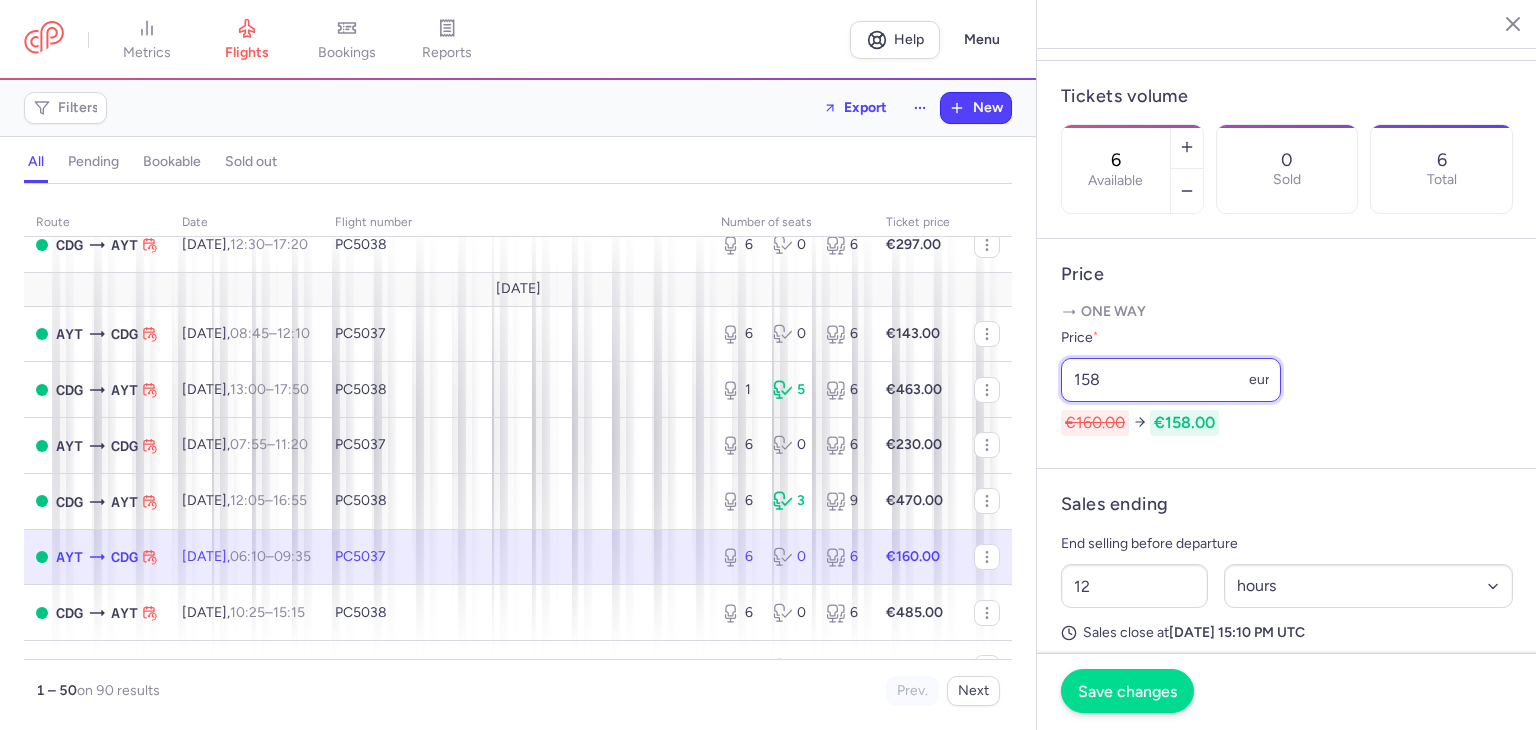 type on "158" 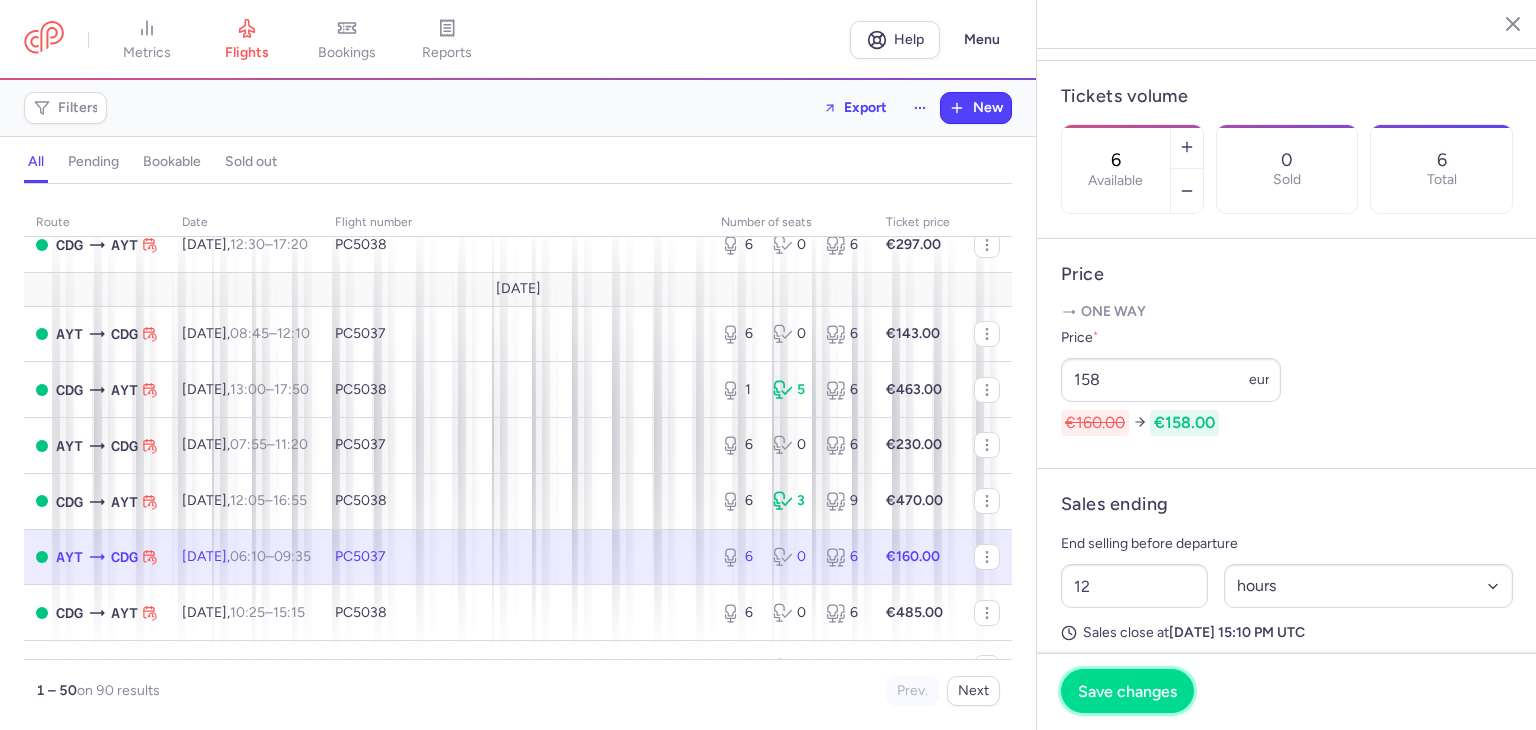 click on "Save changes" at bounding box center (1127, 691) 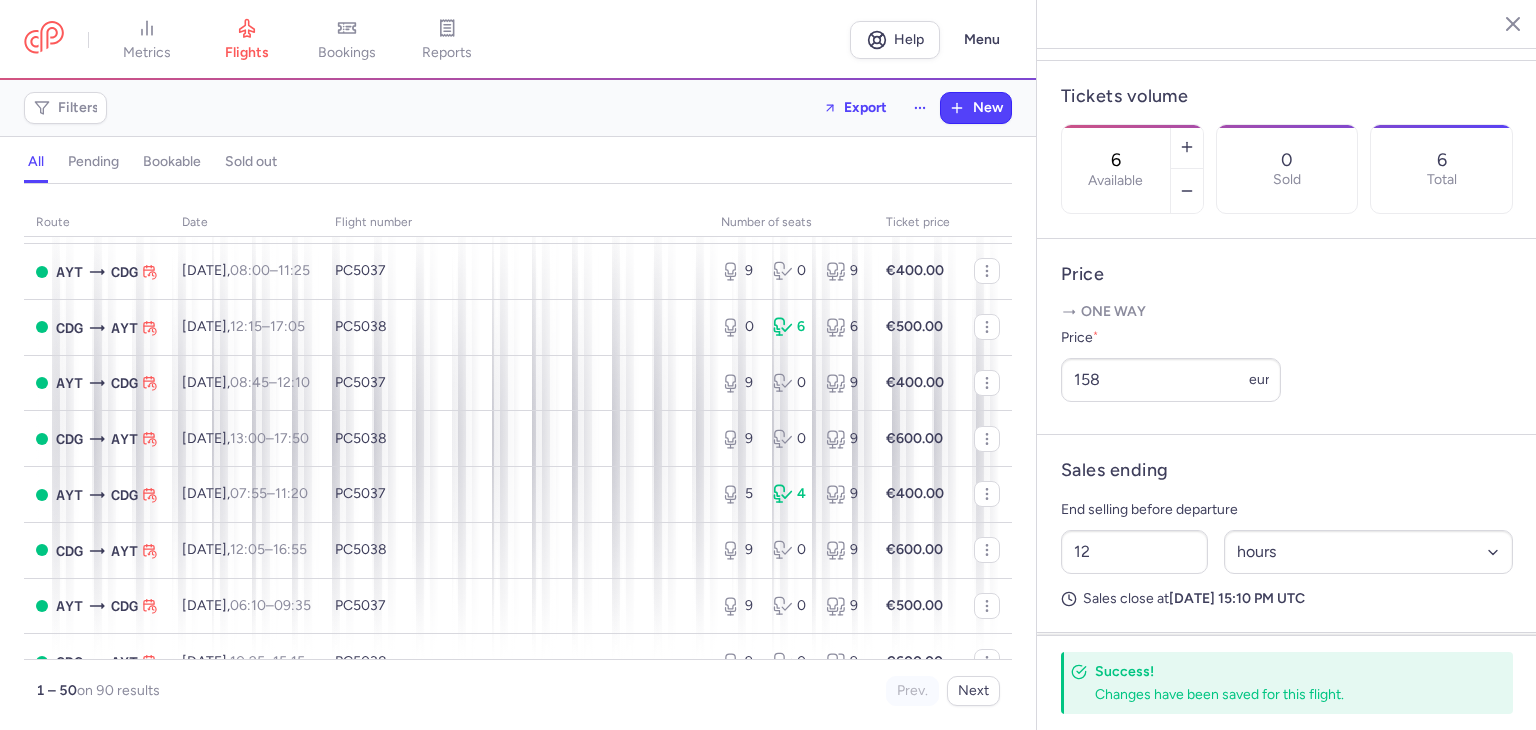 scroll, scrollTop: 1066, scrollLeft: 0, axis: vertical 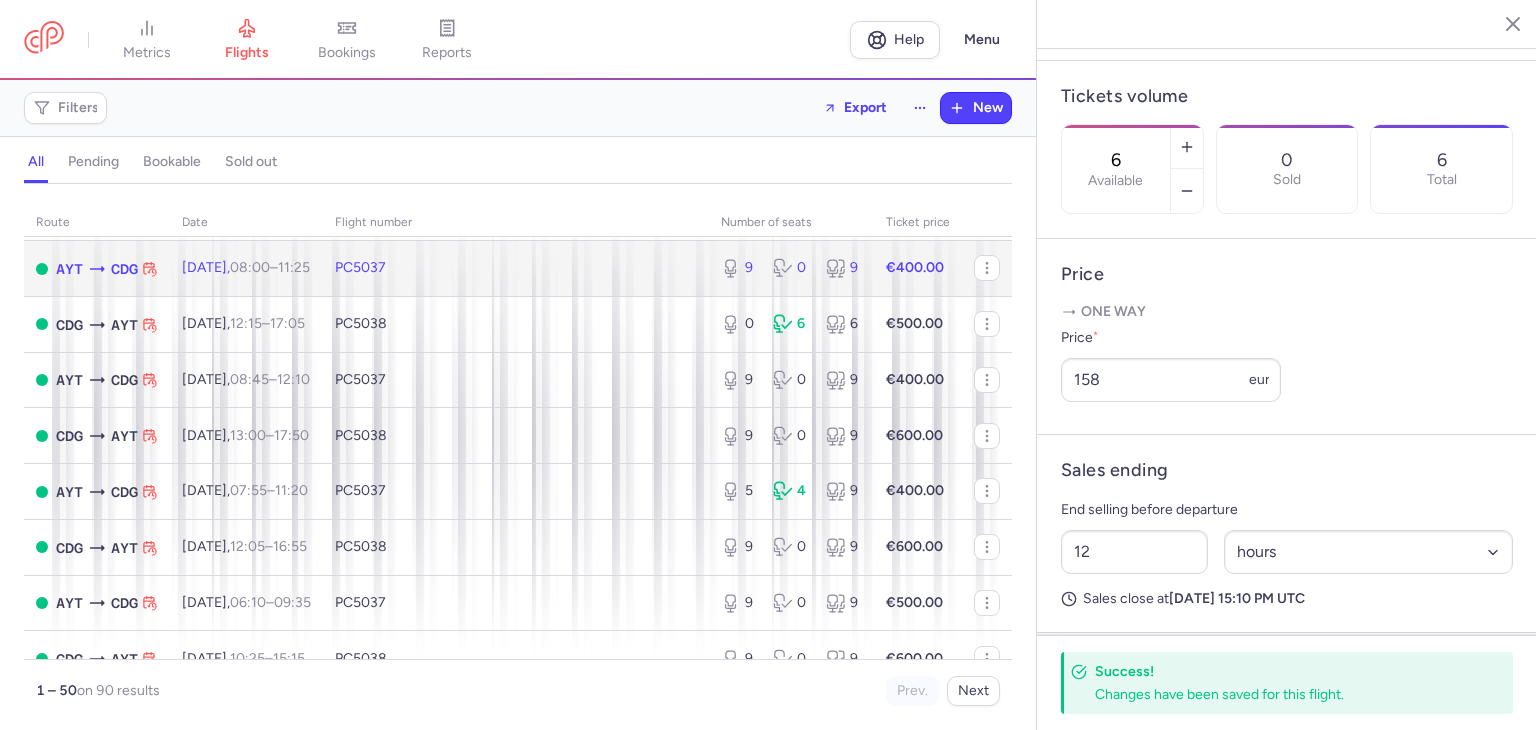 click on "PC5037" at bounding box center (516, 269) 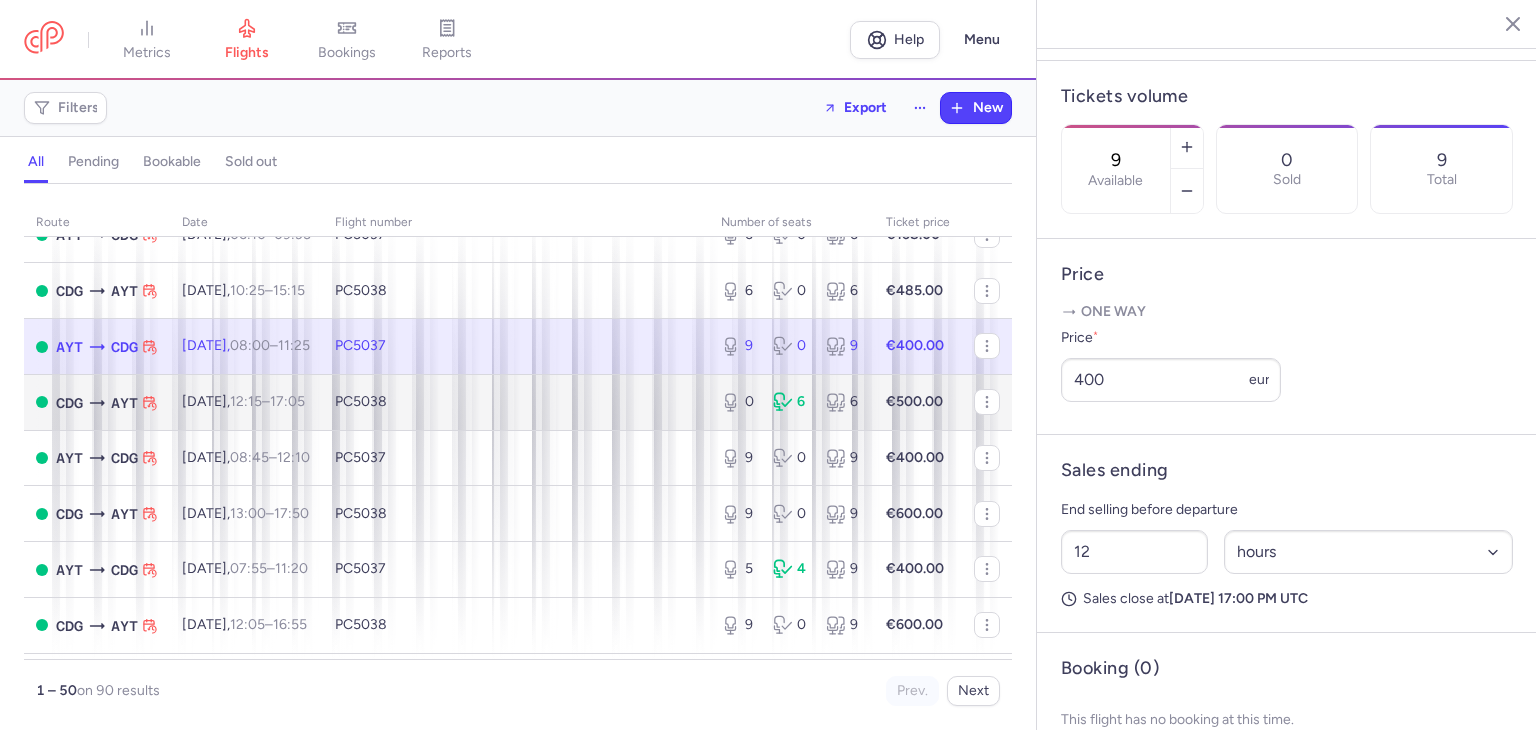 scroll, scrollTop: 933, scrollLeft: 0, axis: vertical 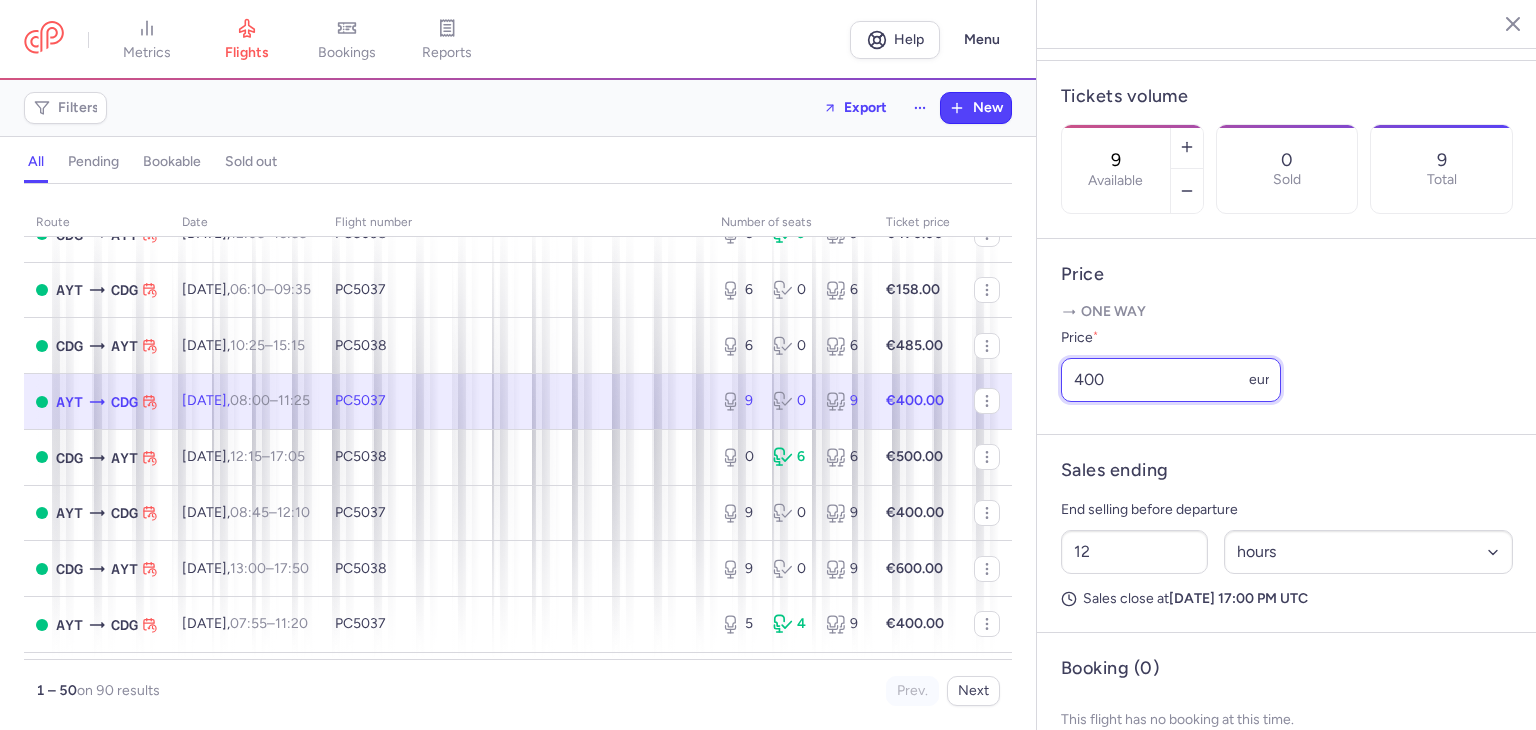 drag, startPoint x: 1091, startPoint y: 406, endPoint x: 1008, endPoint y: 393, distance: 84.0119 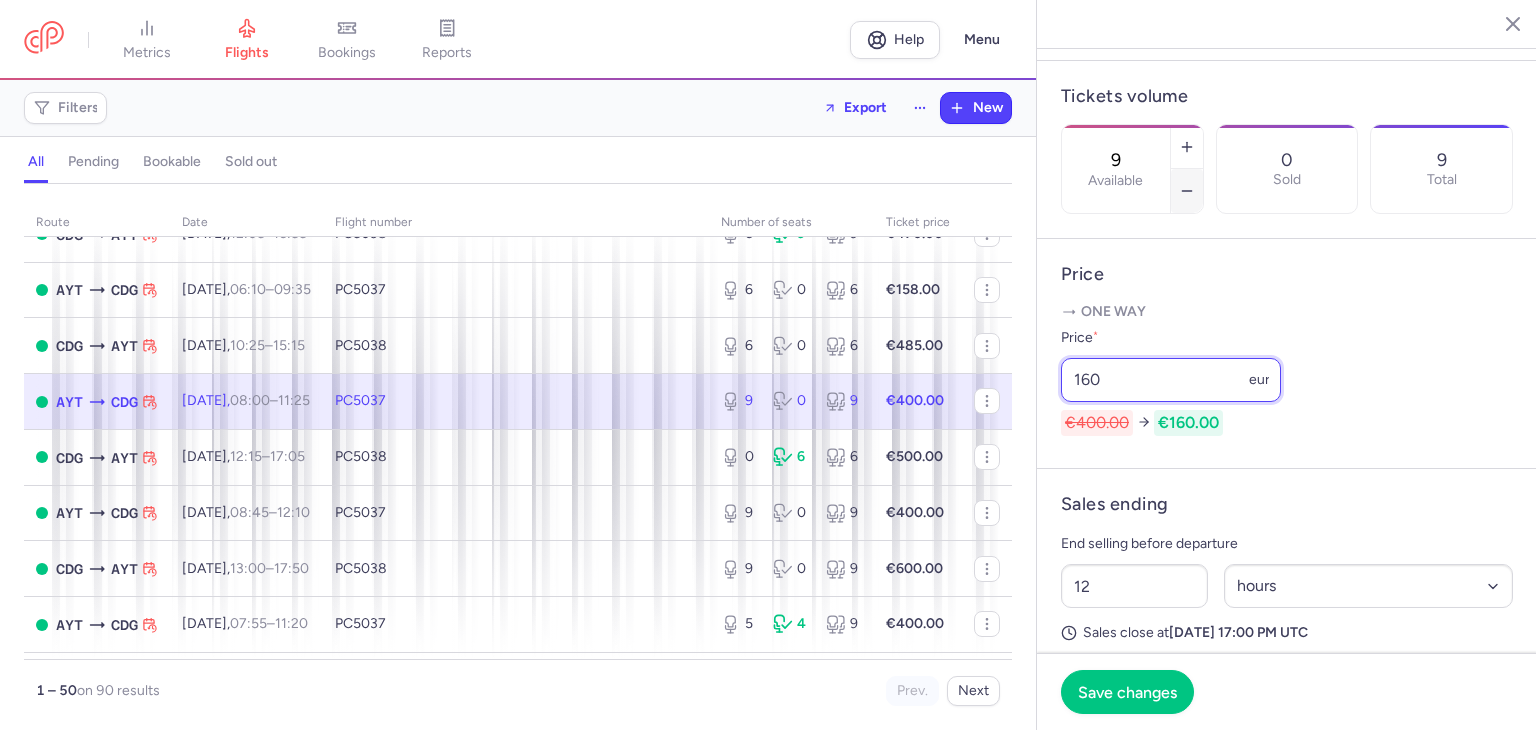 type on "160" 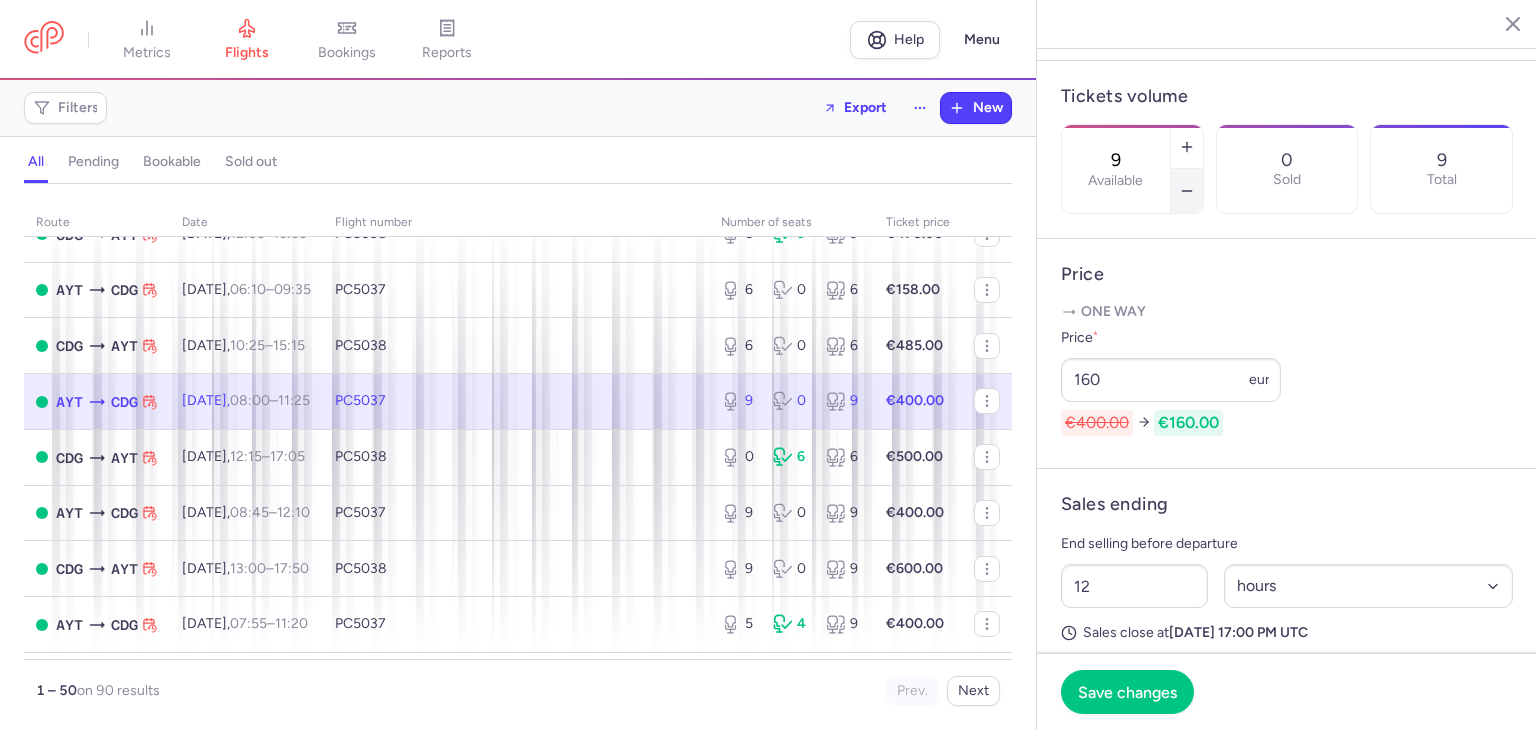 click 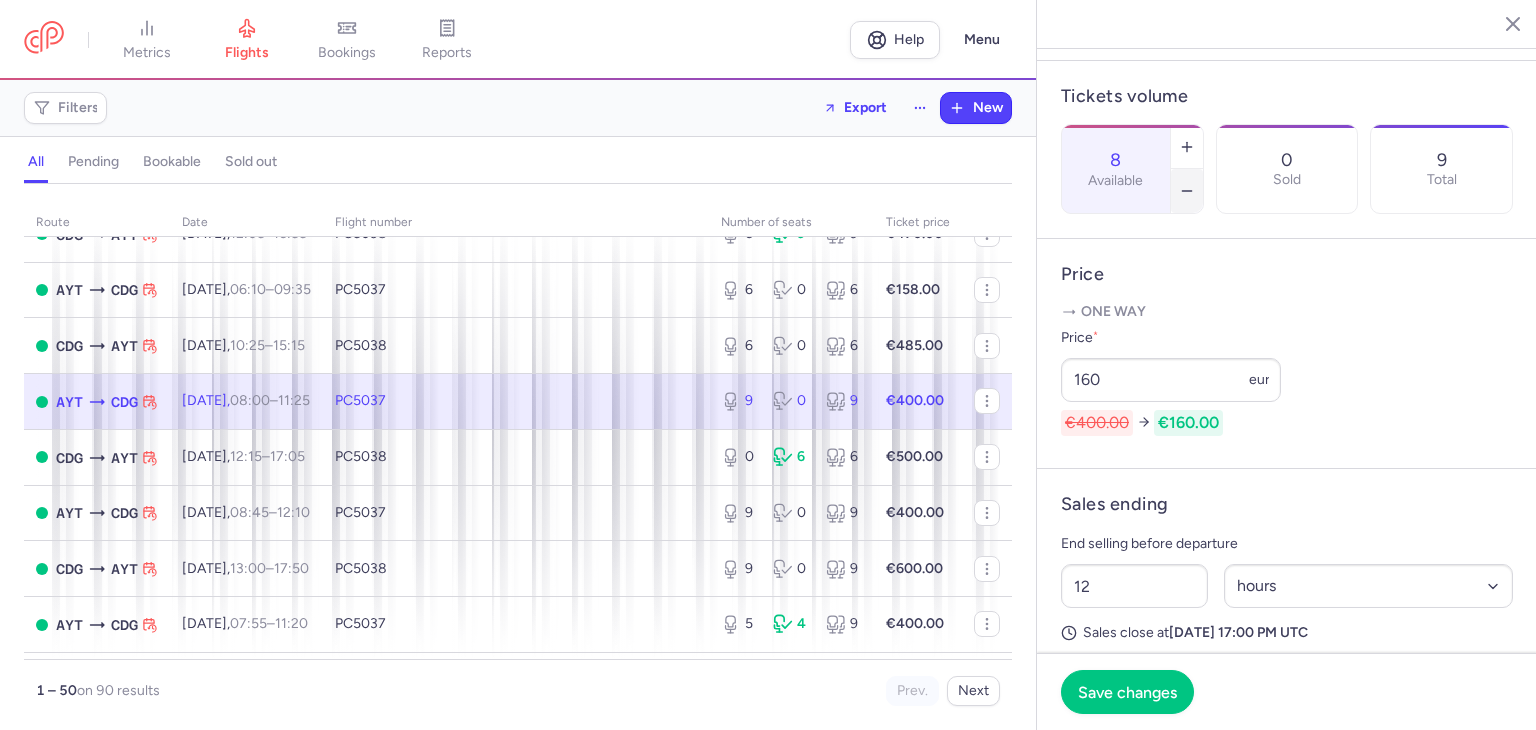 click 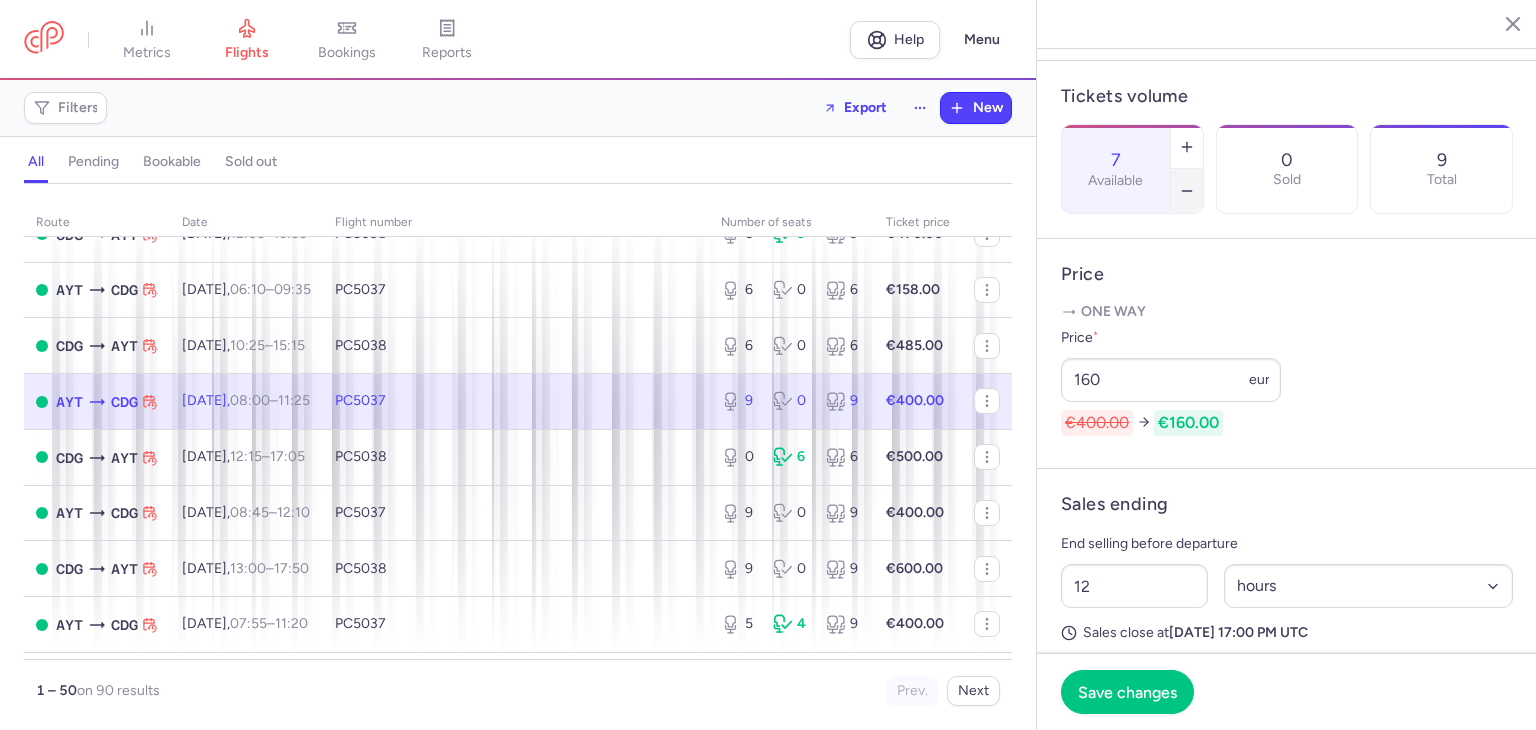 click 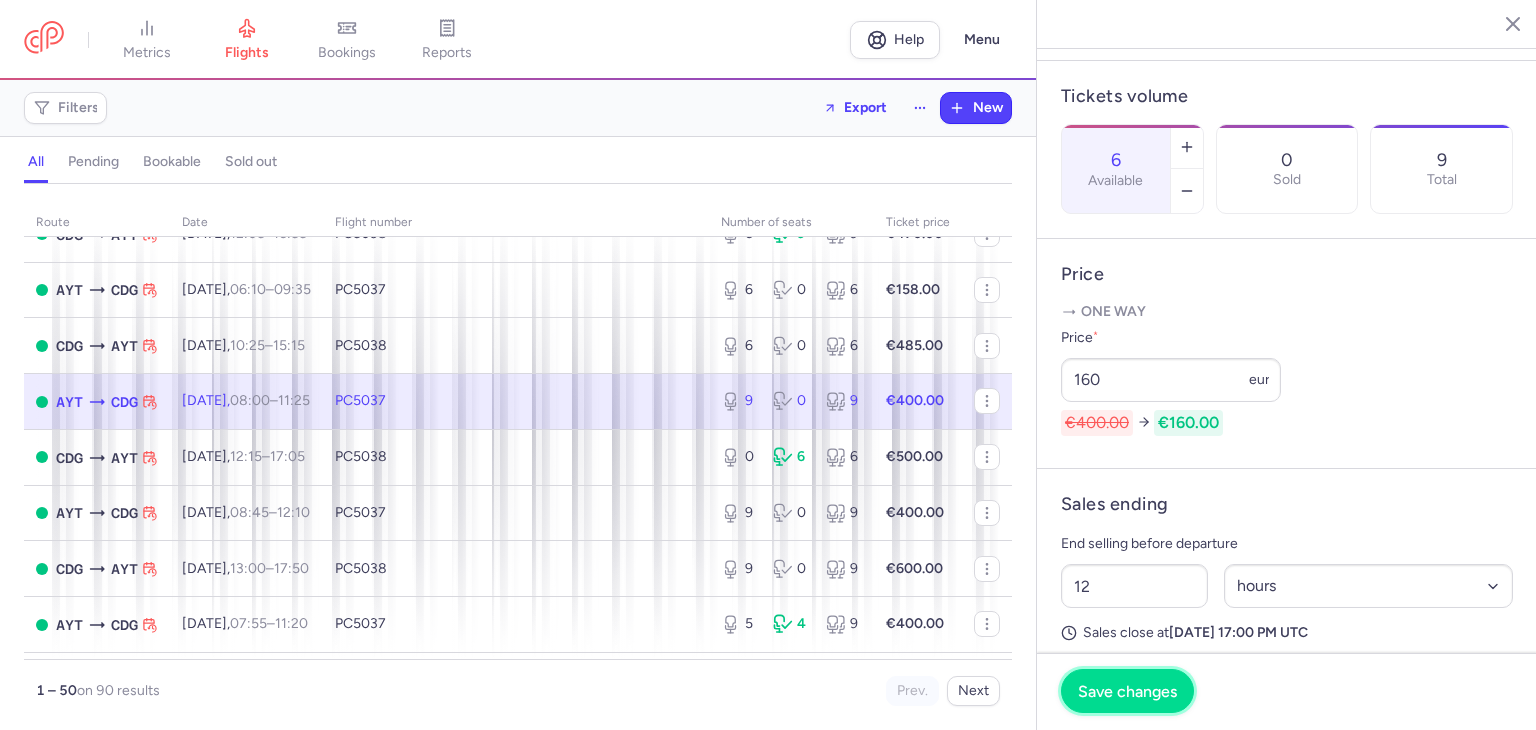 click on "Save changes" at bounding box center [1127, 691] 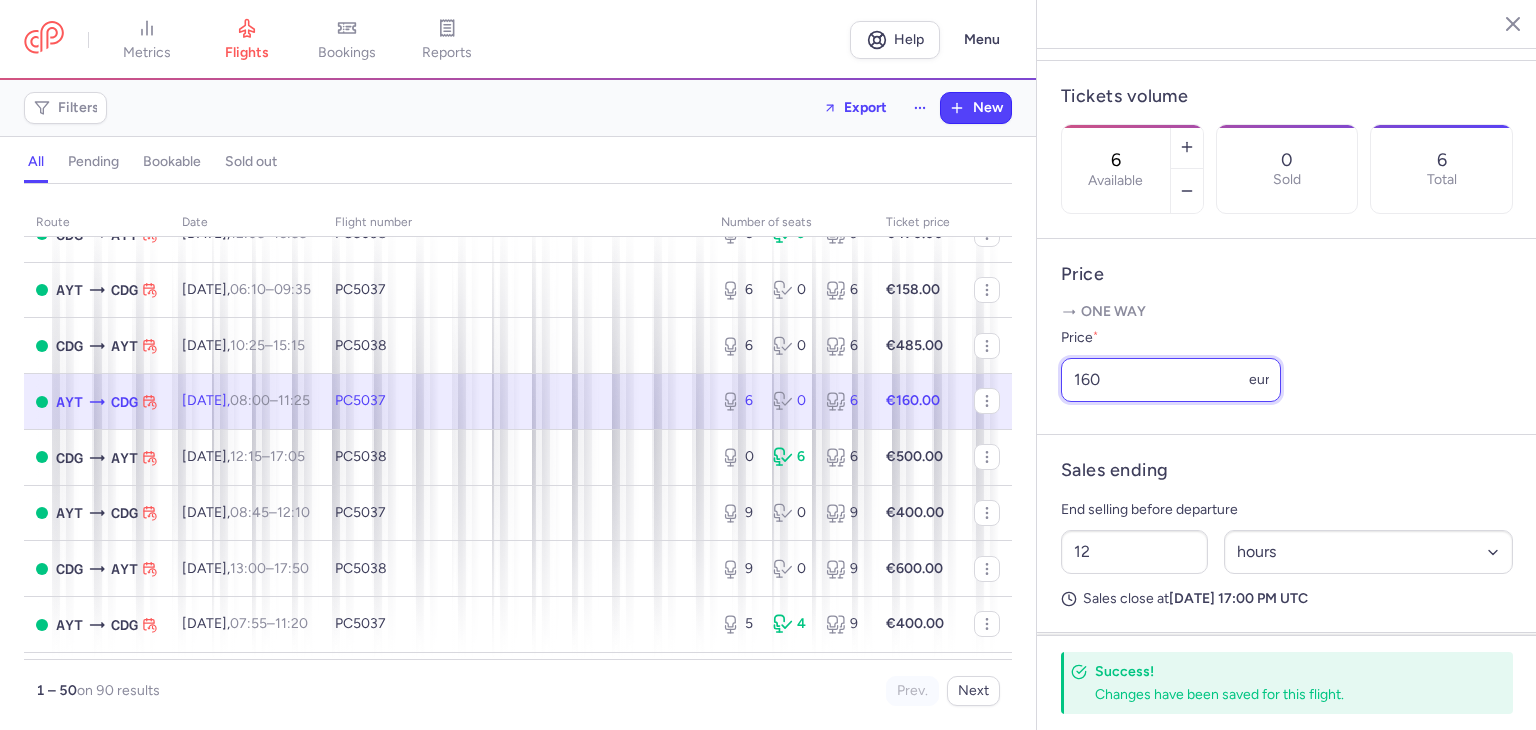 click on "160" at bounding box center [1171, 380] 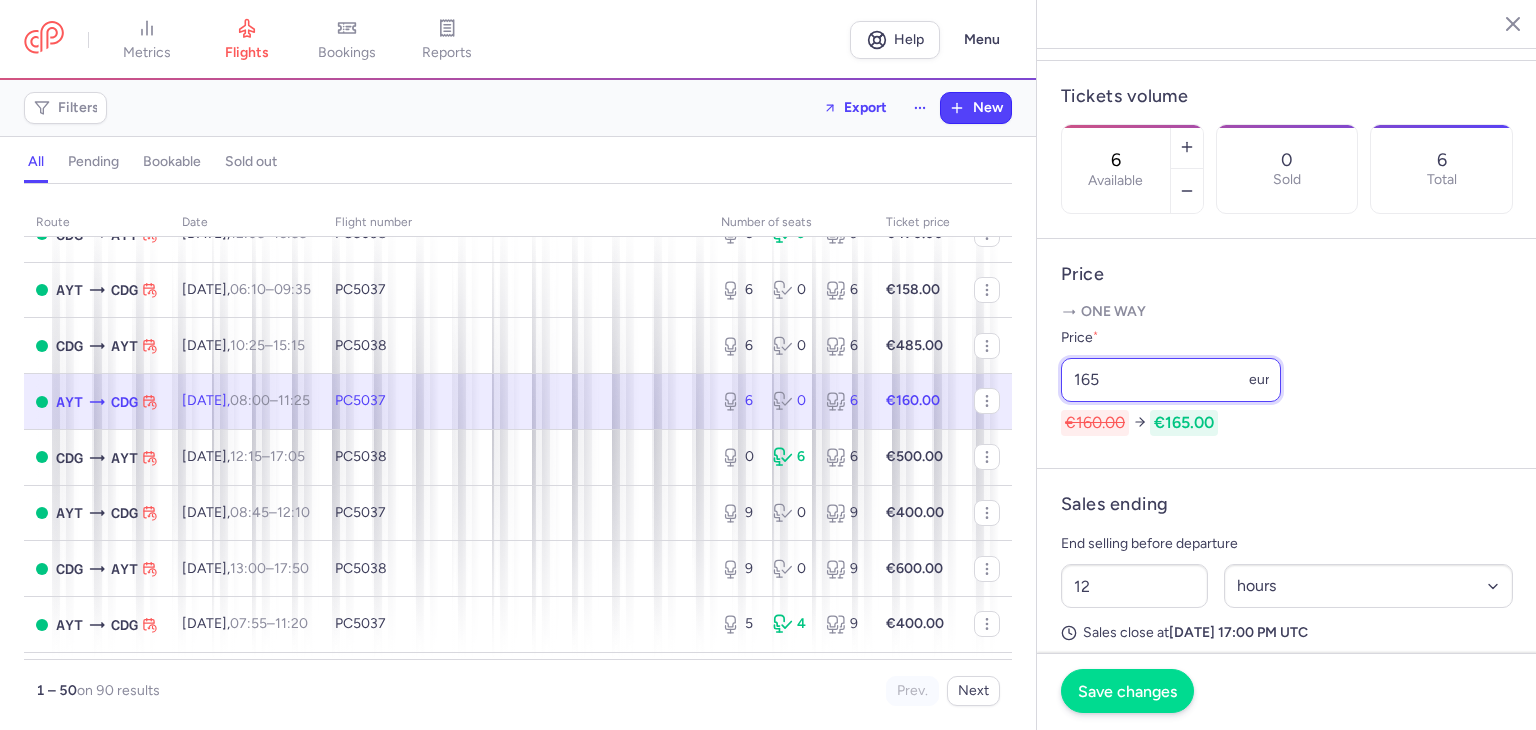 type on "165" 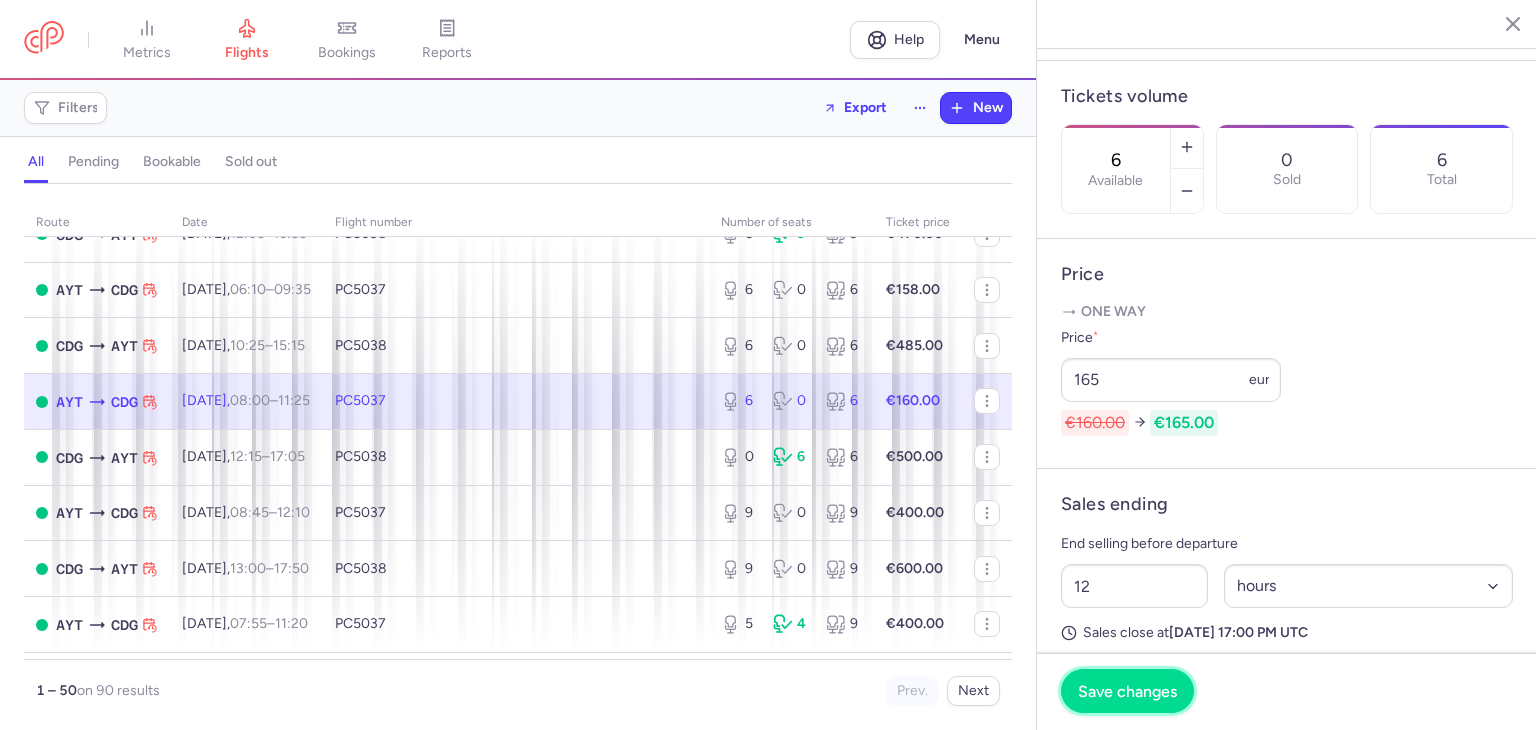 click on "Save changes" at bounding box center [1127, 691] 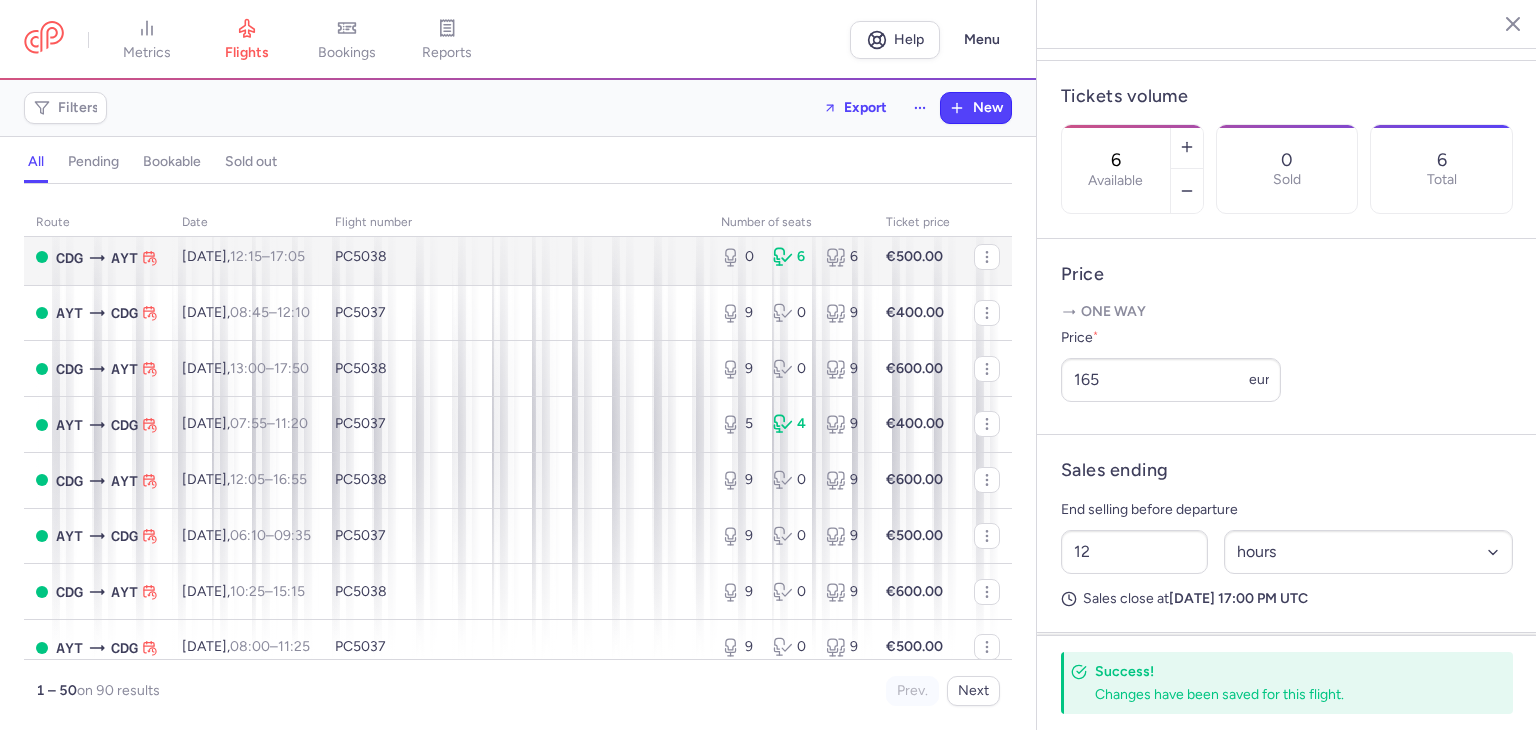 scroll, scrollTop: 1066, scrollLeft: 0, axis: vertical 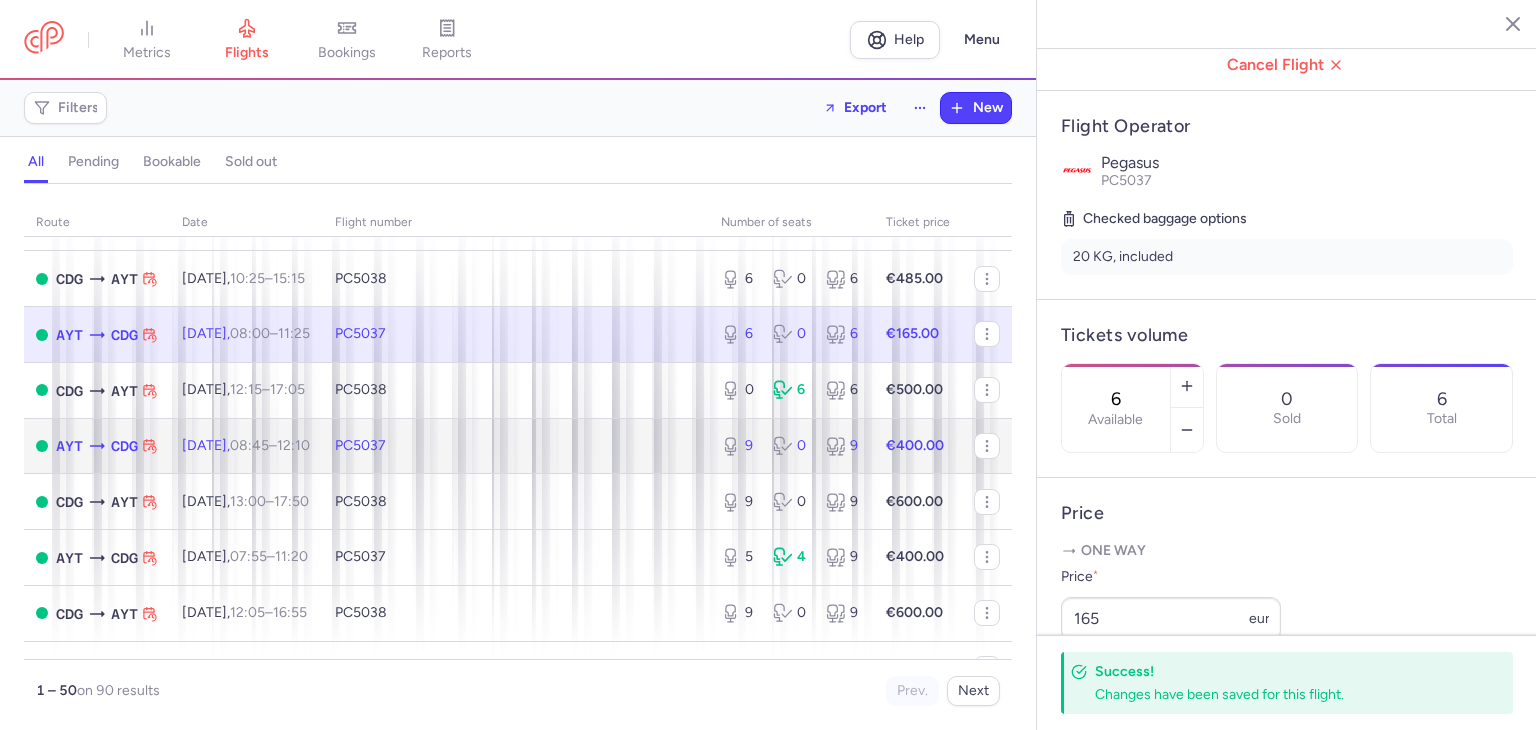click on "PC5037" at bounding box center [516, 446] 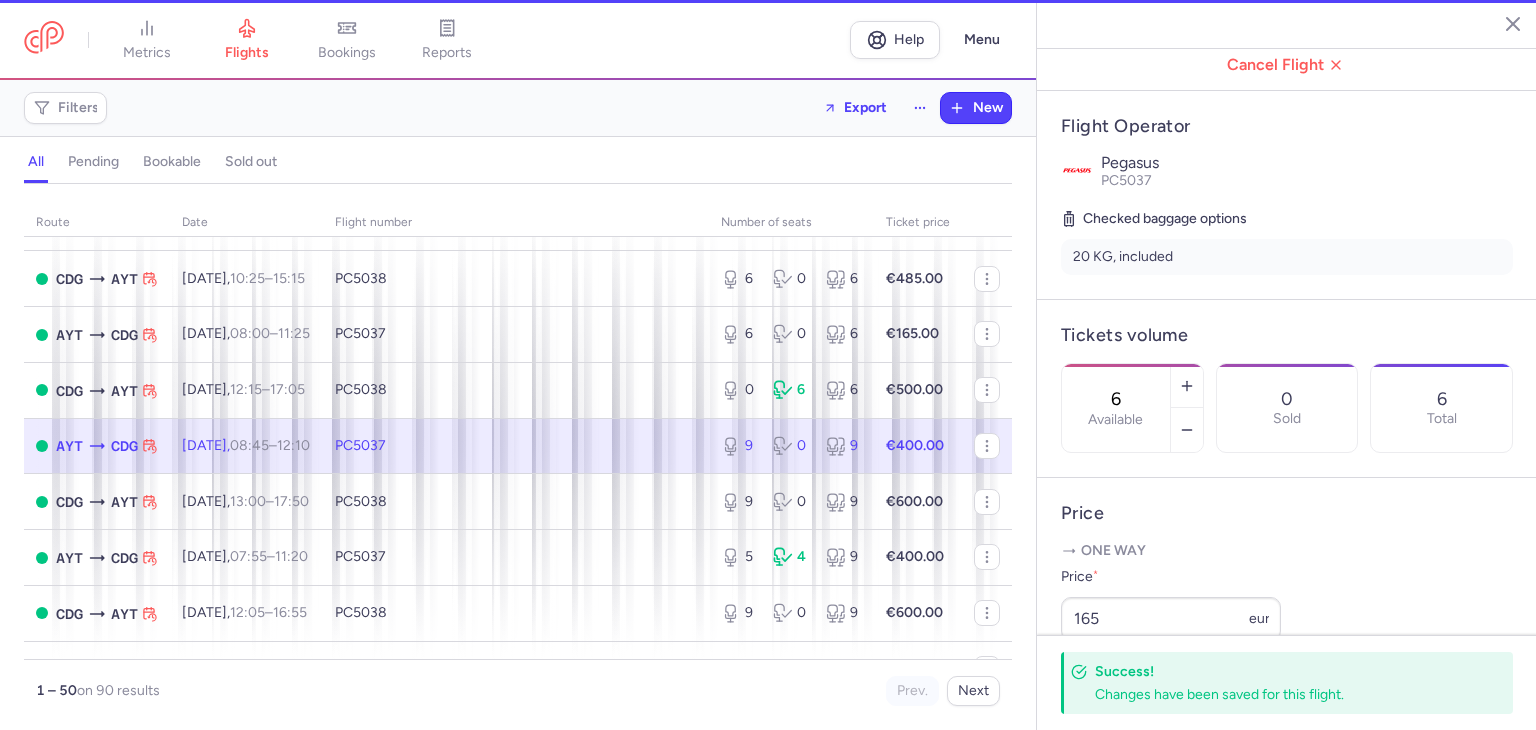 type on "9" 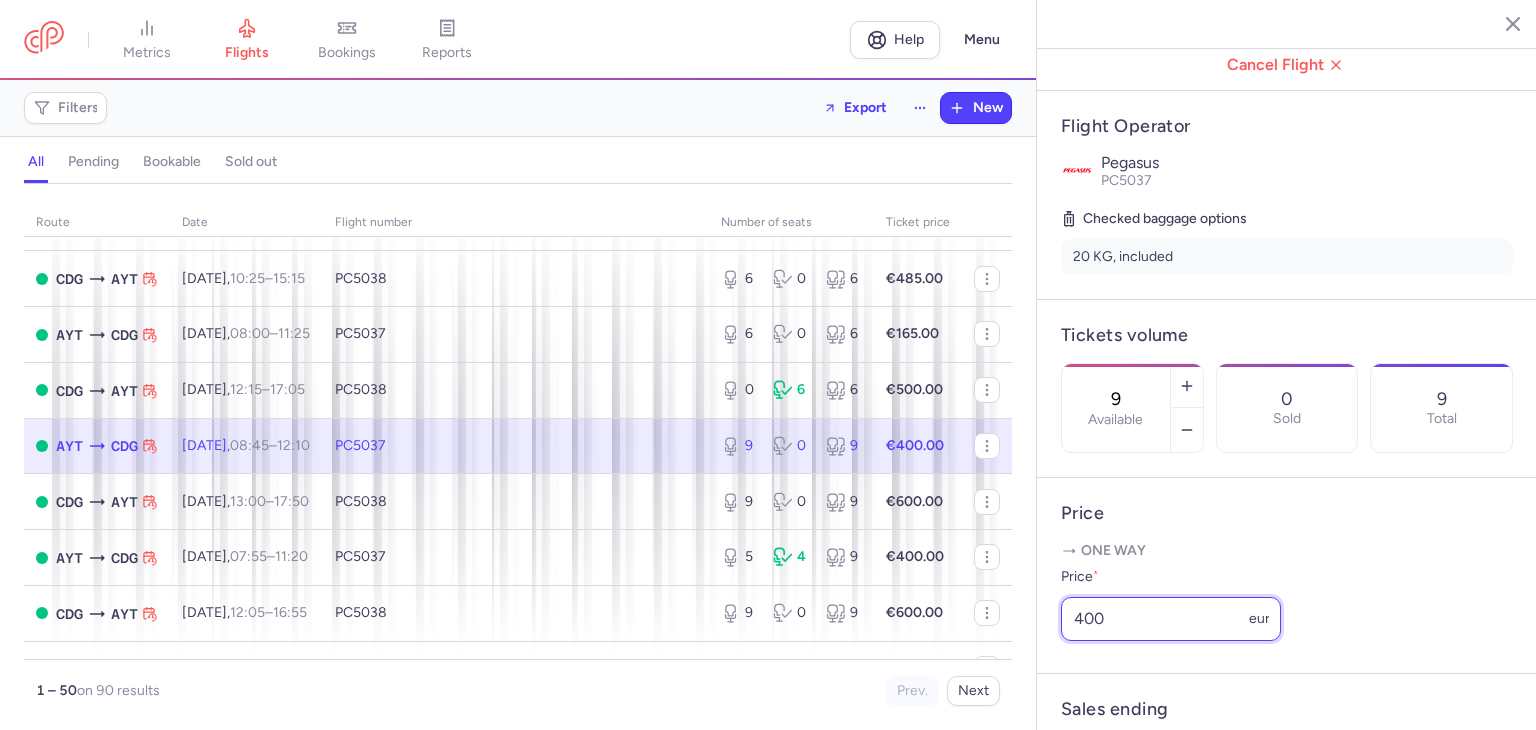 drag, startPoint x: 1138, startPoint y: 642, endPoint x: 1044, endPoint y: 634, distance: 94.33981 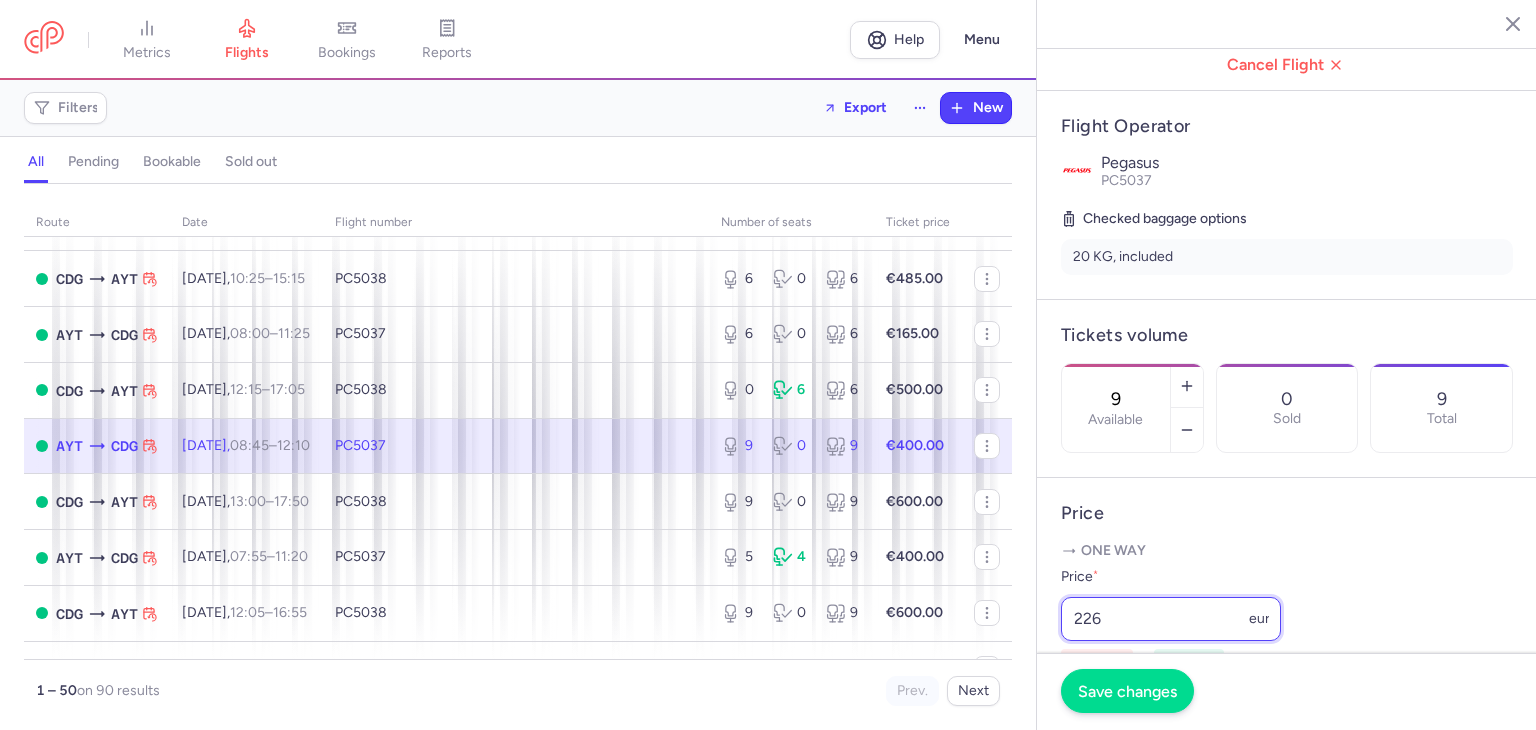 type on "226" 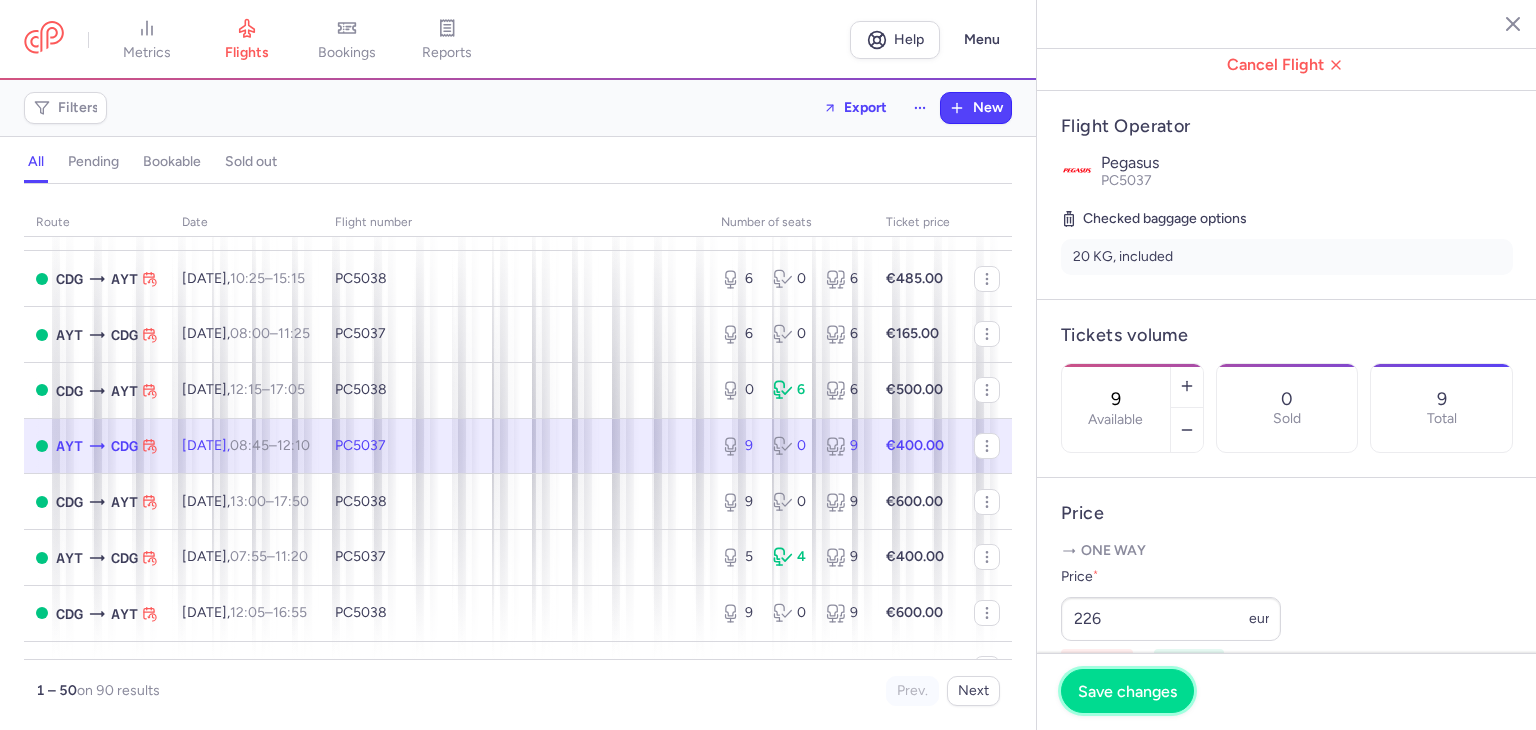 click on "Save changes" at bounding box center (1127, 691) 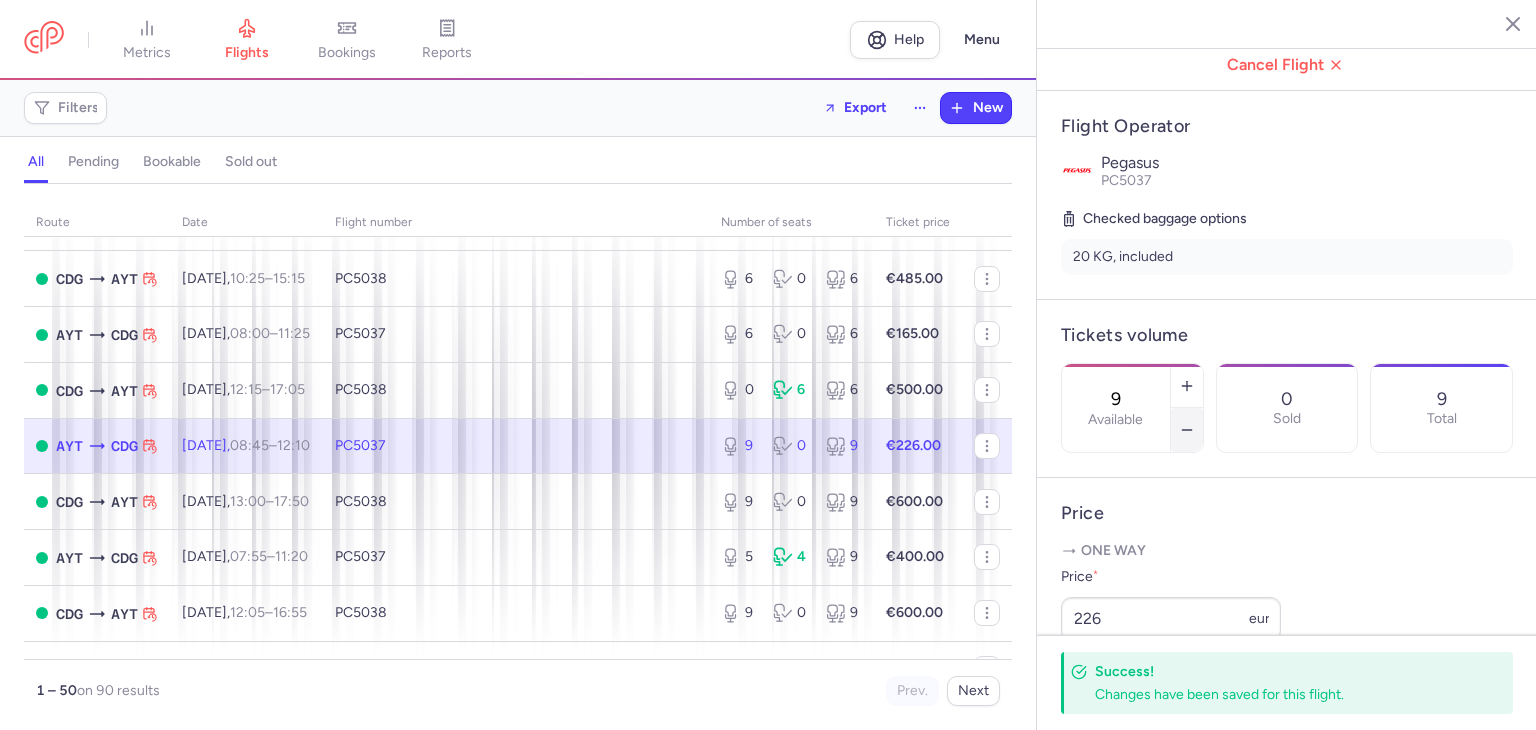 click 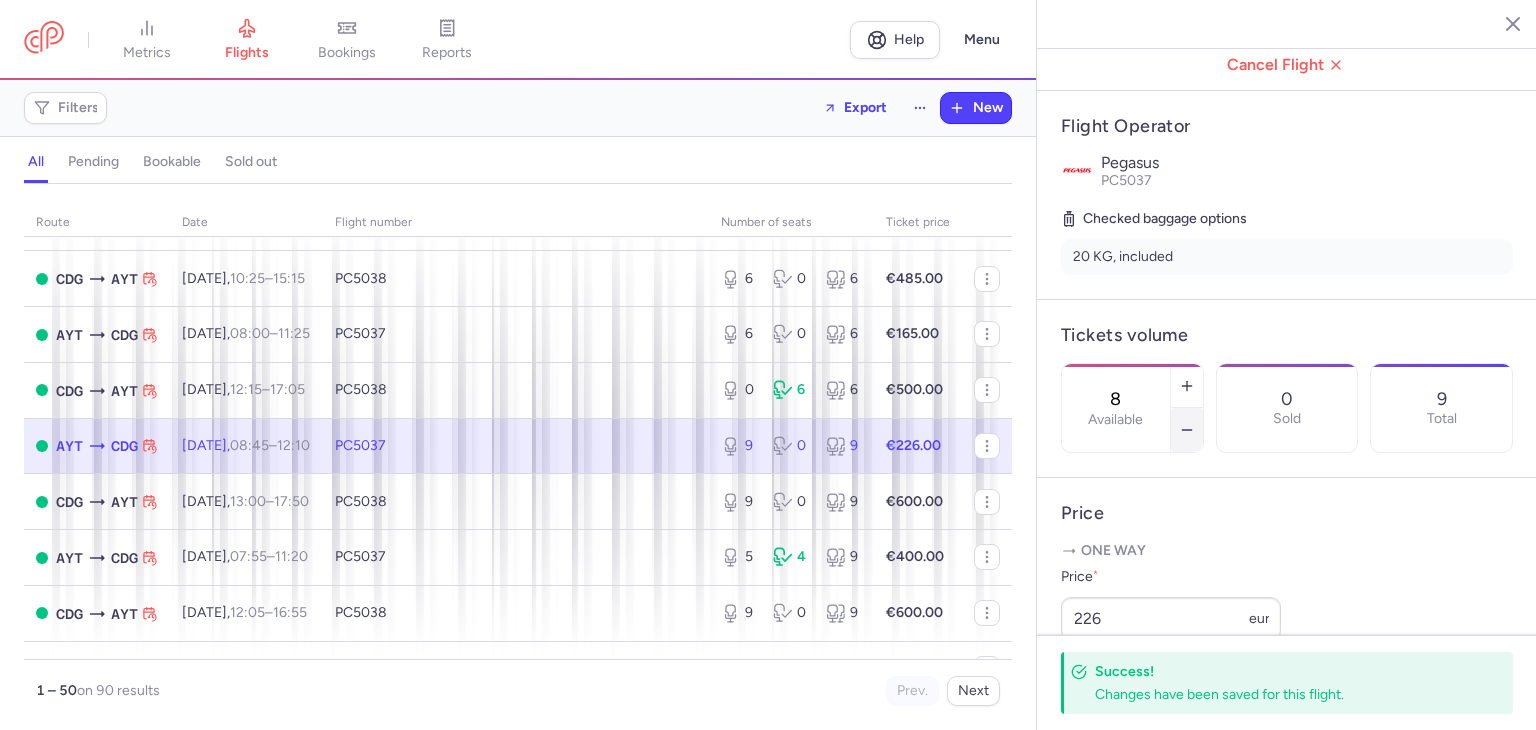 click 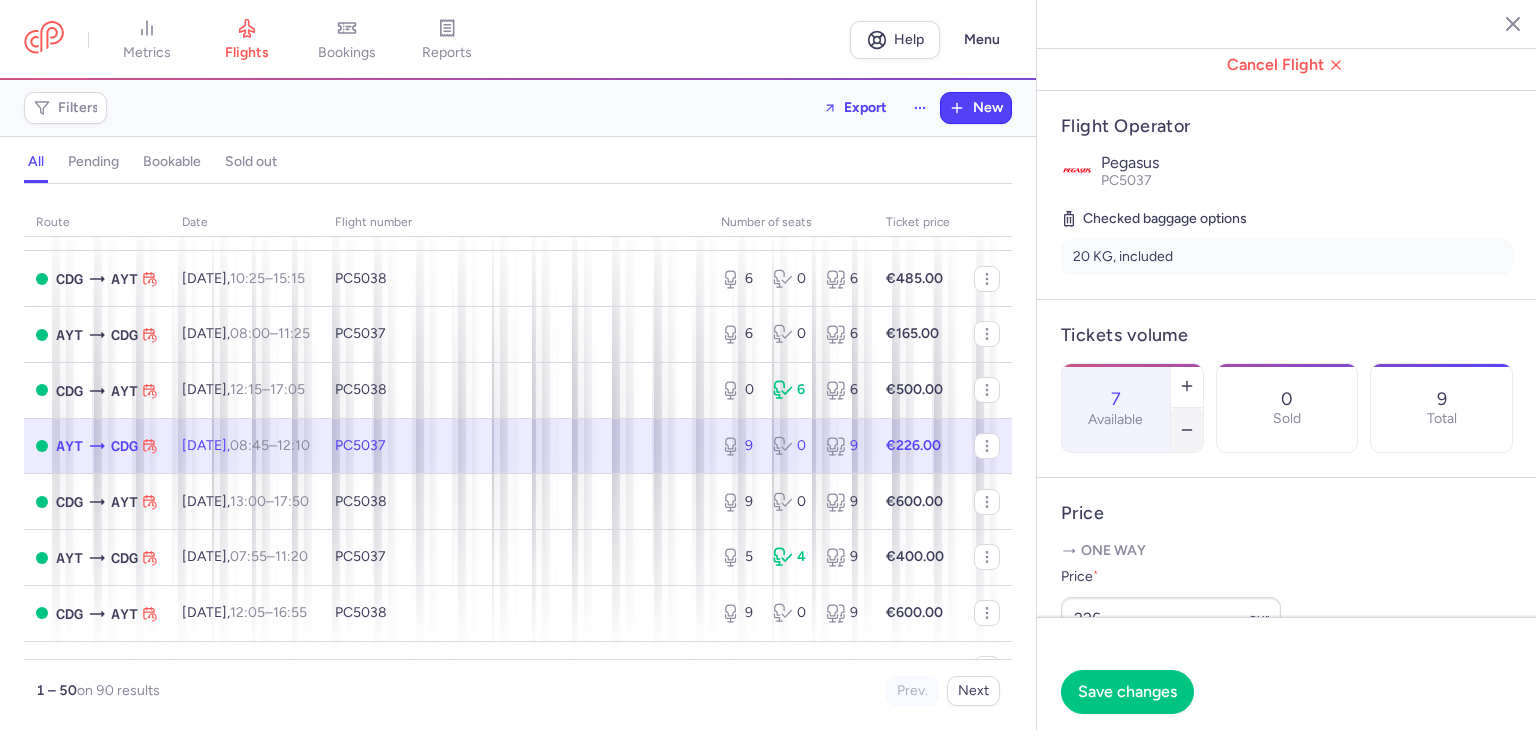 click 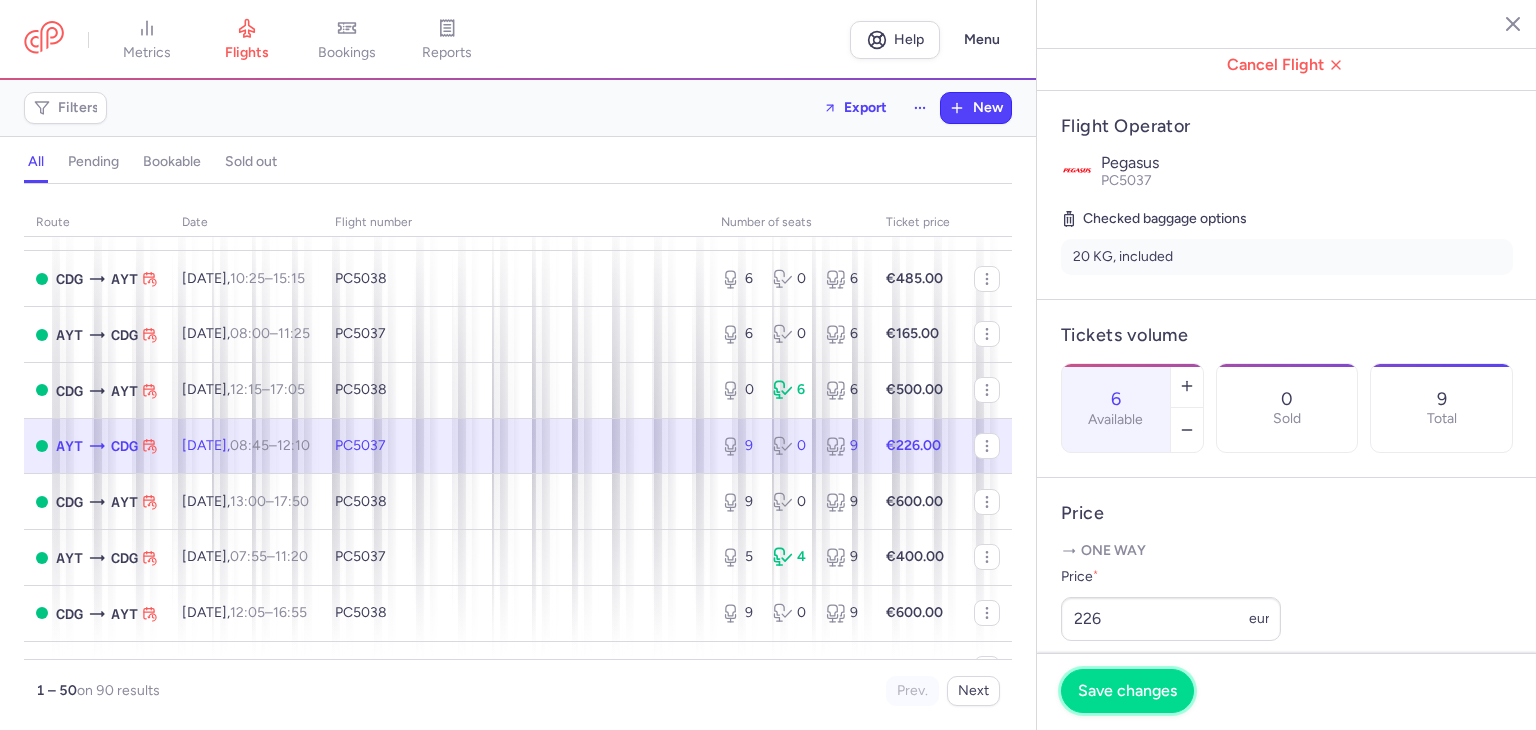 click on "Save changes" at bounding box center (1127, 691) 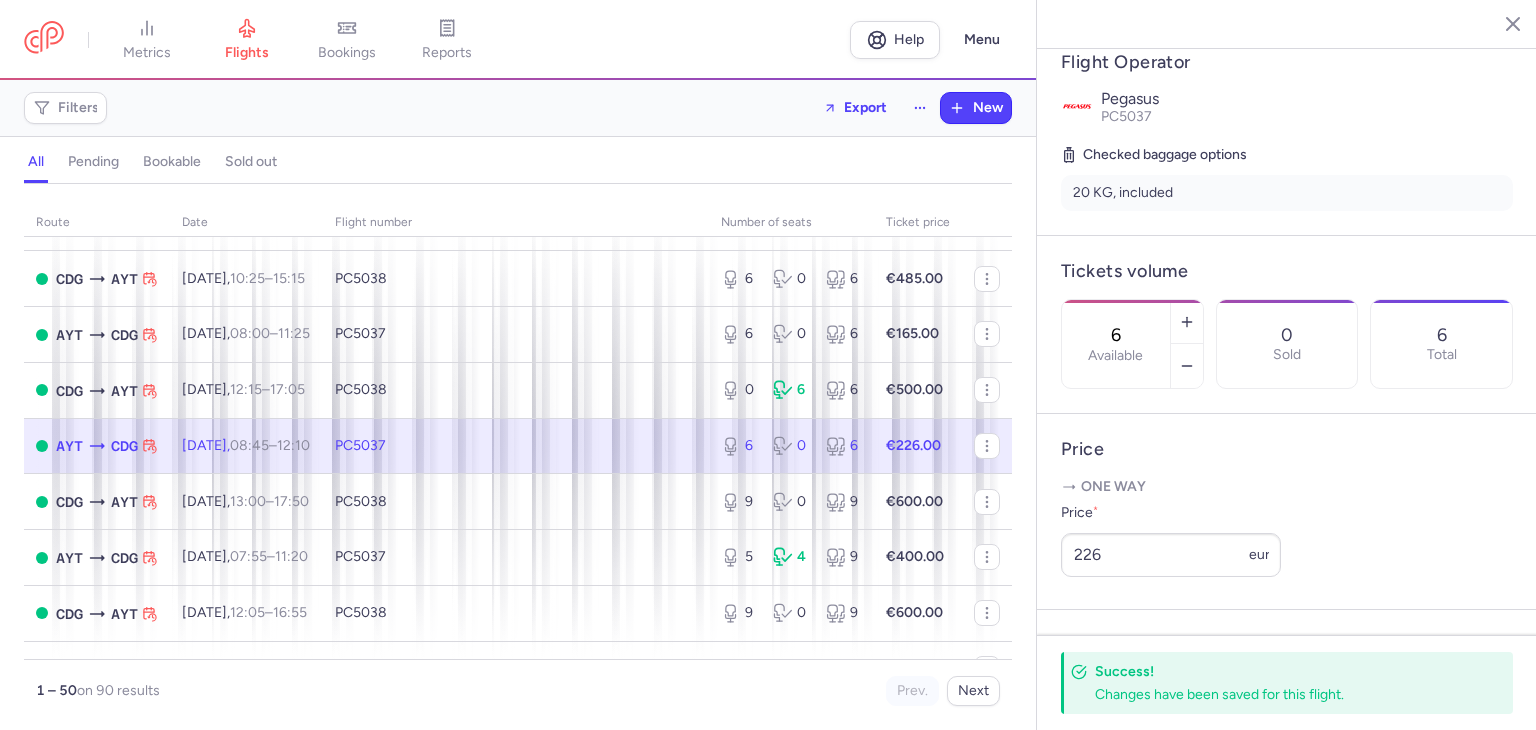 scroll, scrollTop: 476, scrollLeft: 0, axis: vertical 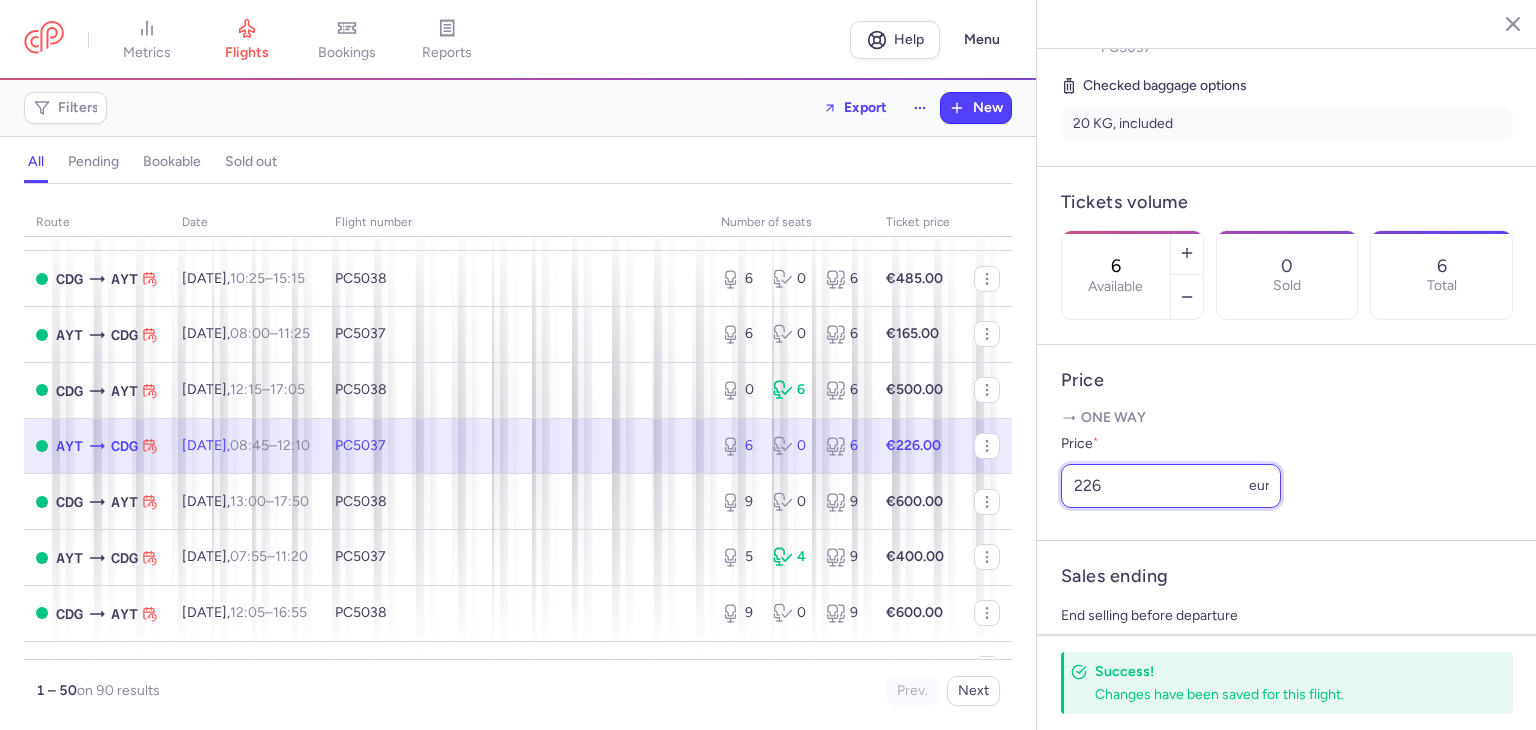 click on "226" at bounding box center (1171, 486) 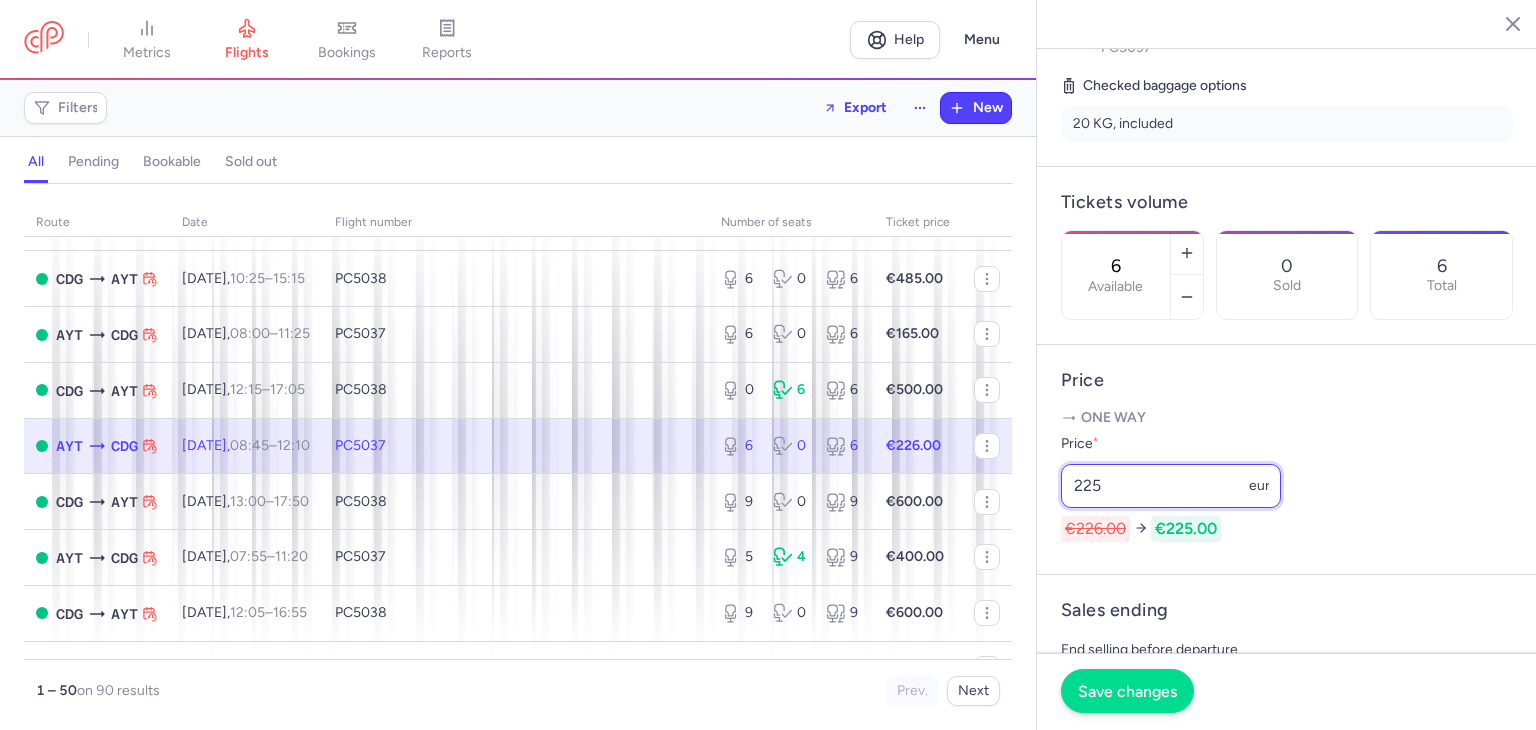 type on "225" 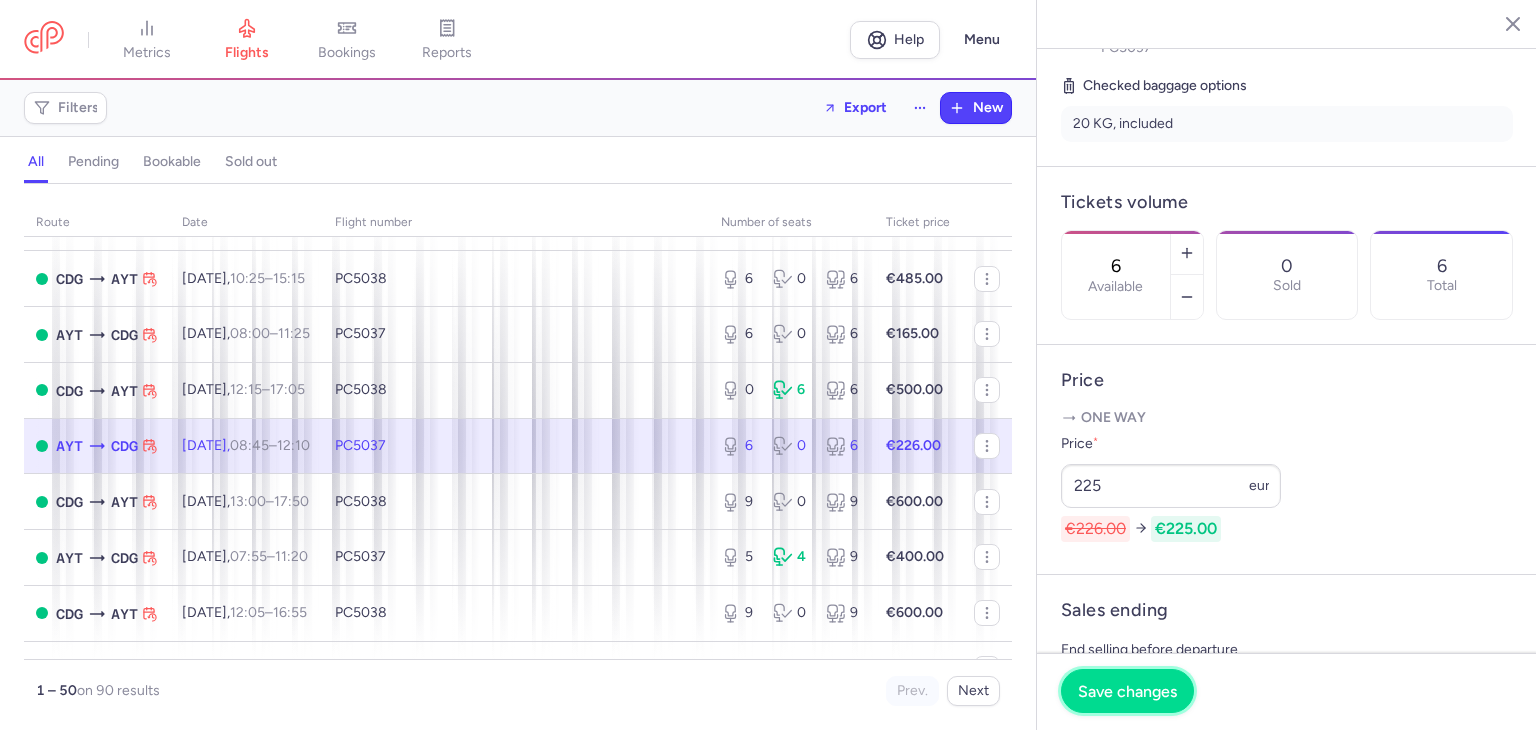 click on "Save changes" at bounding box center (1127, 691) 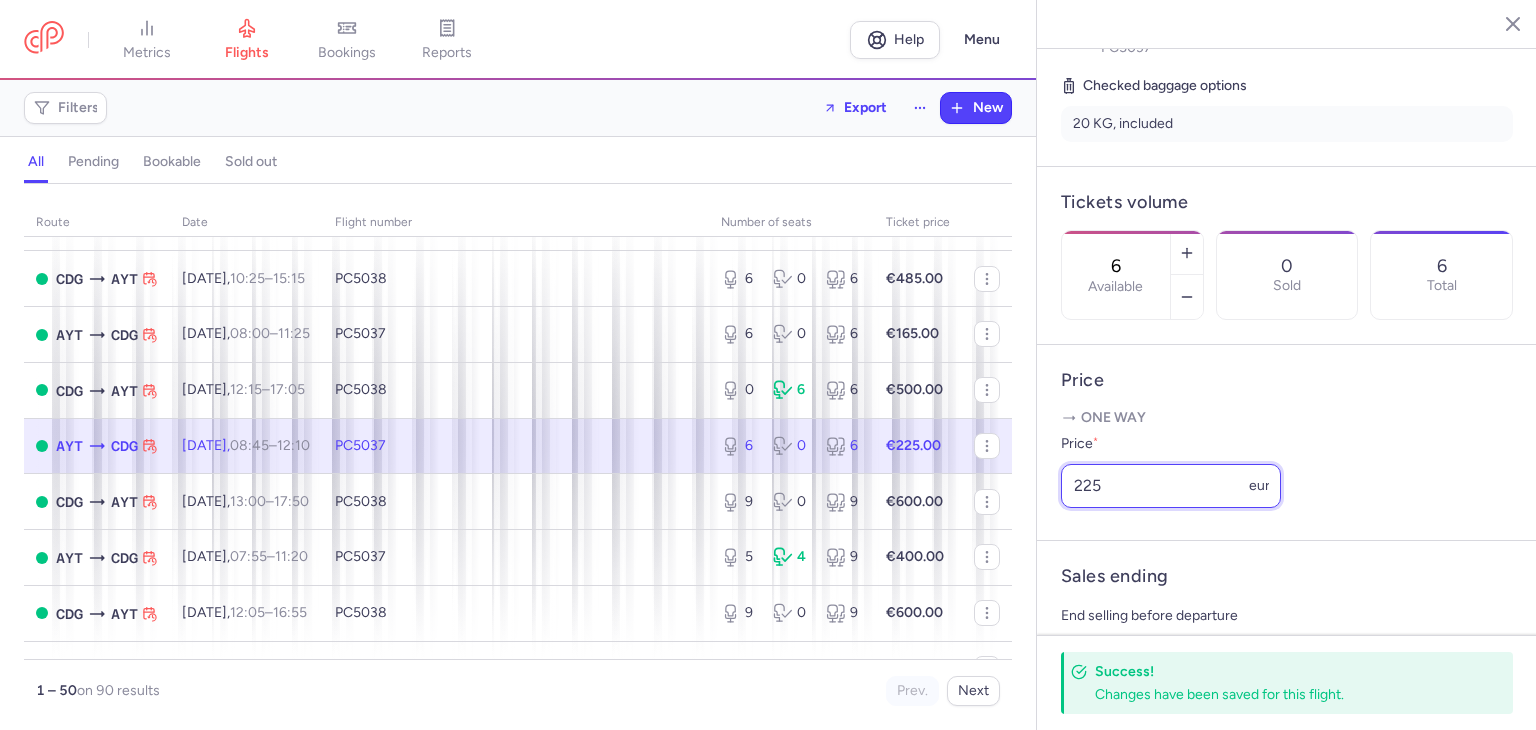 click on "225" at bounding box center (1171, 486) 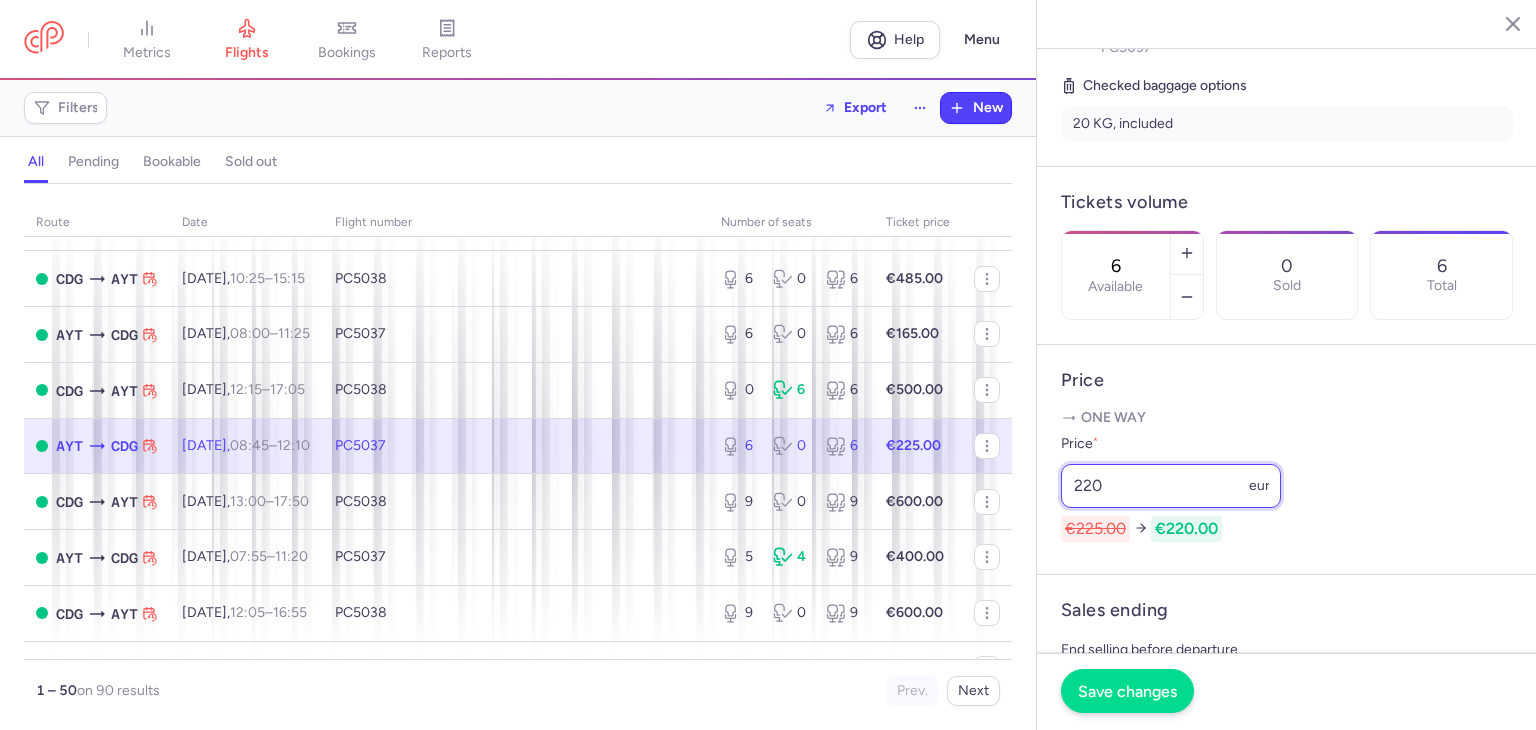 type on "220" 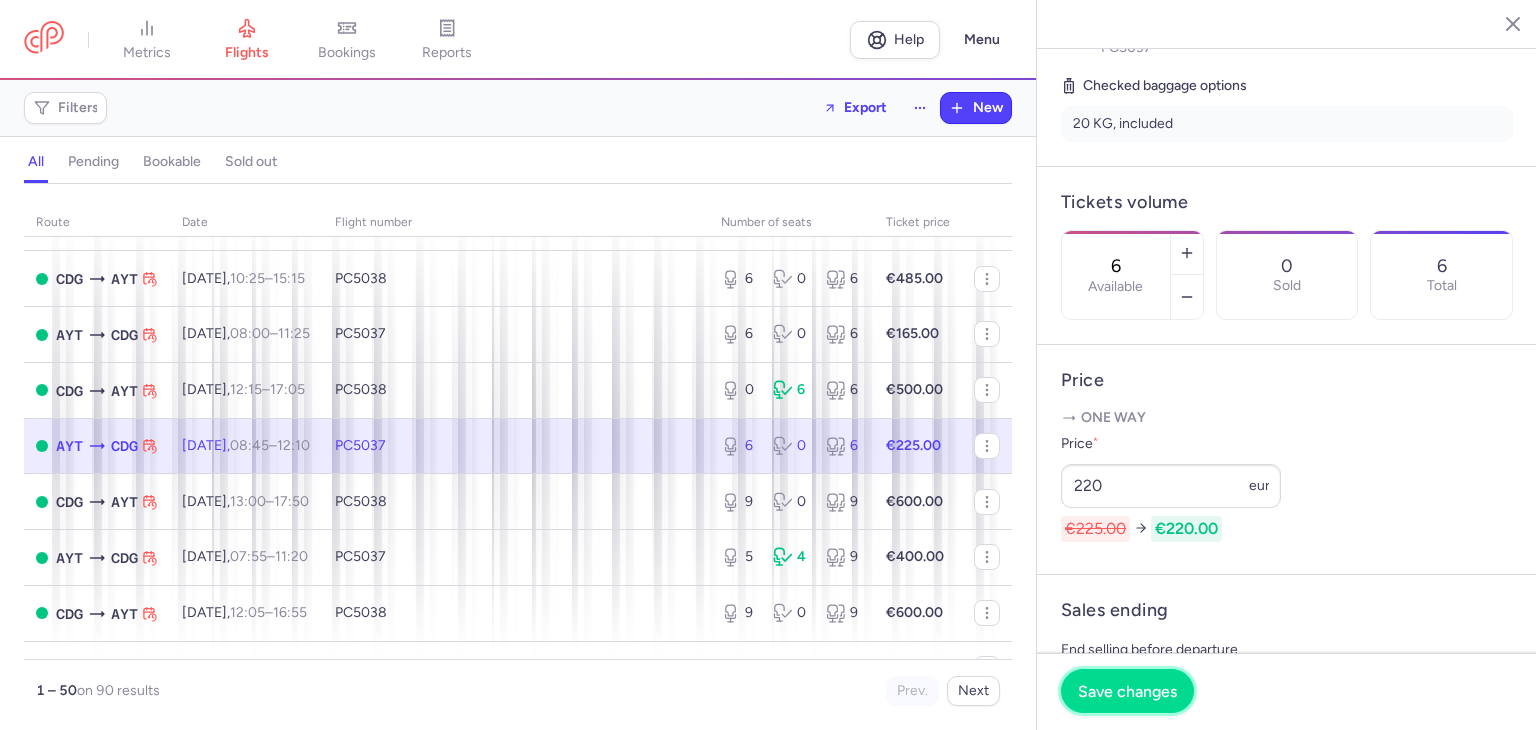 click on "Save changes" at bounding box center [1127, 691] 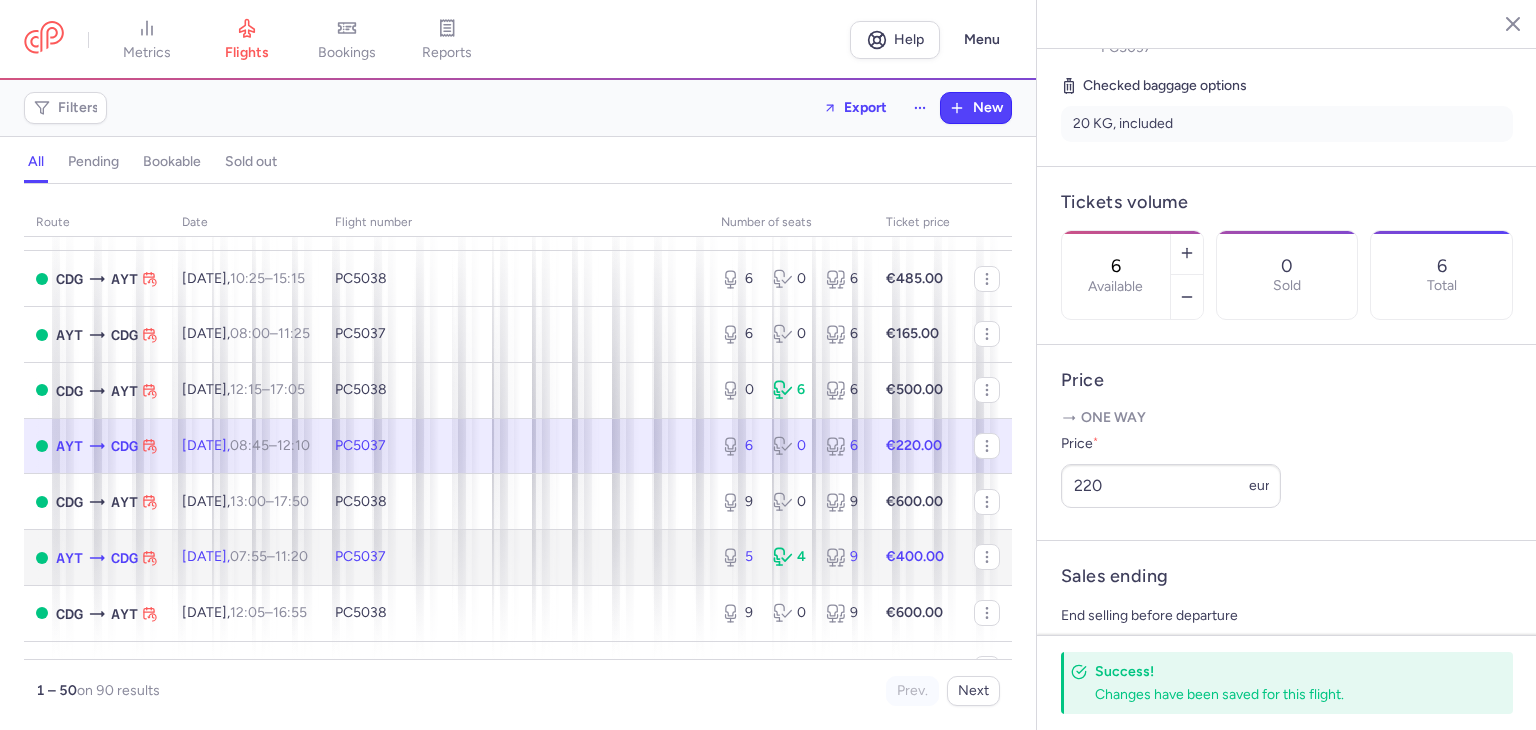 click on "PC5037" at bounding box center [516, 558] 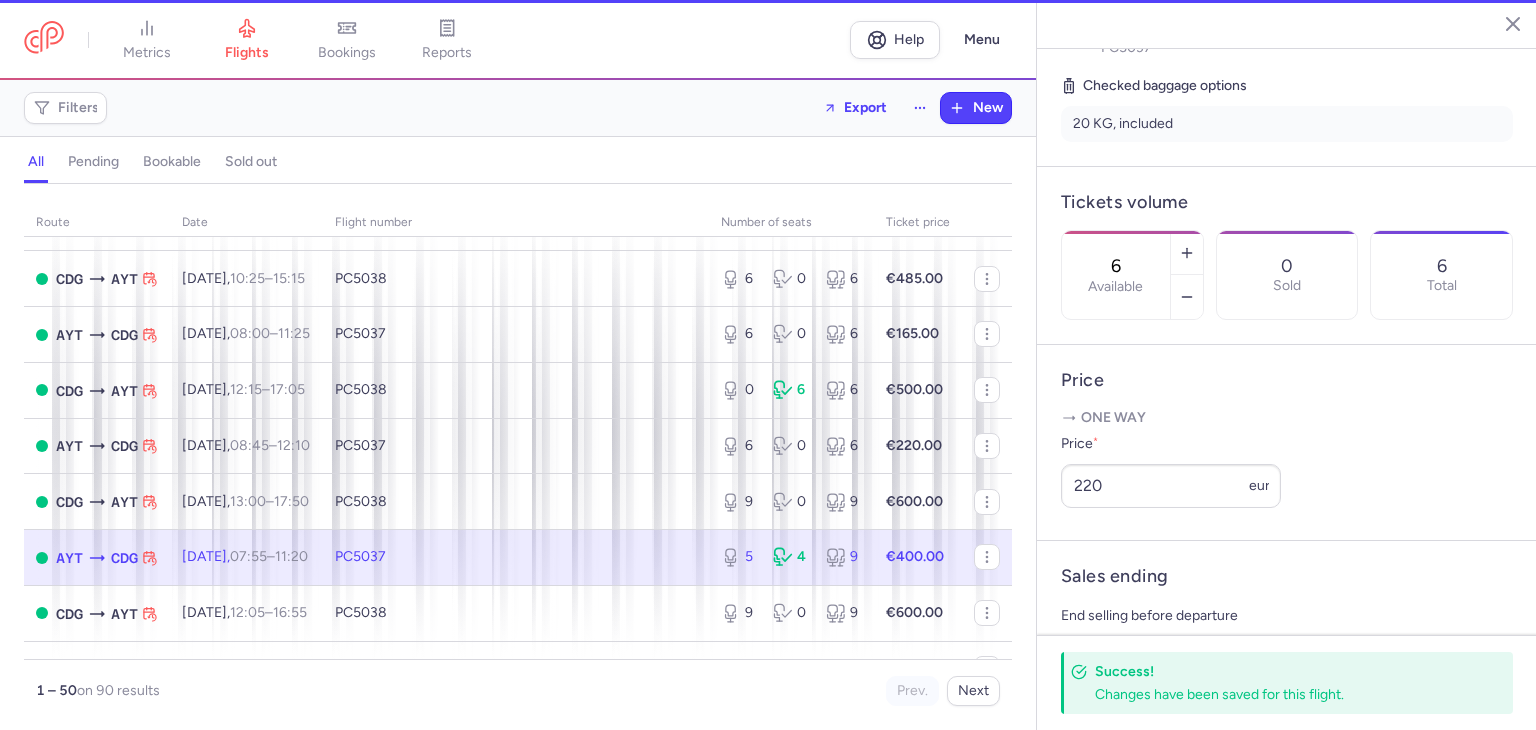 type on "5" 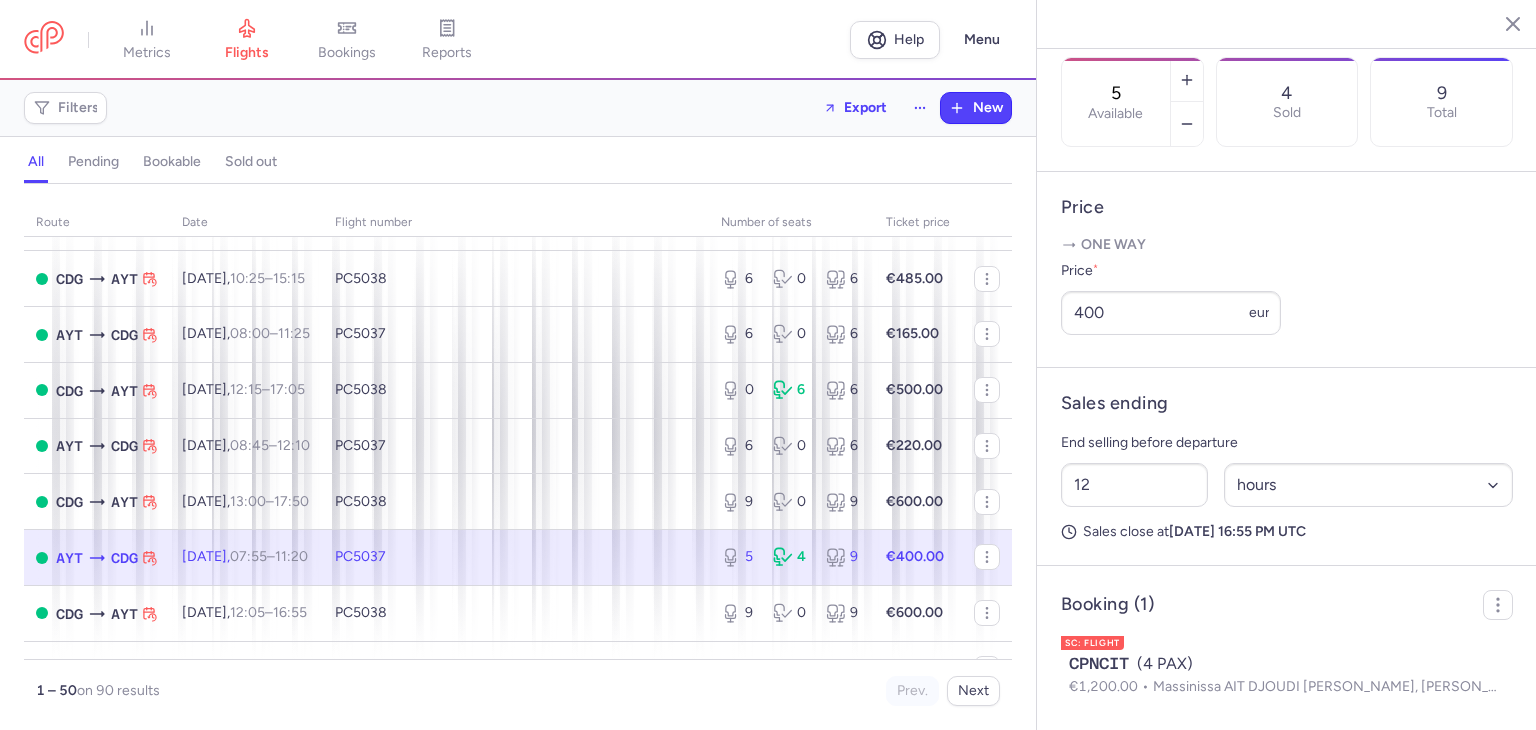 scroll, scrollTop: 700, scrollLeft: 0, axis: vertical 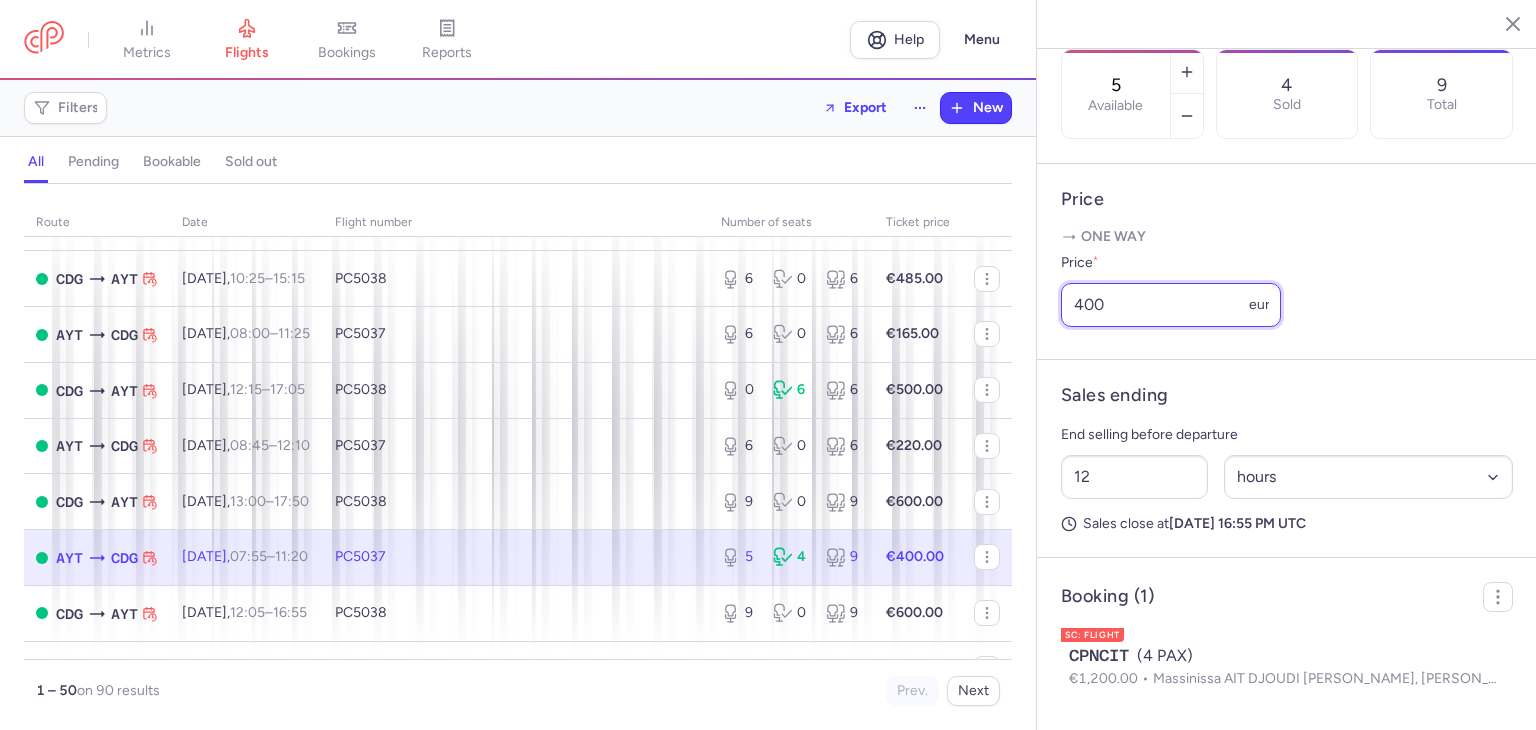 drag, startPoint x: 1081, startPoint y: 307, endPoint x: 1024, endPoint y: 306, distance: 57.00877 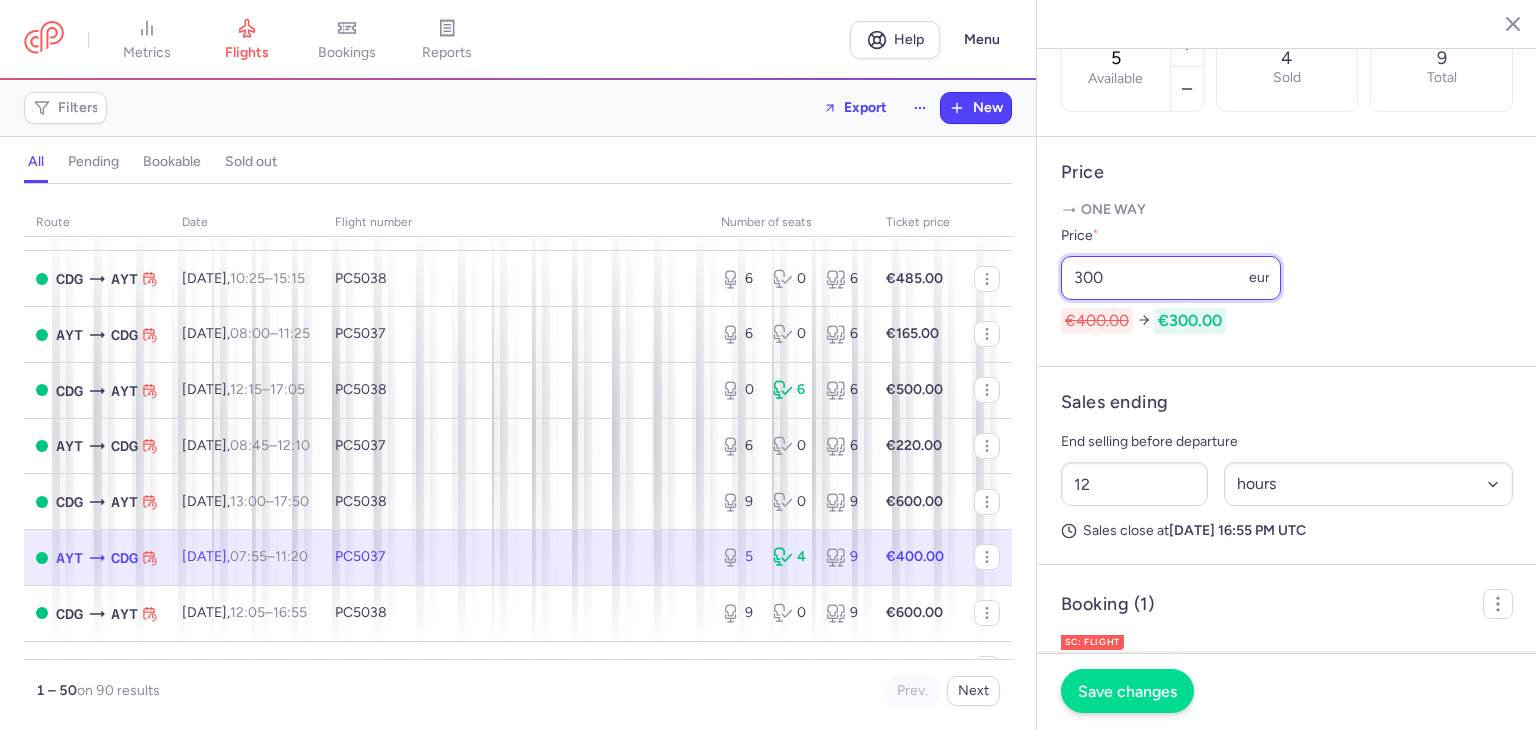 type on "300" 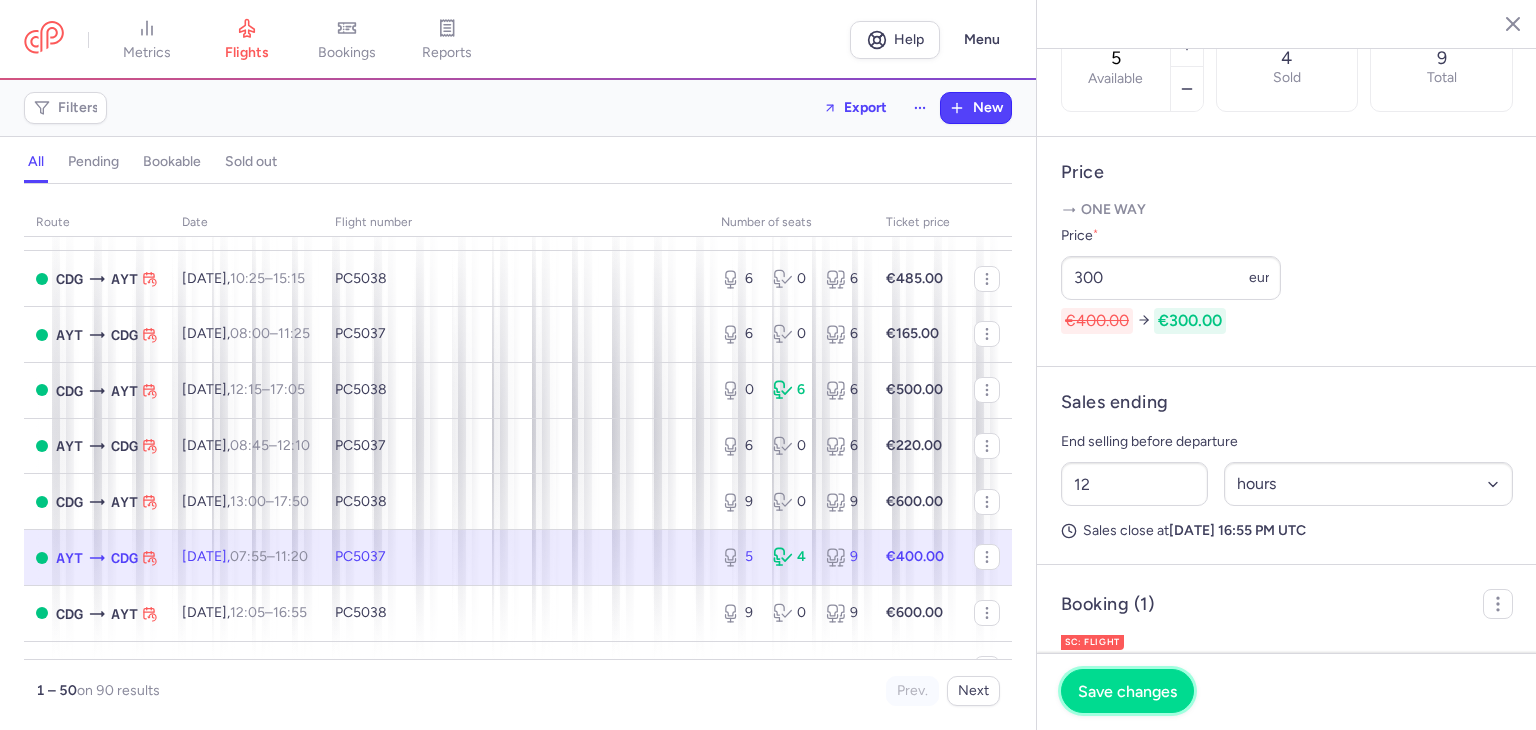 click on "Save changes" at bounding box center [1127, 691] 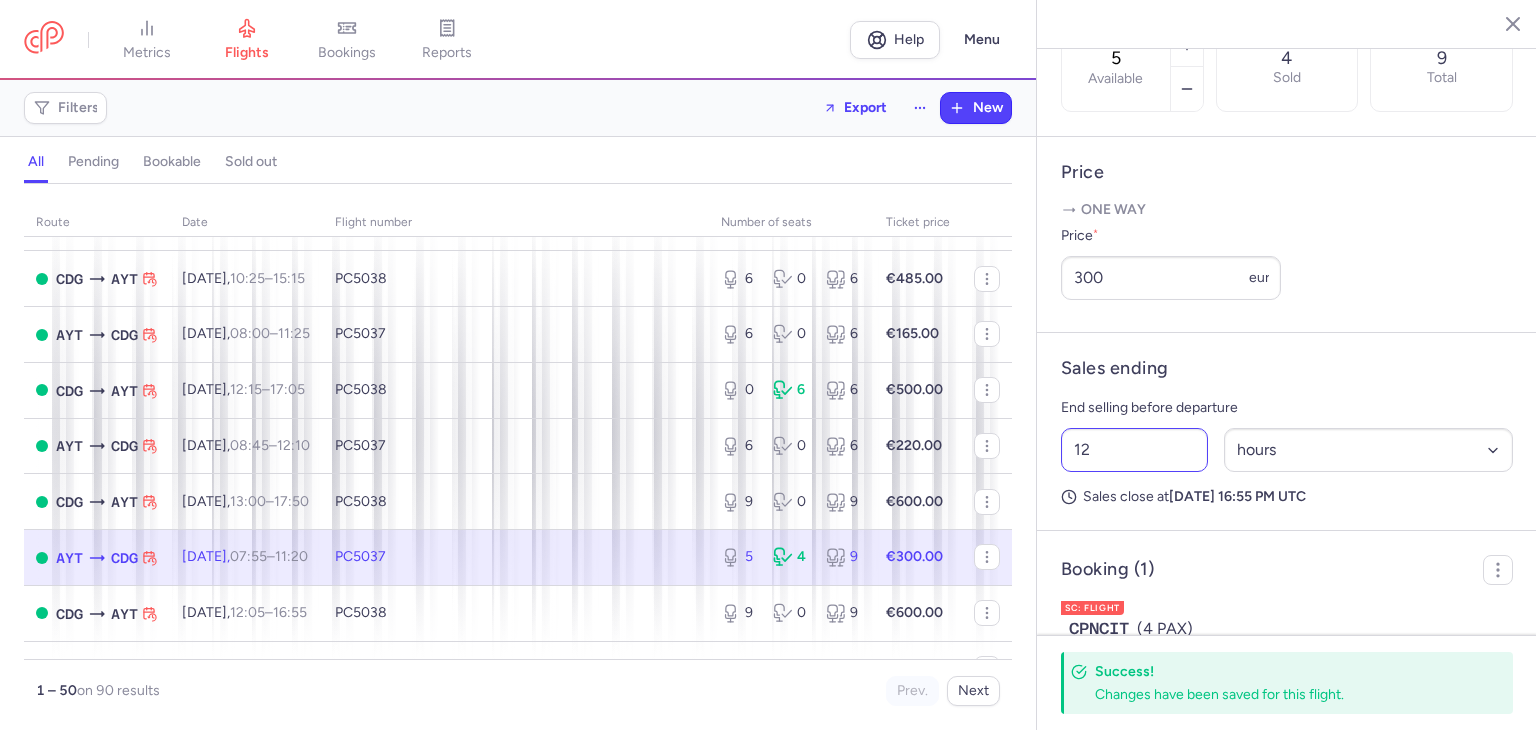 scroll, scrollTop: 500, scrollLeft: 0, axis: vertical 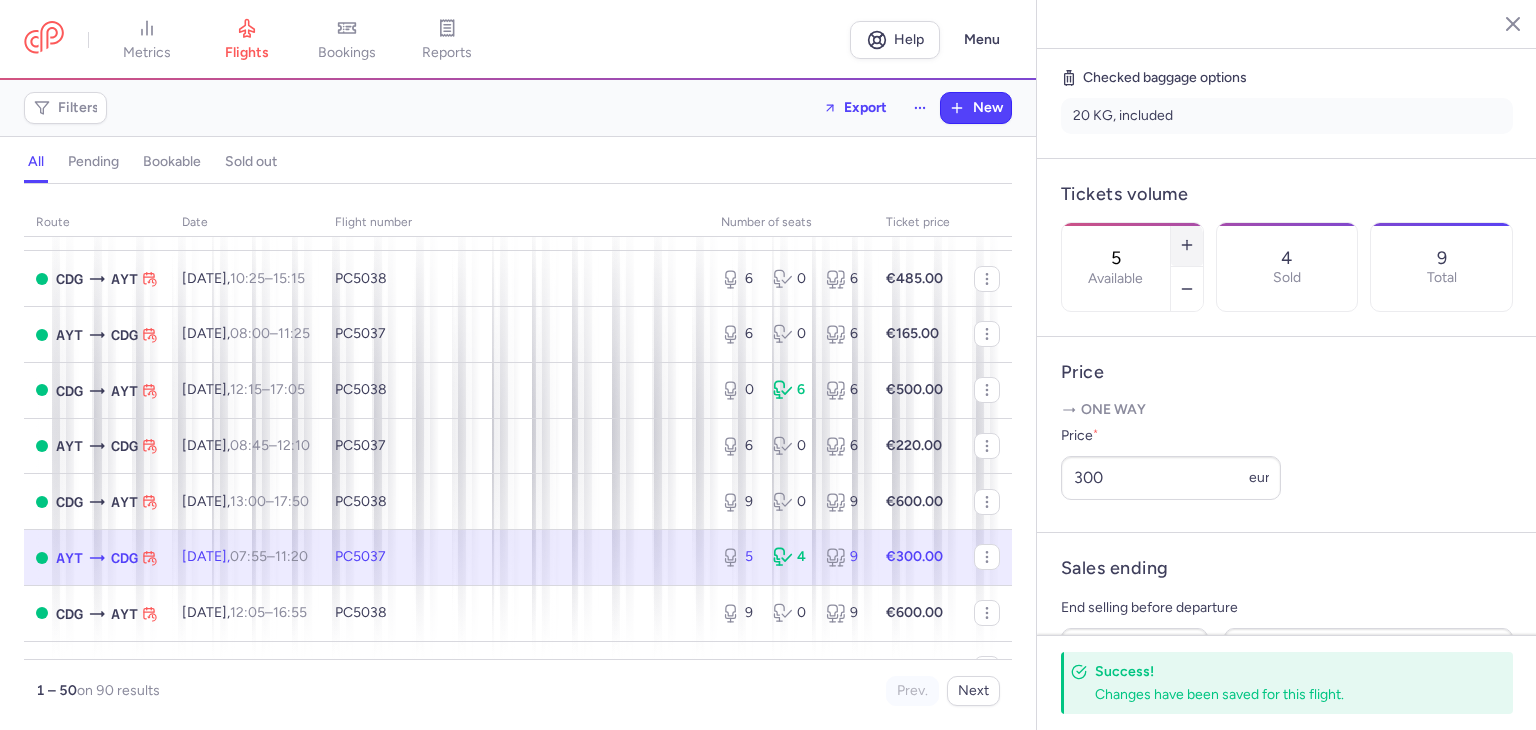 click 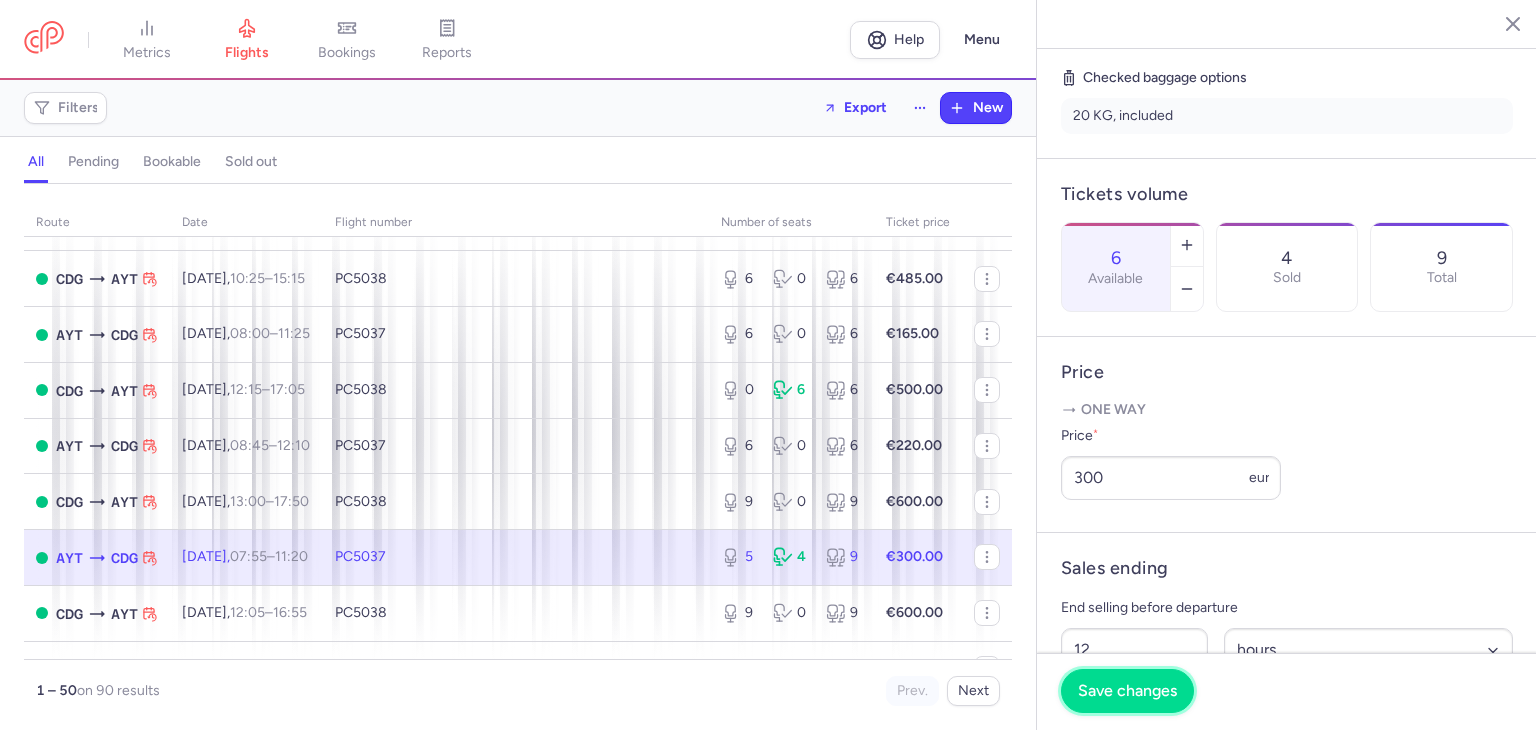 click on "Save changes" at bounding box center [1127, 691] 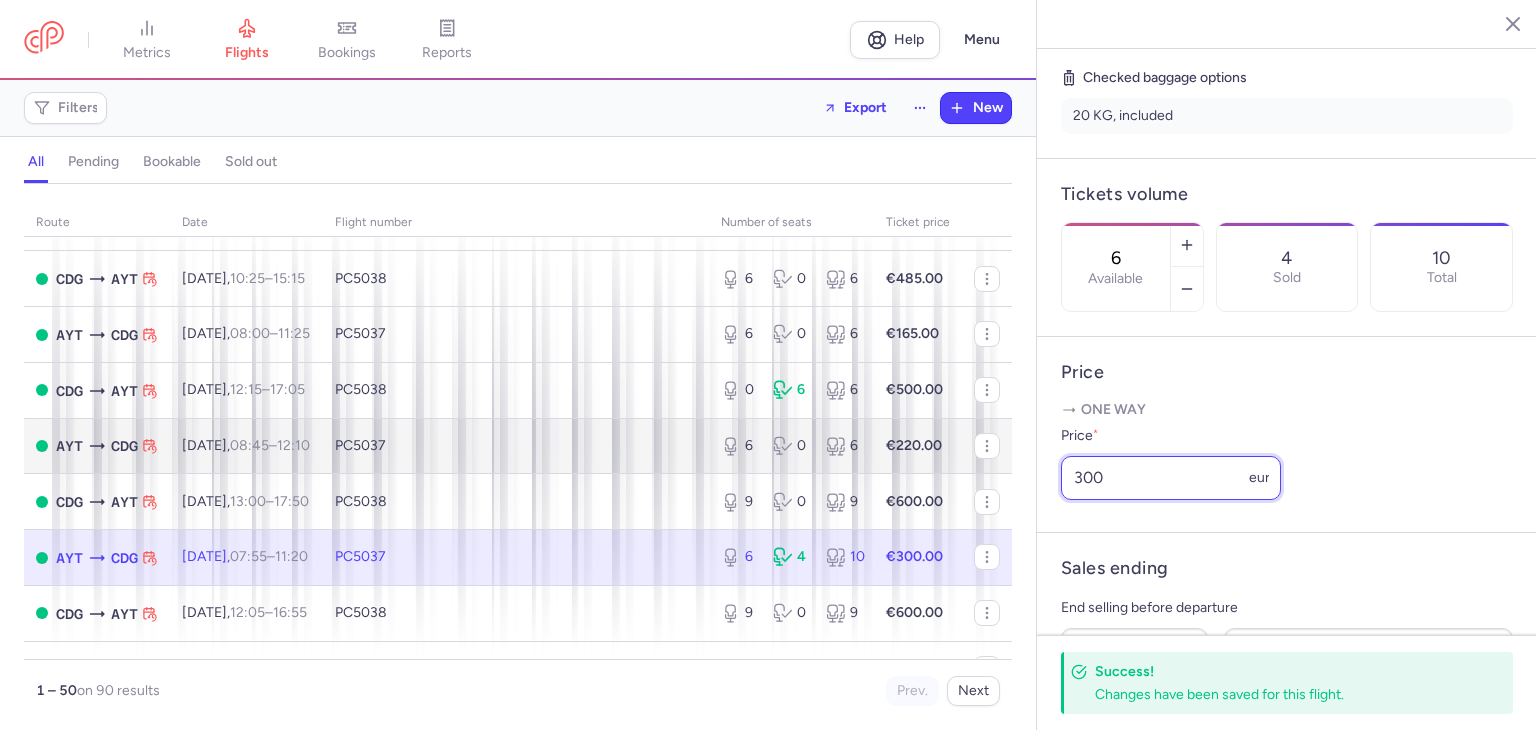 click on "metrics flights bookings reports  Help  Menu Filters  Export  New all pending bookable sold out route date Flight number number of seats Ticket price [DATE]  AYT  CDG [DATE]  06:10  –  09:35  +0  PC5037  0 5 5 €50.00  CDG  AYT [DATE]  10:25  –  15:15  +0  PC5038  1 18 19 €243.00  AYT  CDG [DATE]  08:15  –  11:40  +0  PC5037  6 0 6 €95.00  CDG  AYT [DATE]  12:30  –  17:20  +0  PC5038  6 10 16 €255.00  AYT  CDG [DATE]  08:45  –  12:10  +0  PC5037  6 0 6 €106.00  CDG  AYT [DATE]  13:00  –  17:50  +0  PC5038  6 9 15 €245.00  AYT  CDG [DATE]  07:55  –  11:20  +0  PC5037  6 0 6 €105.00  CDG  AYT [DATE]  12:05  –  16:55  +0  PC5038  0 15 15 €300.00  AYT  CDG [DATE]  06:10  –  09:35  +0  PC5037  6 2 8 €104.00  CDG  AYT [DATE]  10:25  –  15:15  +0  PC5038  6 12 18 €260.00  AYT  CDG [DATE]  08:15  –  11:40  +0  PC5037  6 1 7 €141.00  CDG  AYT [DATE]  12:30  –  17:20  +0  PC5038  6 0 6 €297.00  AYT +0" 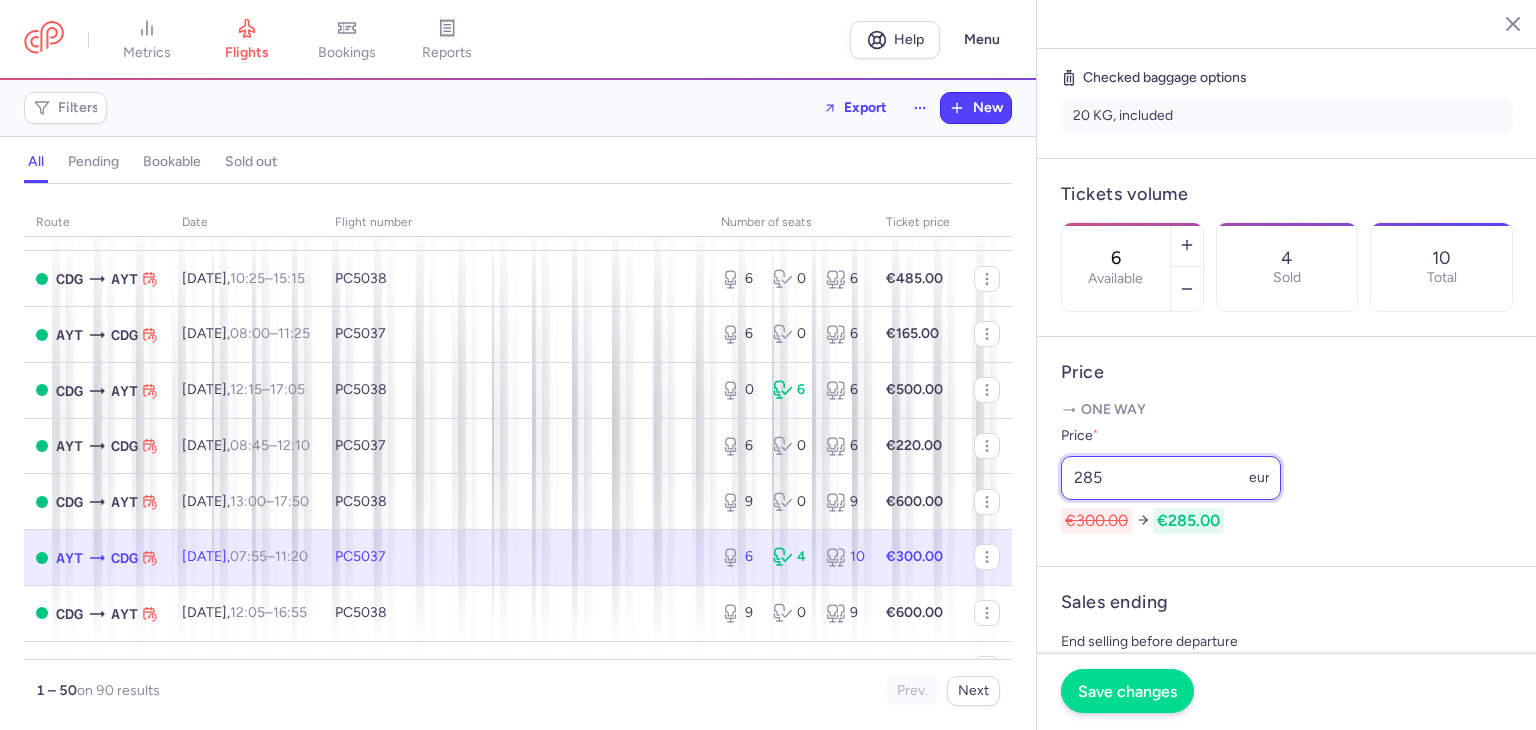 type on "285" 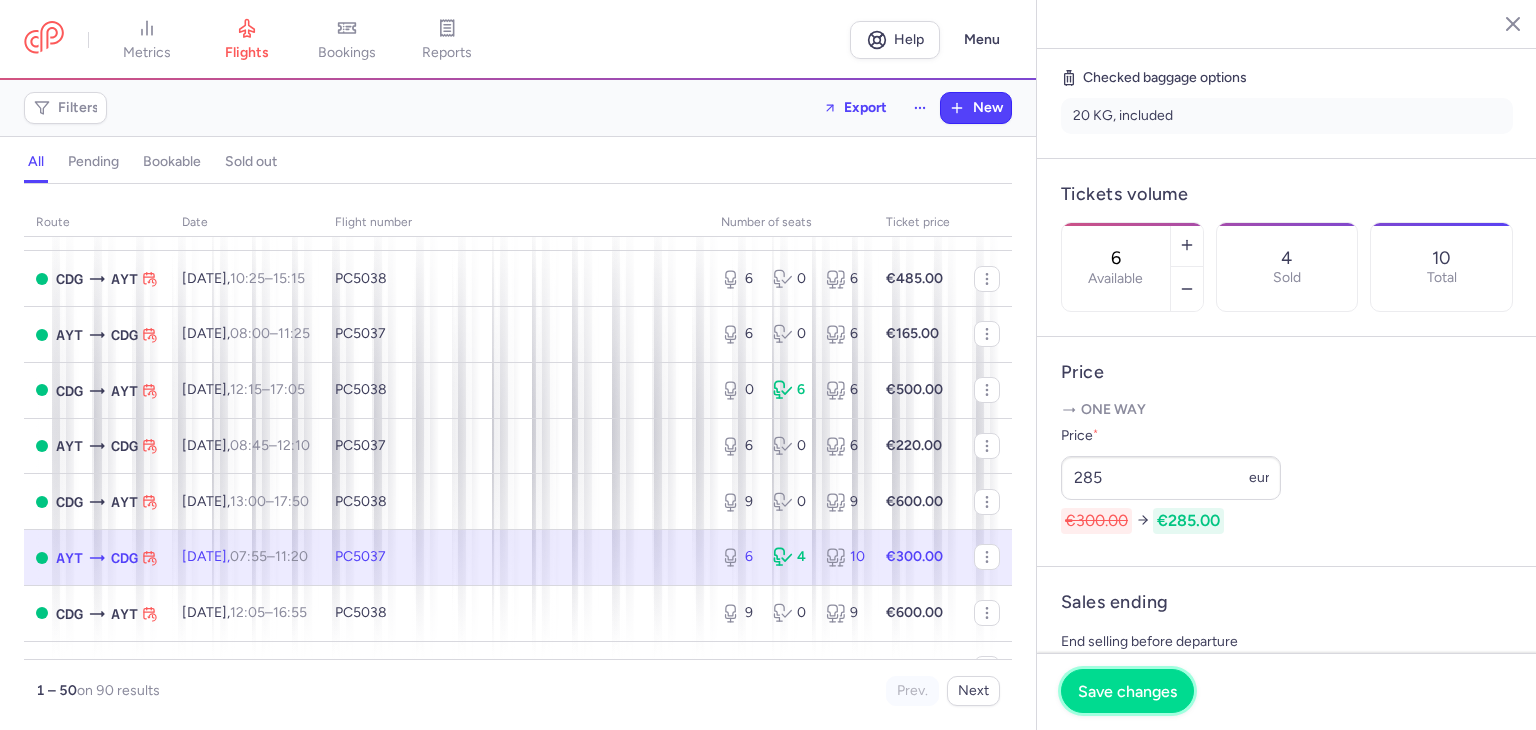 click on "Save changes" at bounding box center (1127, 691) 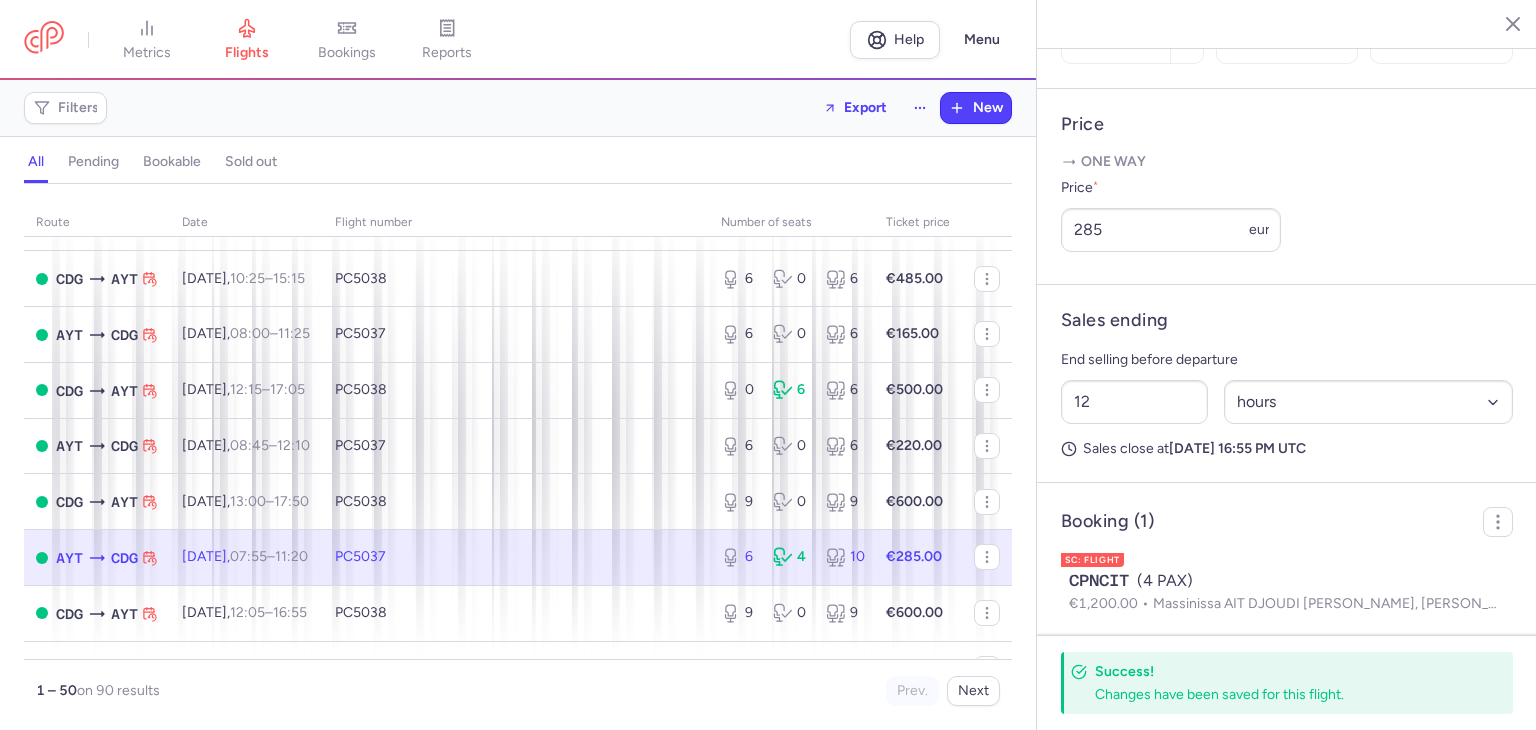 scroll, scrollTop: 767, scrollLeft: 0, axis: vertical 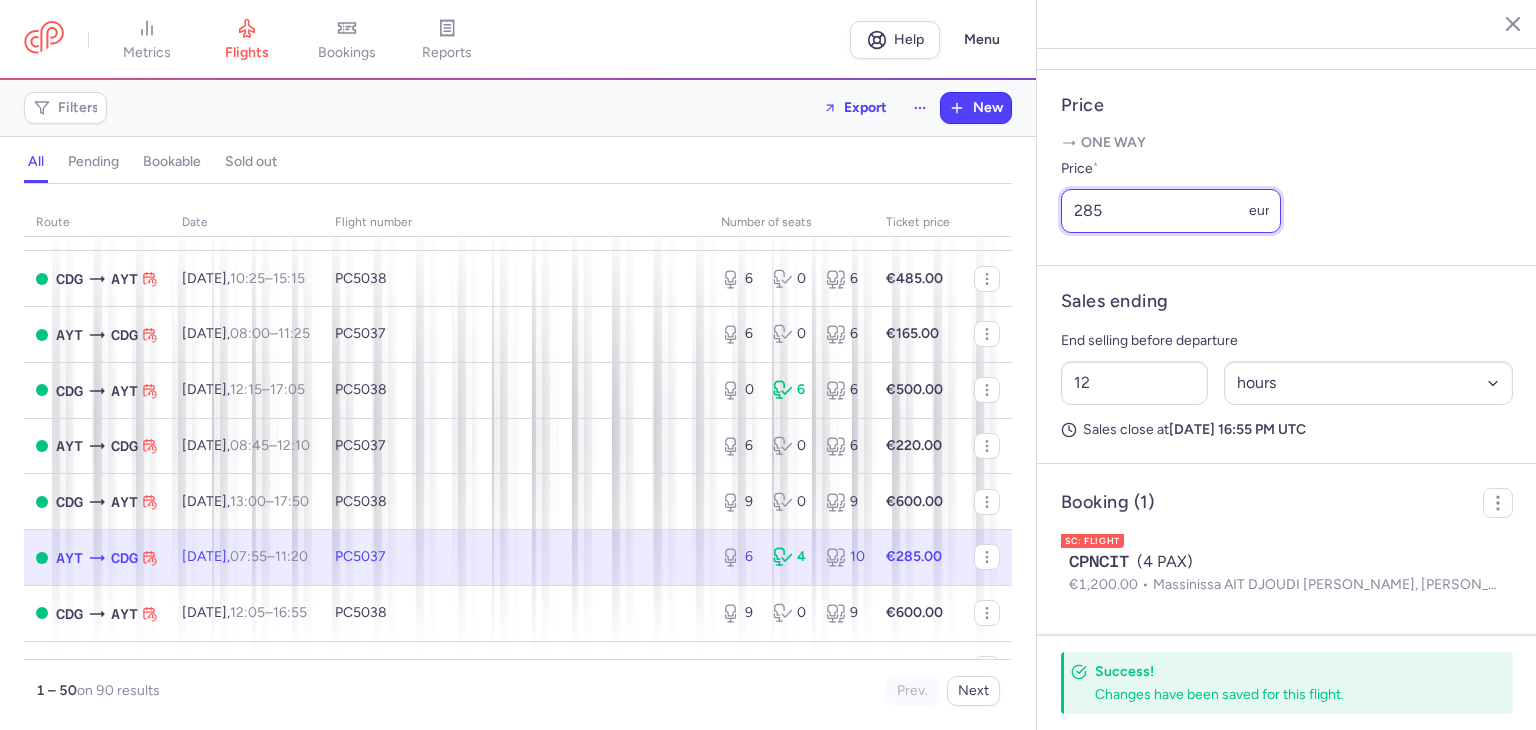 click on "285" at bounding box center (1171, 211) 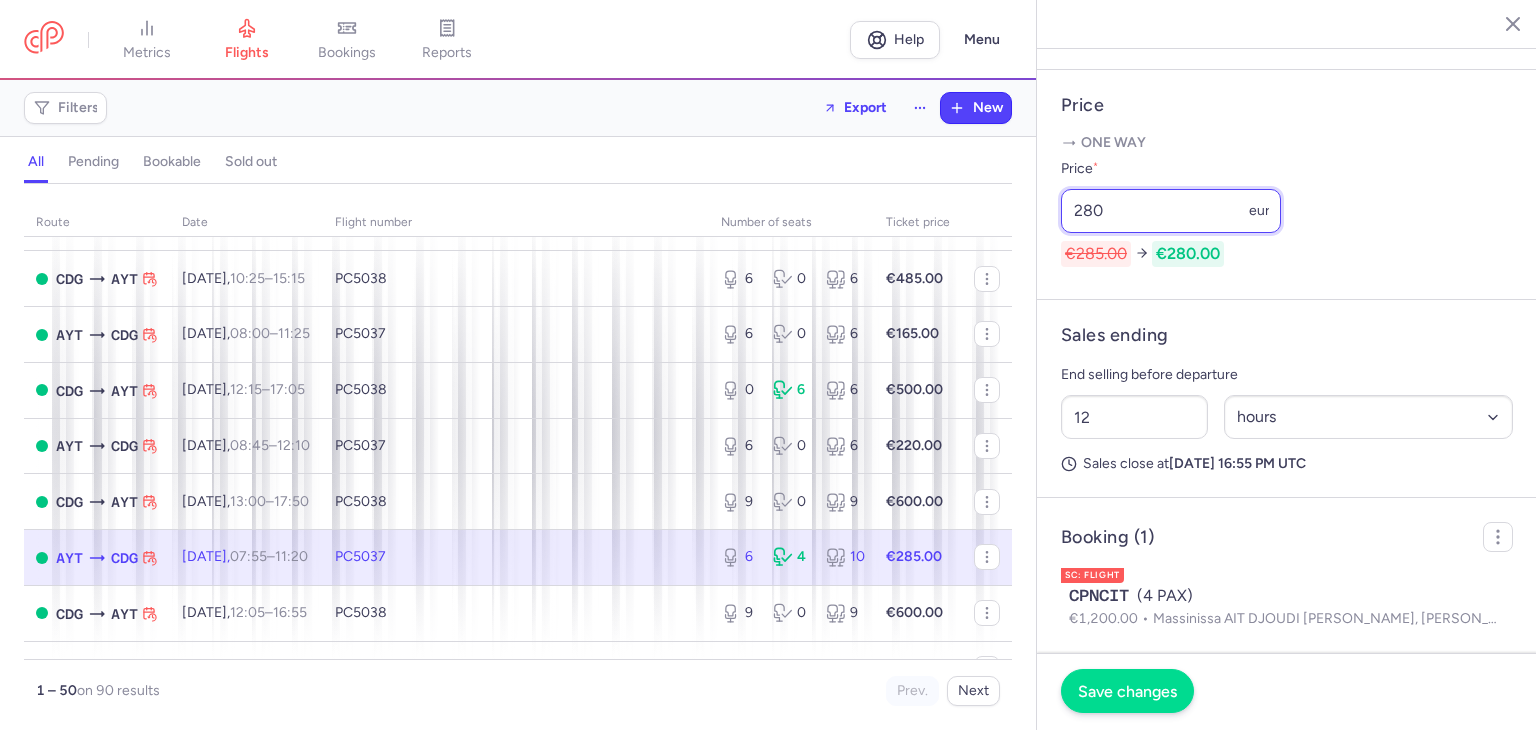 type on "280" 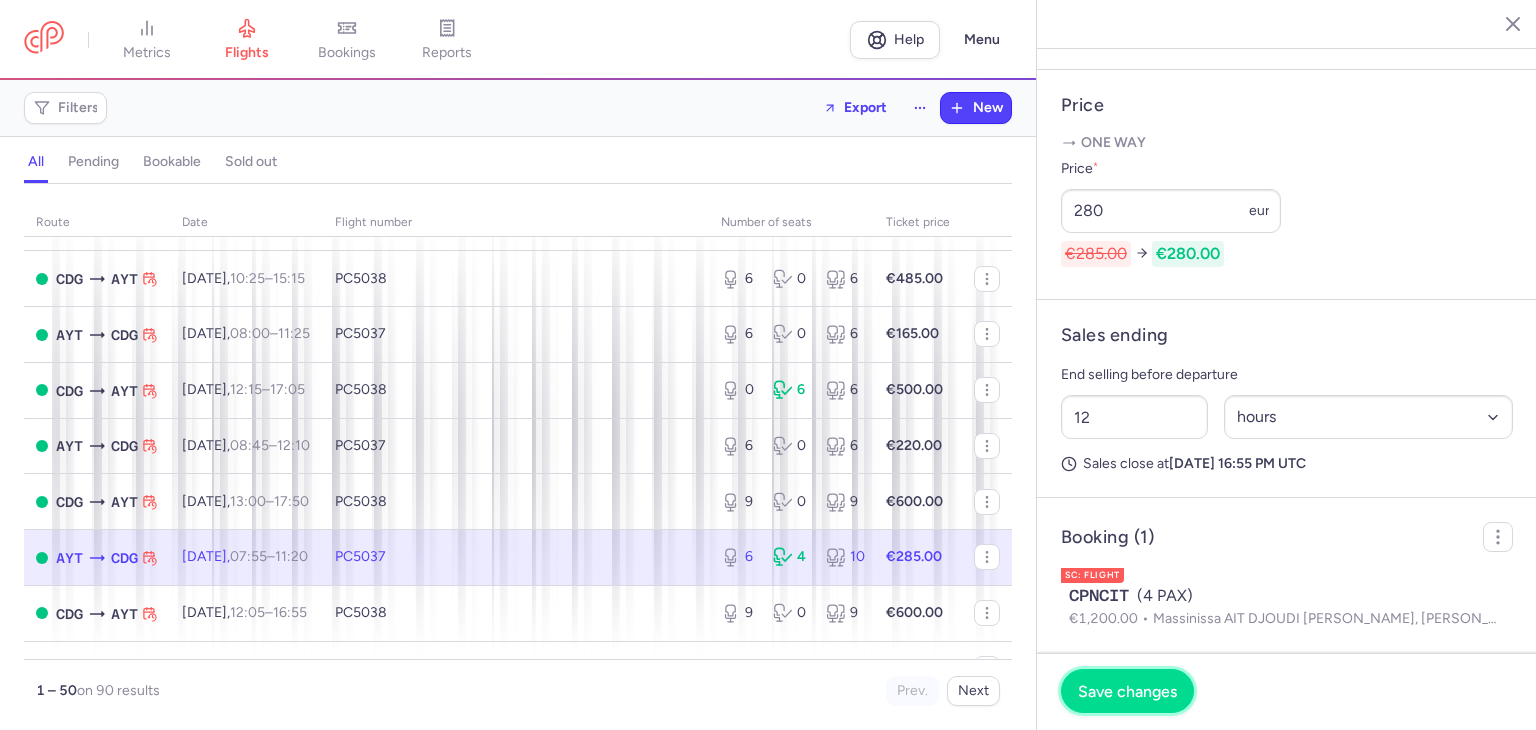 click on "Save changes" at bounding box center [1127, 691] 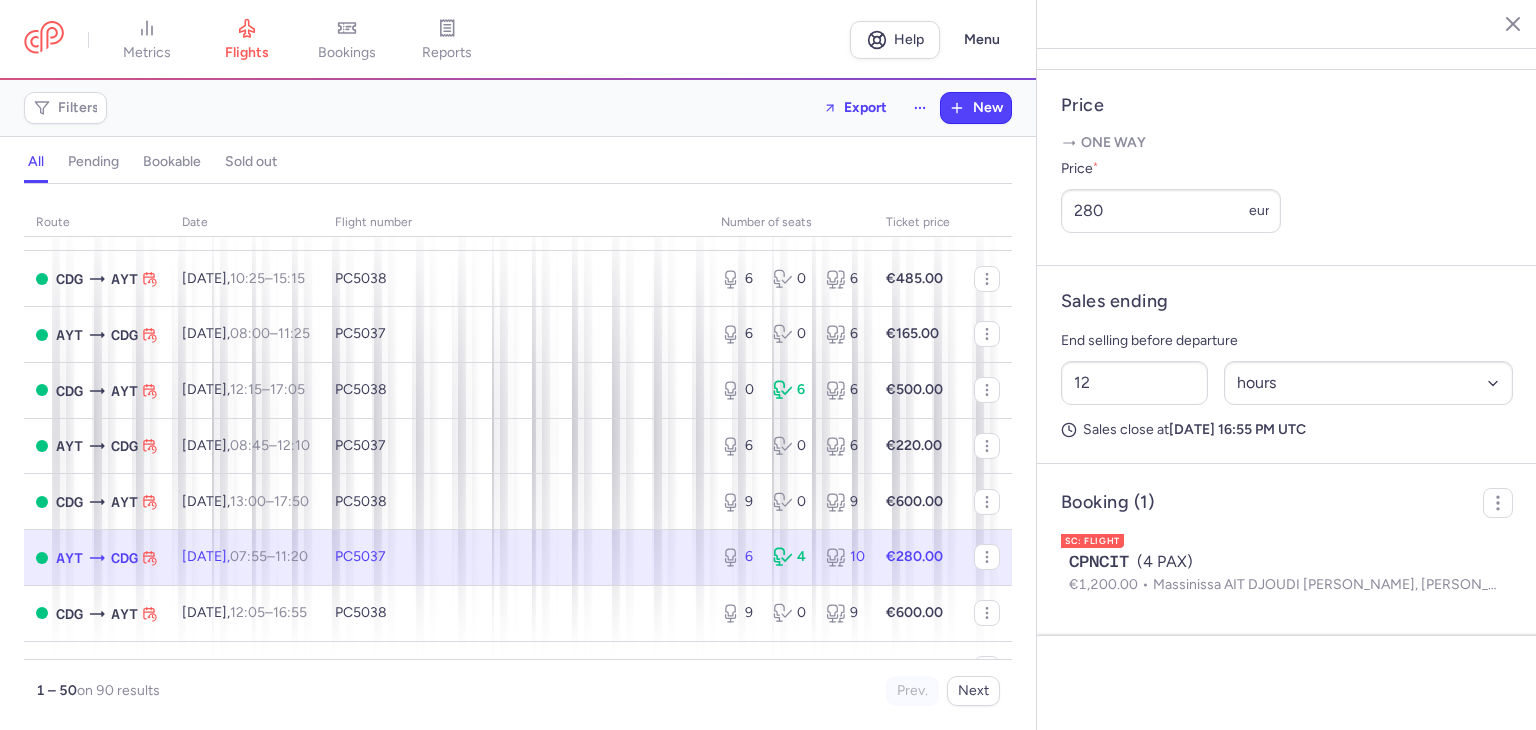 scroll, scrollTop: 753, scrollLeft: 0, axis: vertical 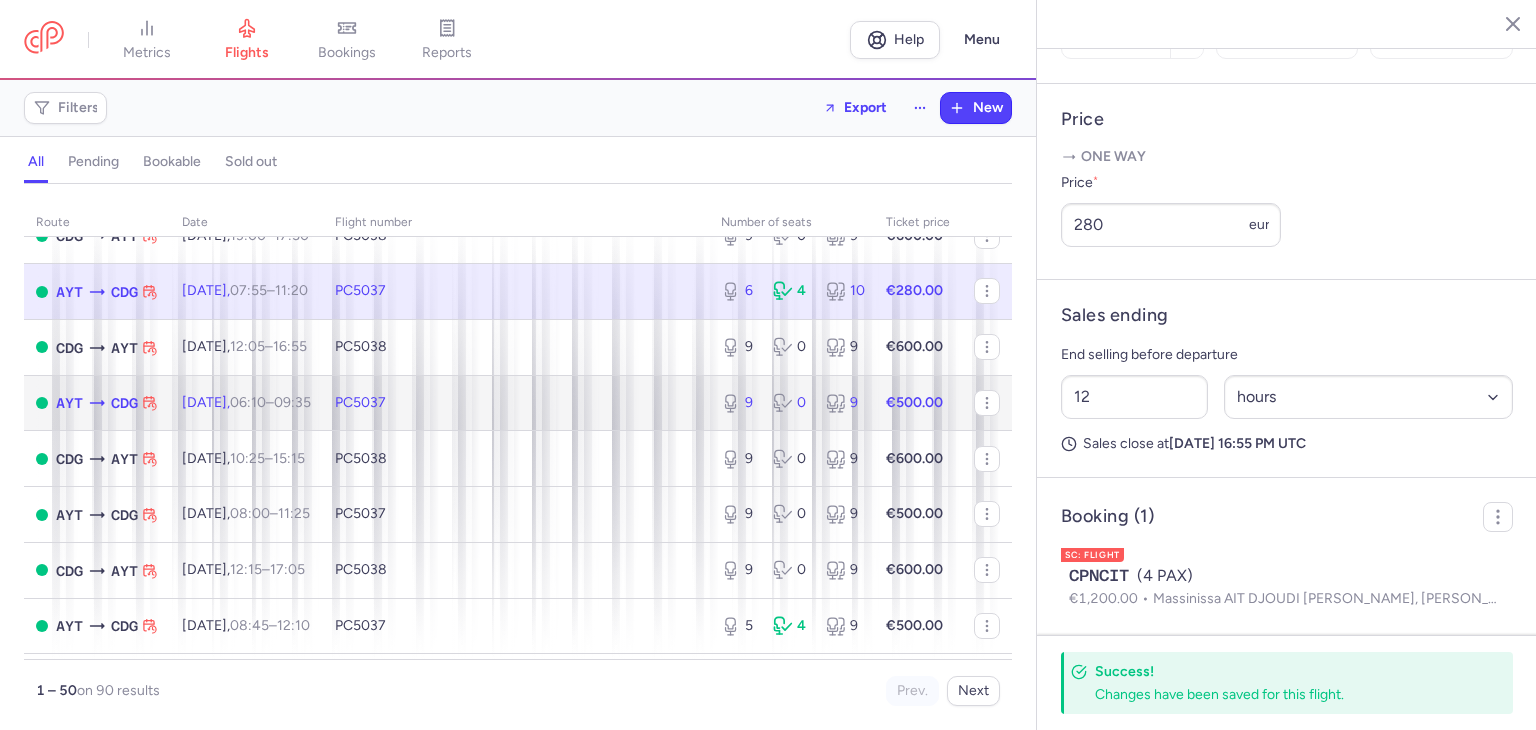 click on "PC5037" at bounding box center [516, 403] 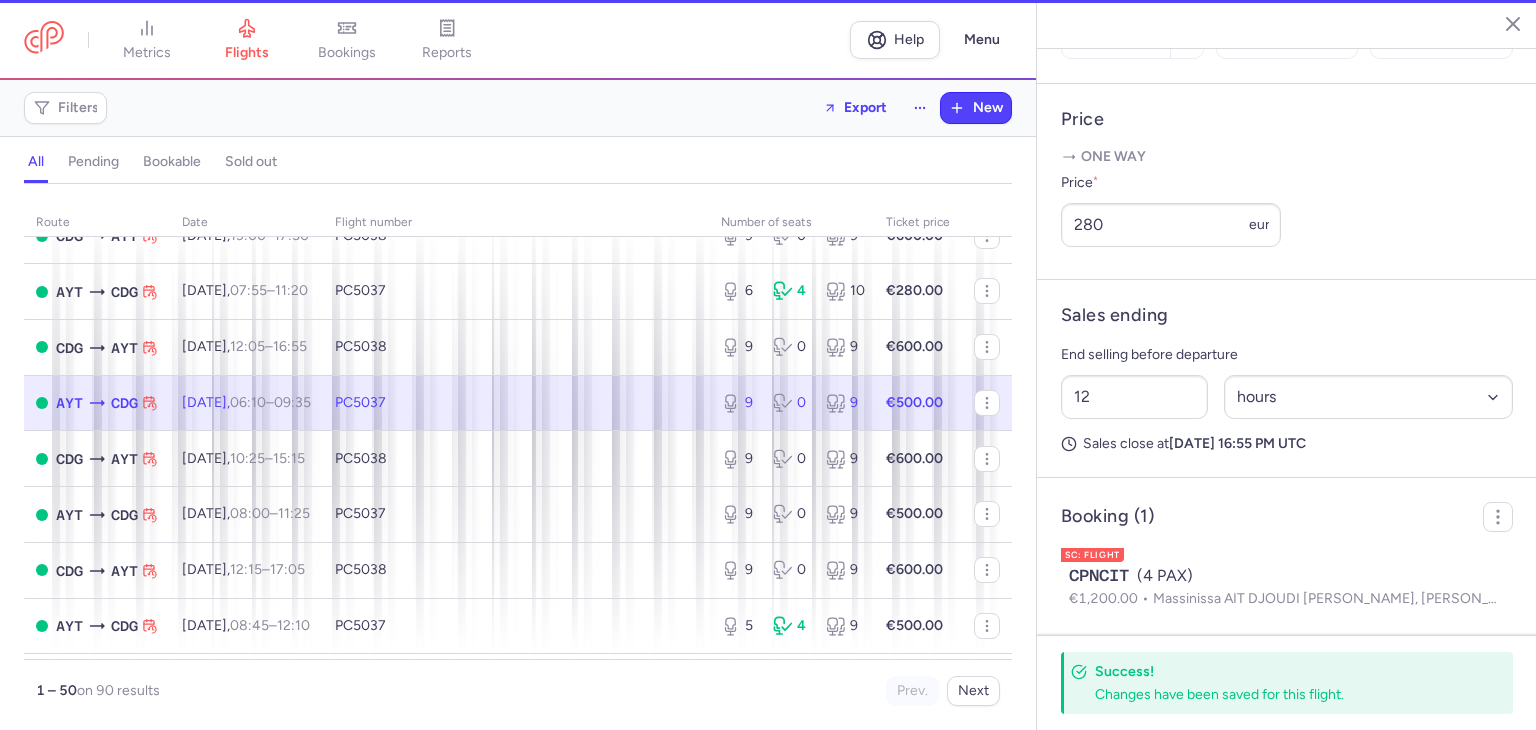 type on "9" 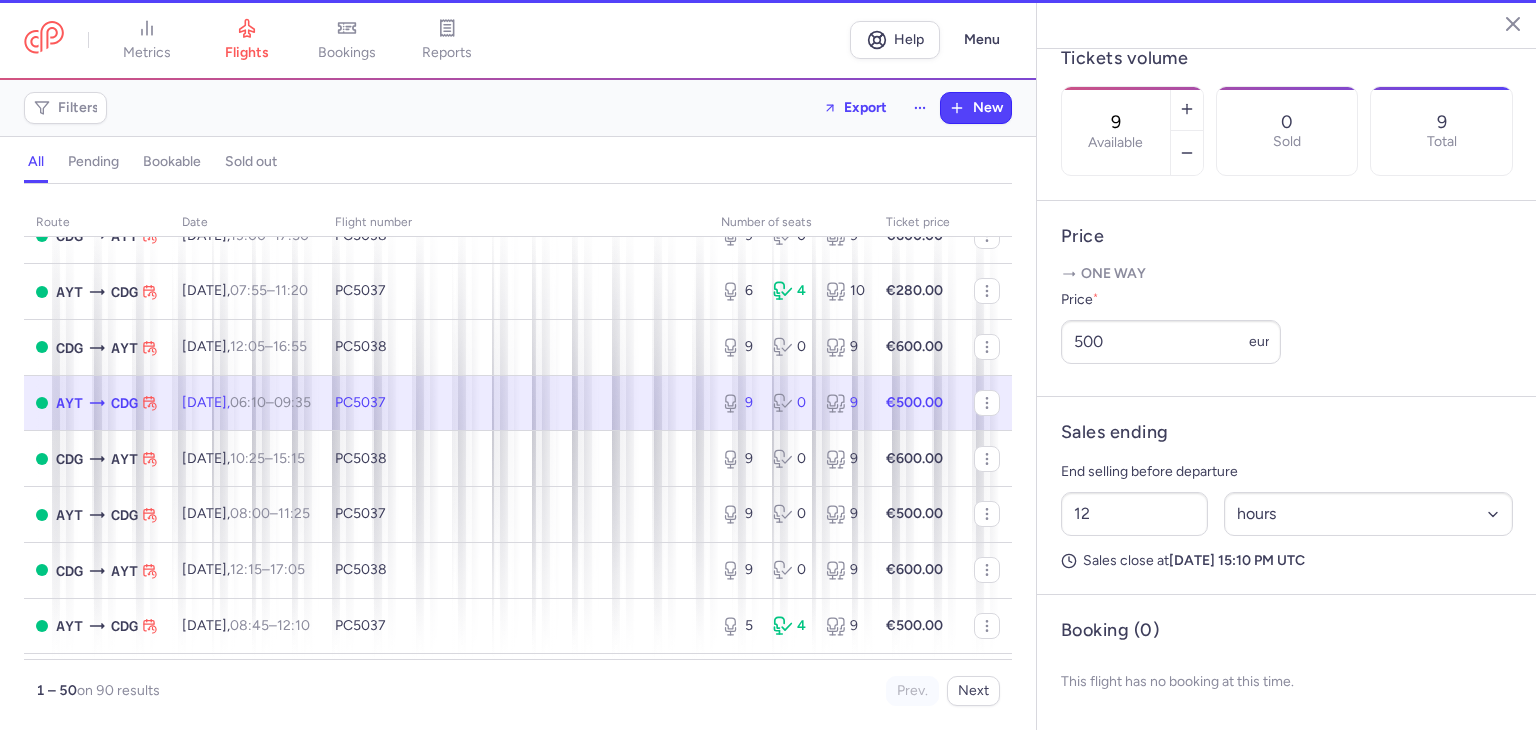 scroll, scrollTop: 648, scrollLeft: 0, axis: vertical 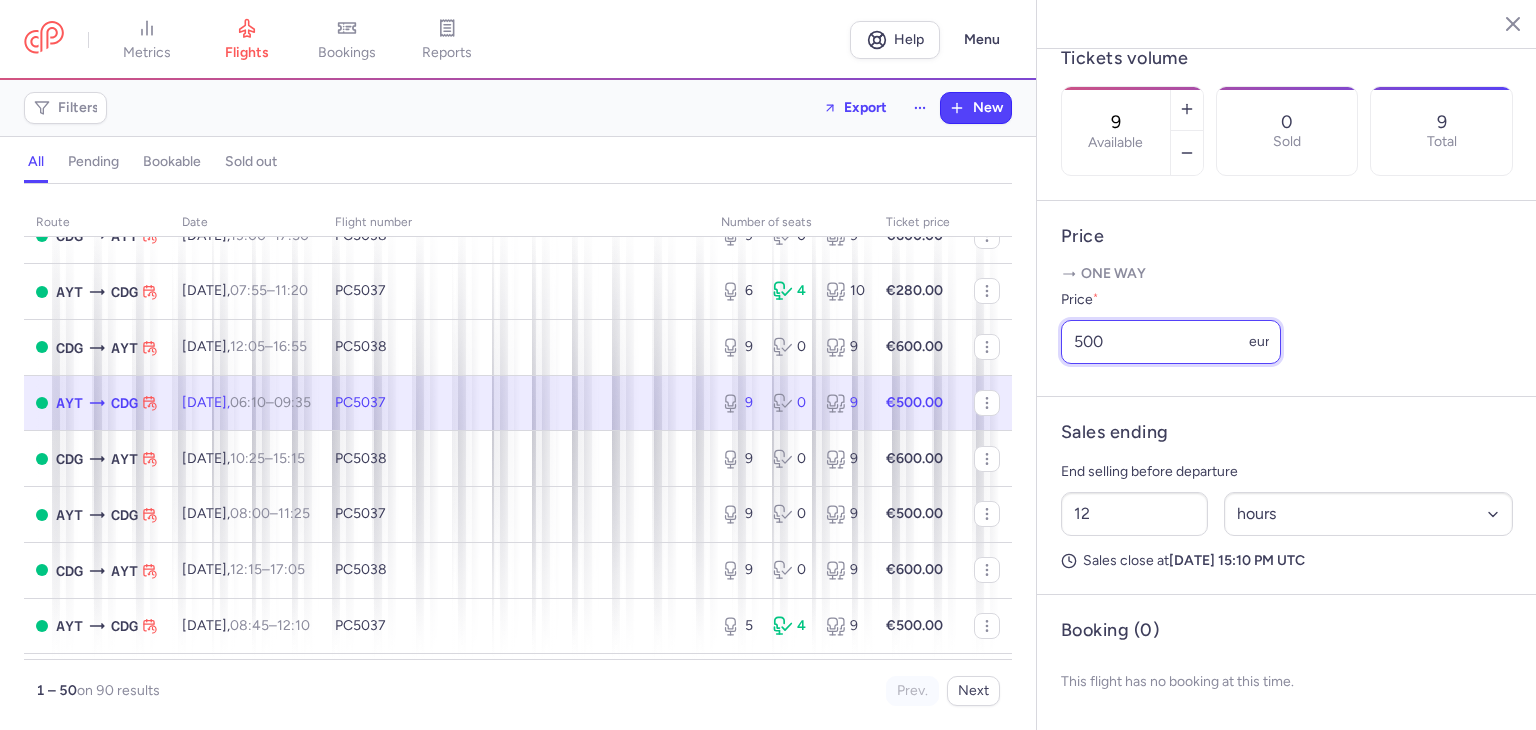 drag, startPoint x: 1133, startPoint y: 321, endPoint x: 1049, endPoint y: 326, distance: 84.14868 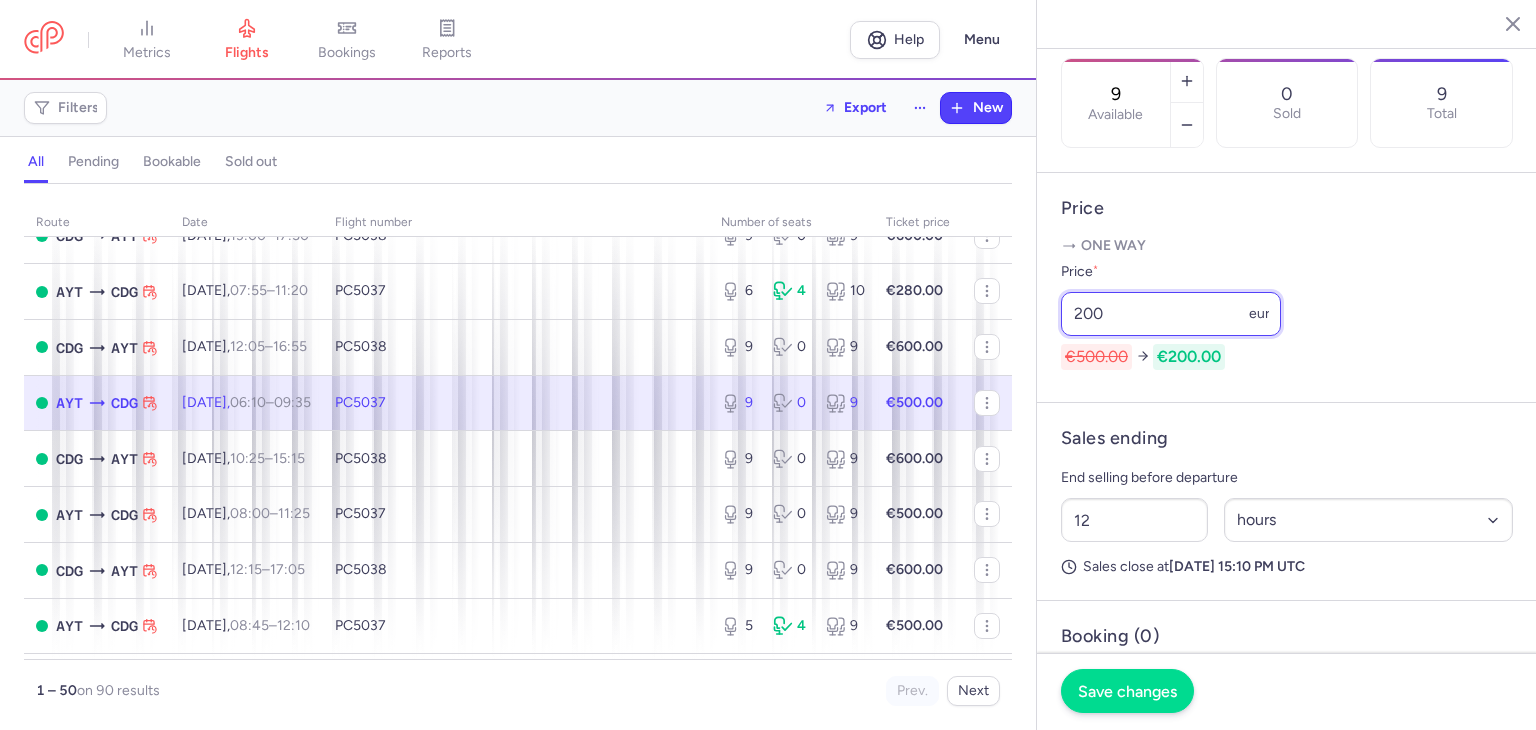 type on "200" 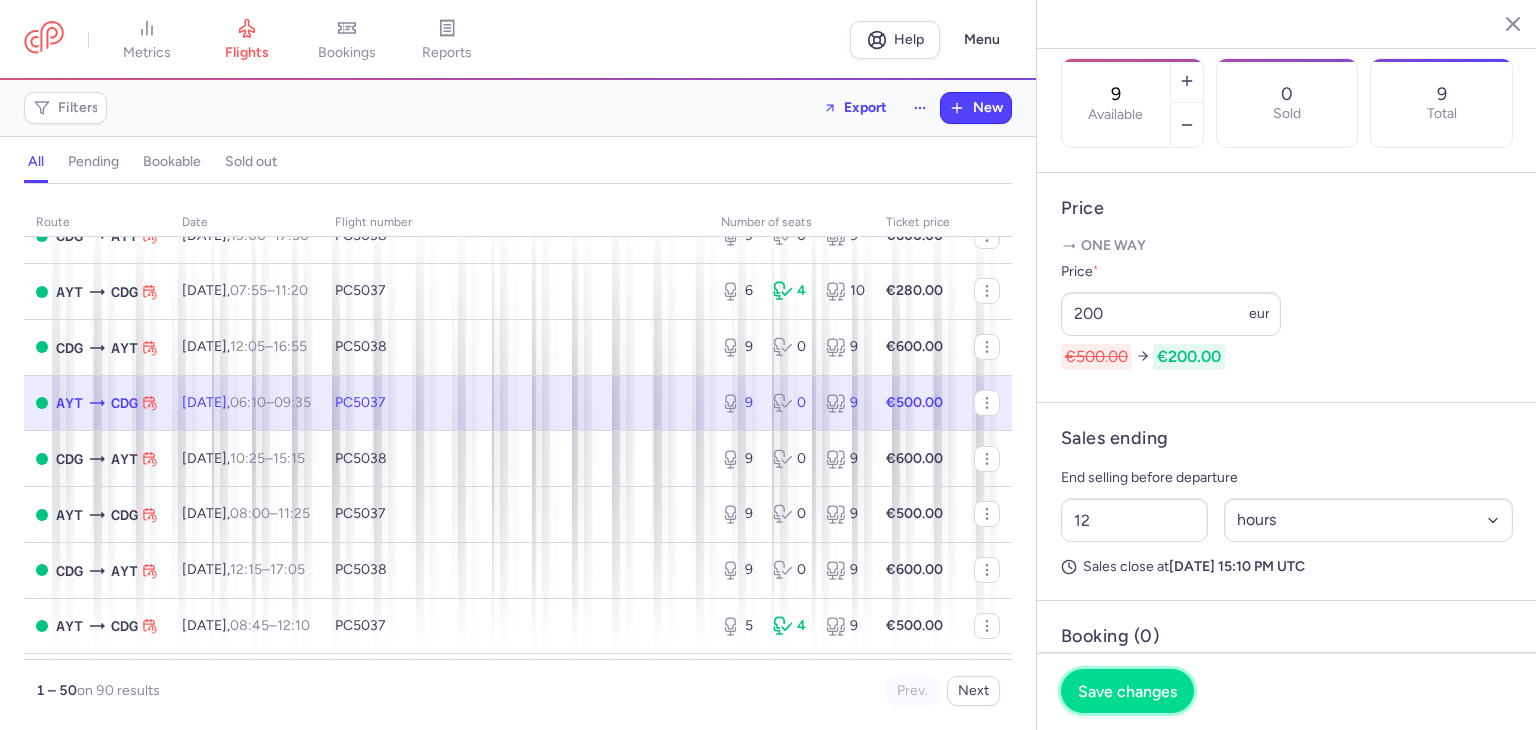 click on "Save changes" at bounding box center [1127, 691] 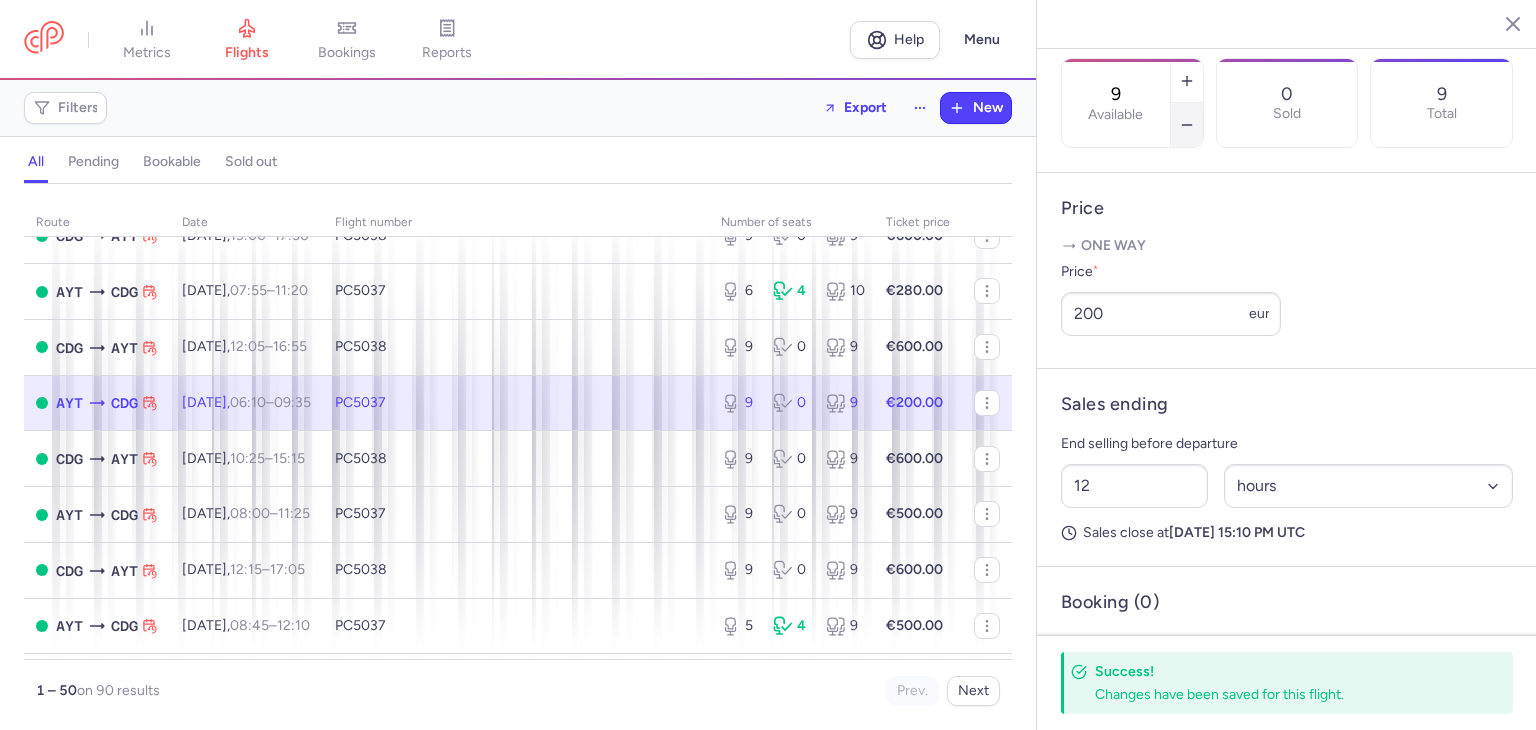 click 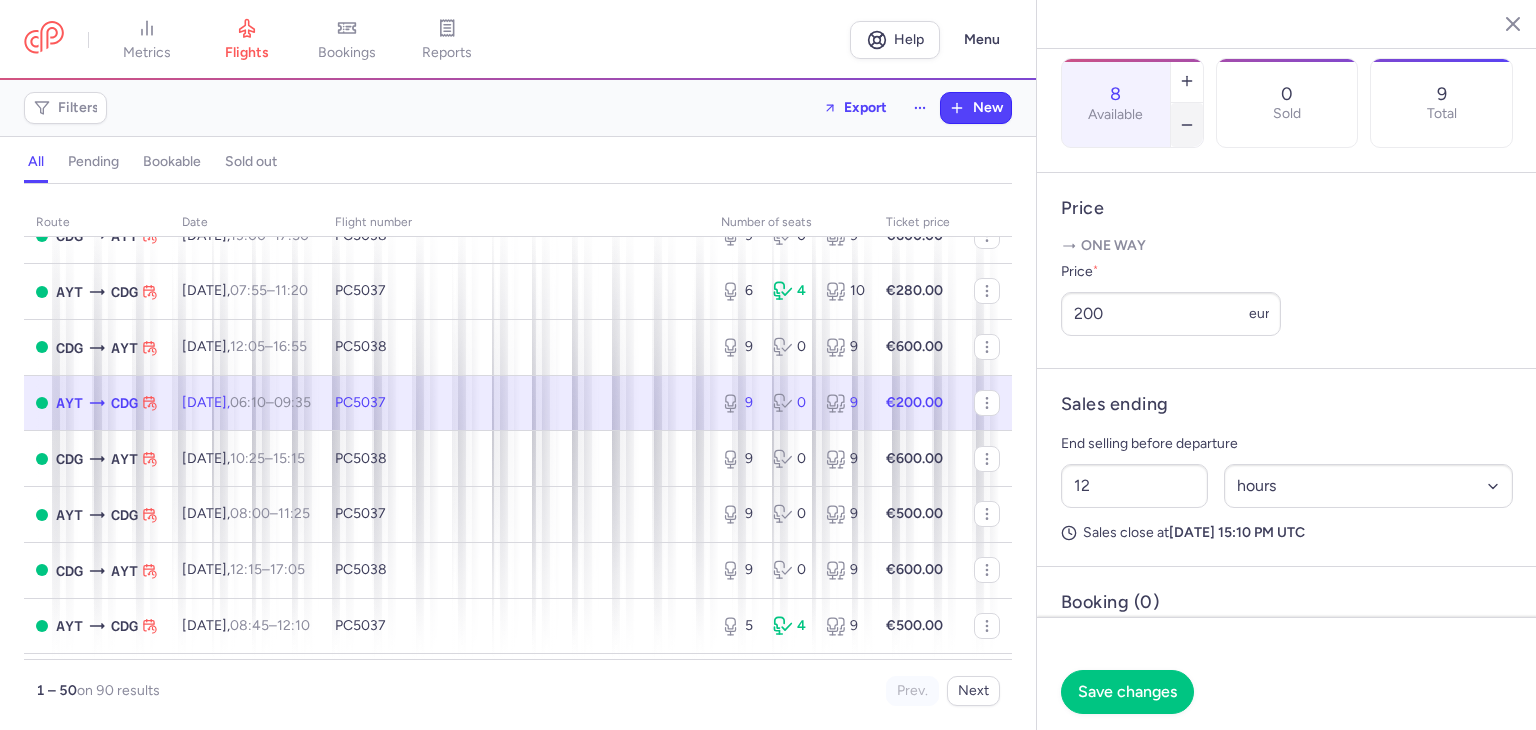 click 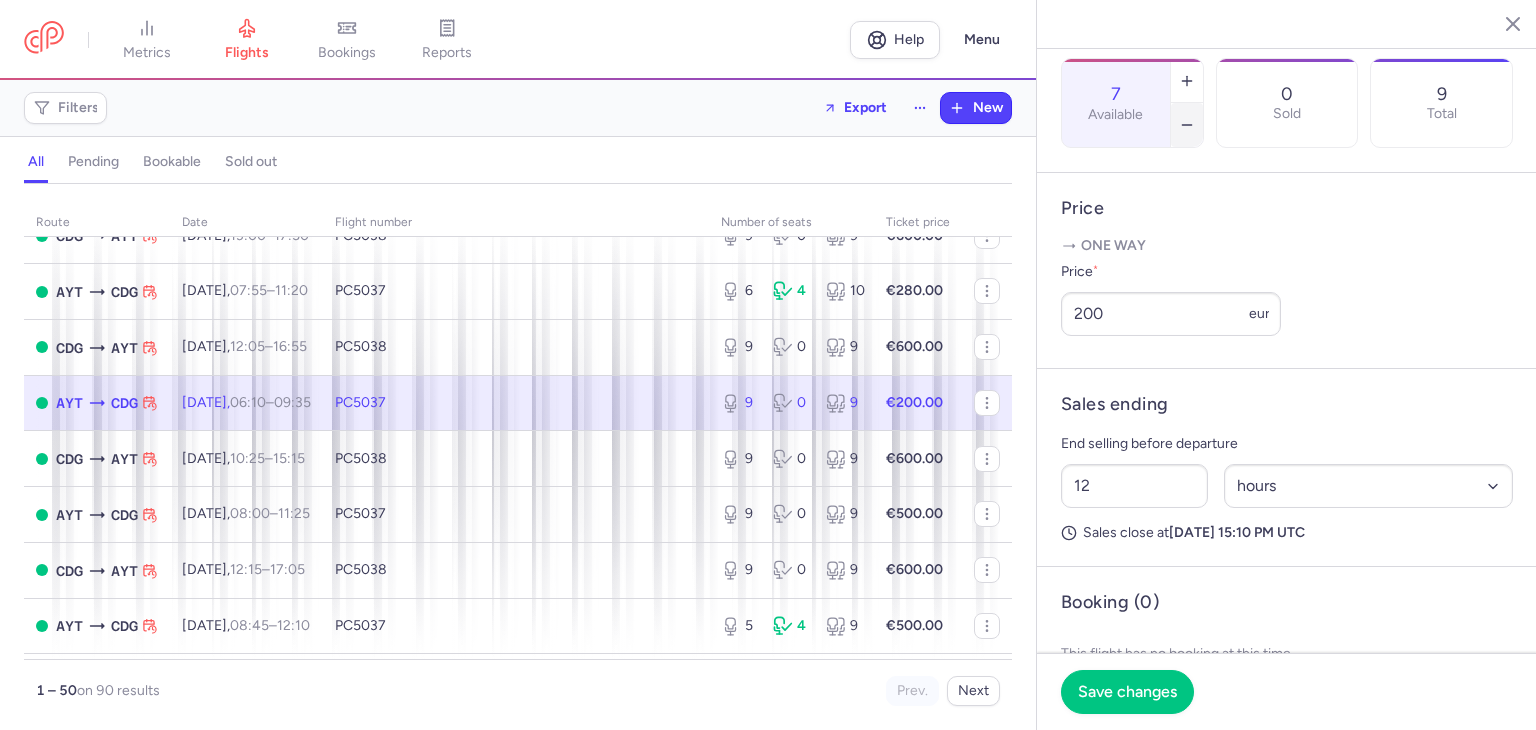 click 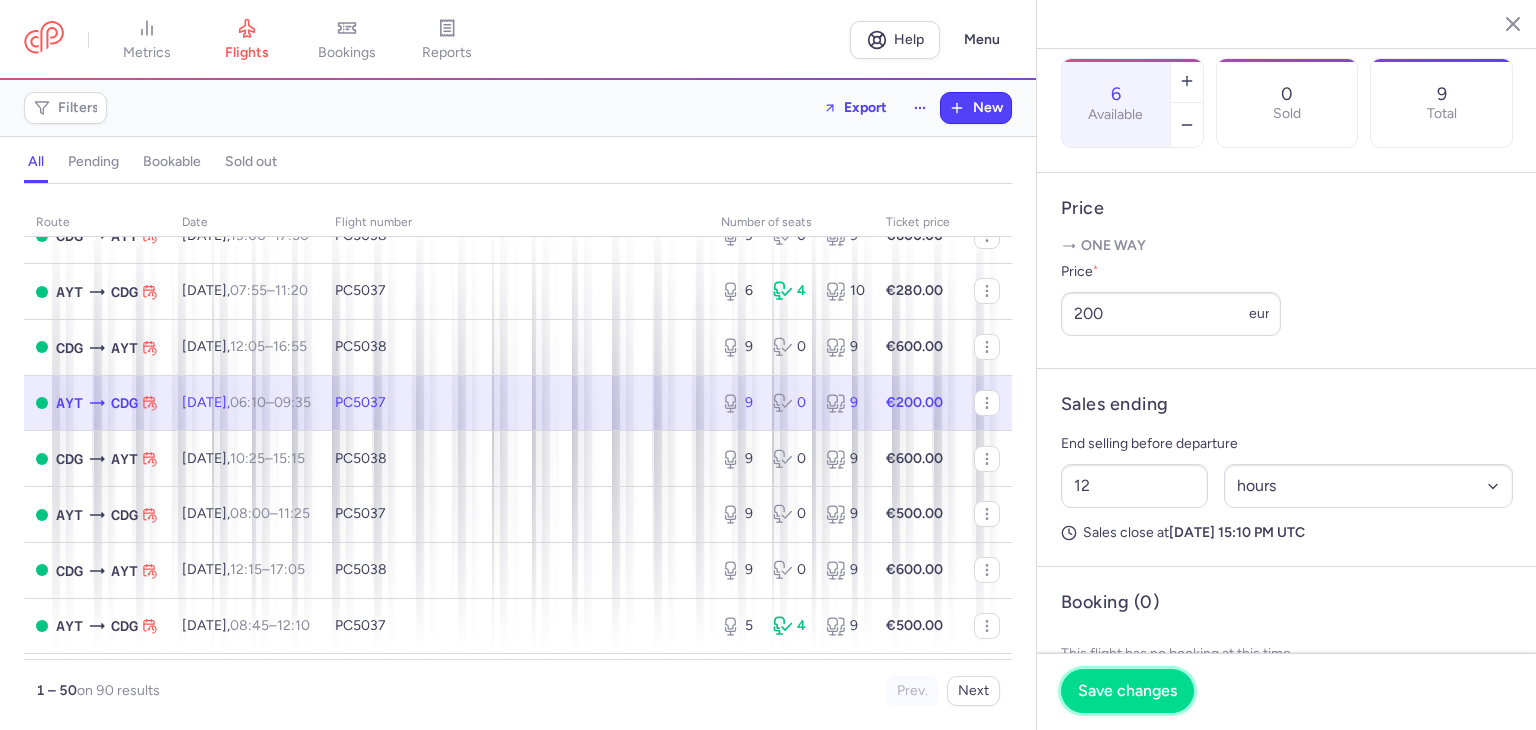 click on "Save changes" at bounding box center (1127, 691) 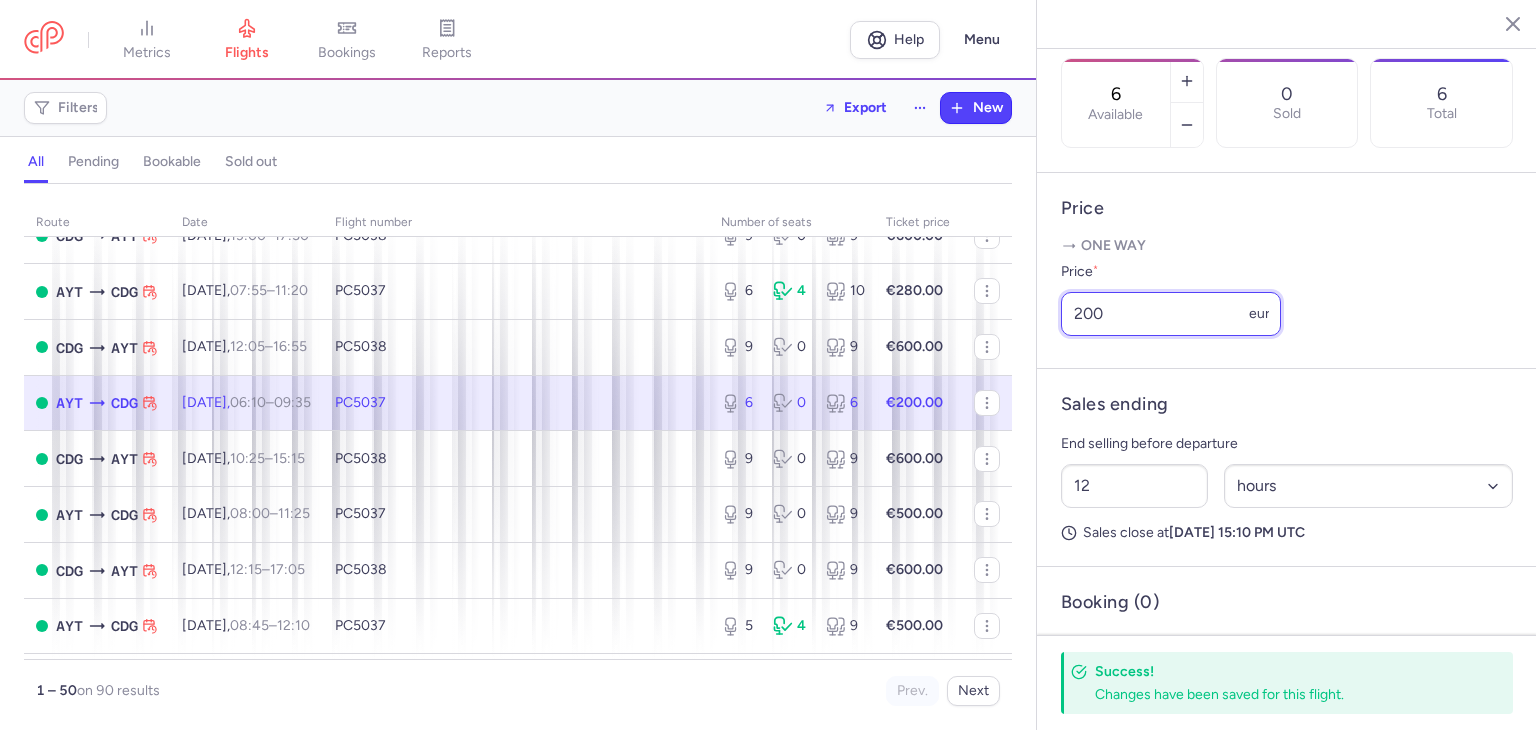 click on "200" at bounding box center (1171, 314) 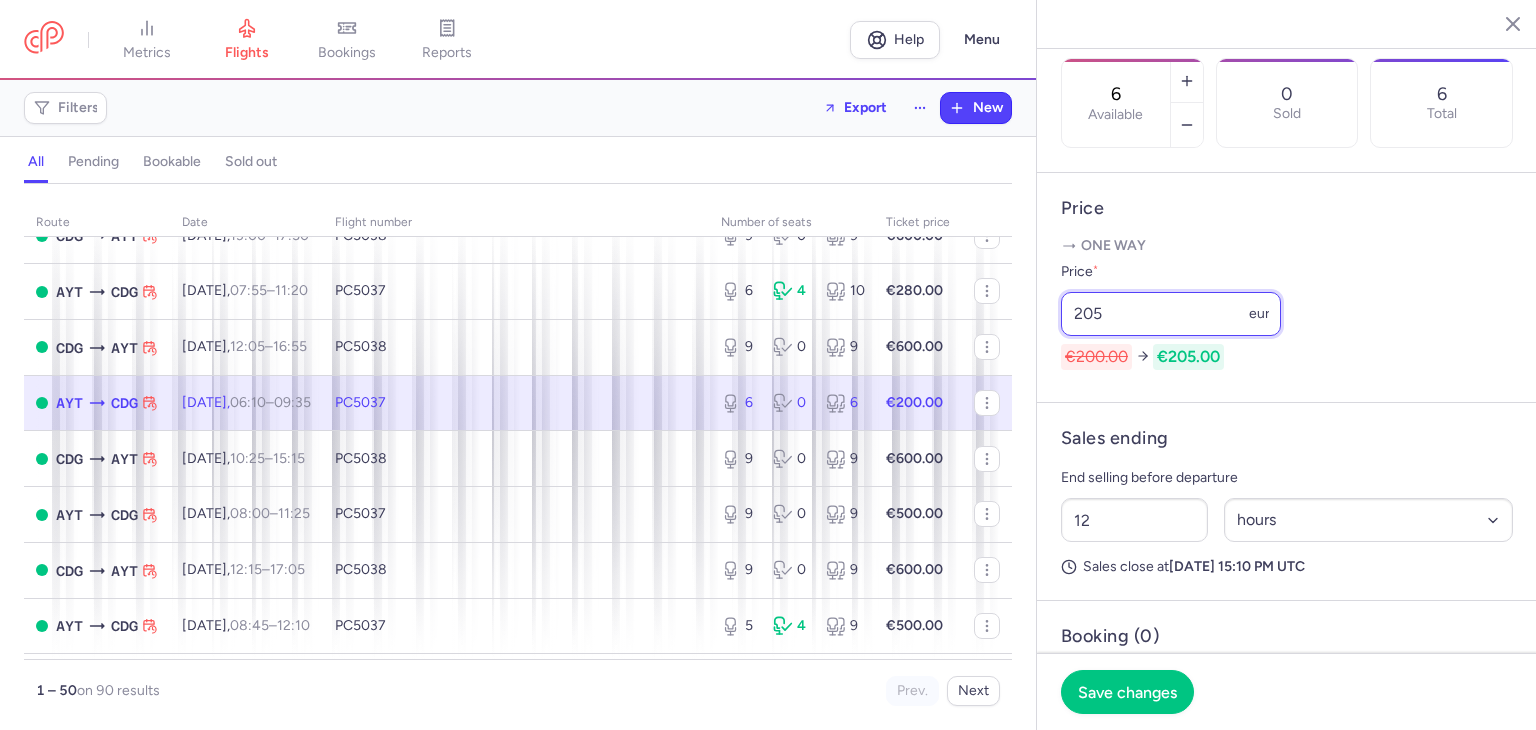 type on "205" 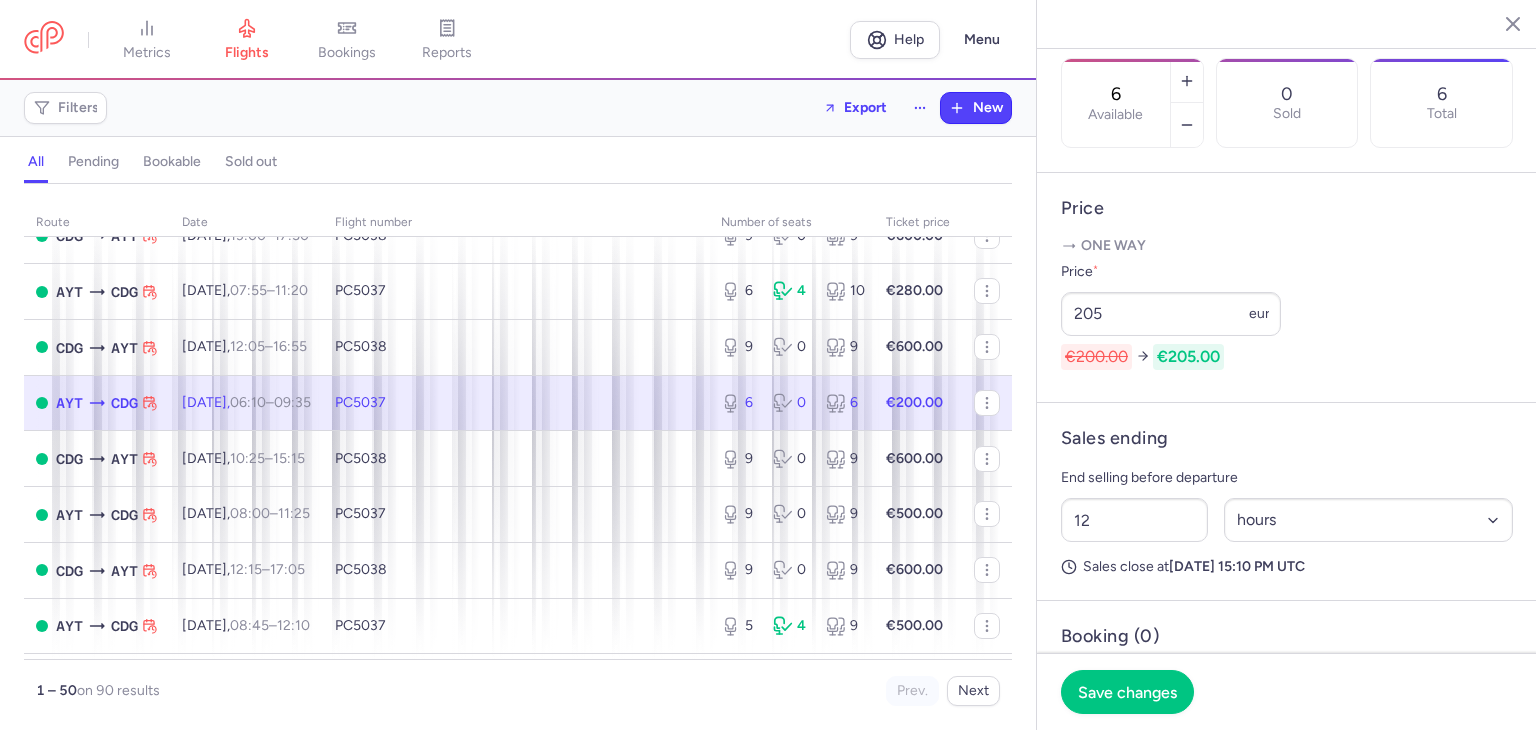 click on "Save changes" 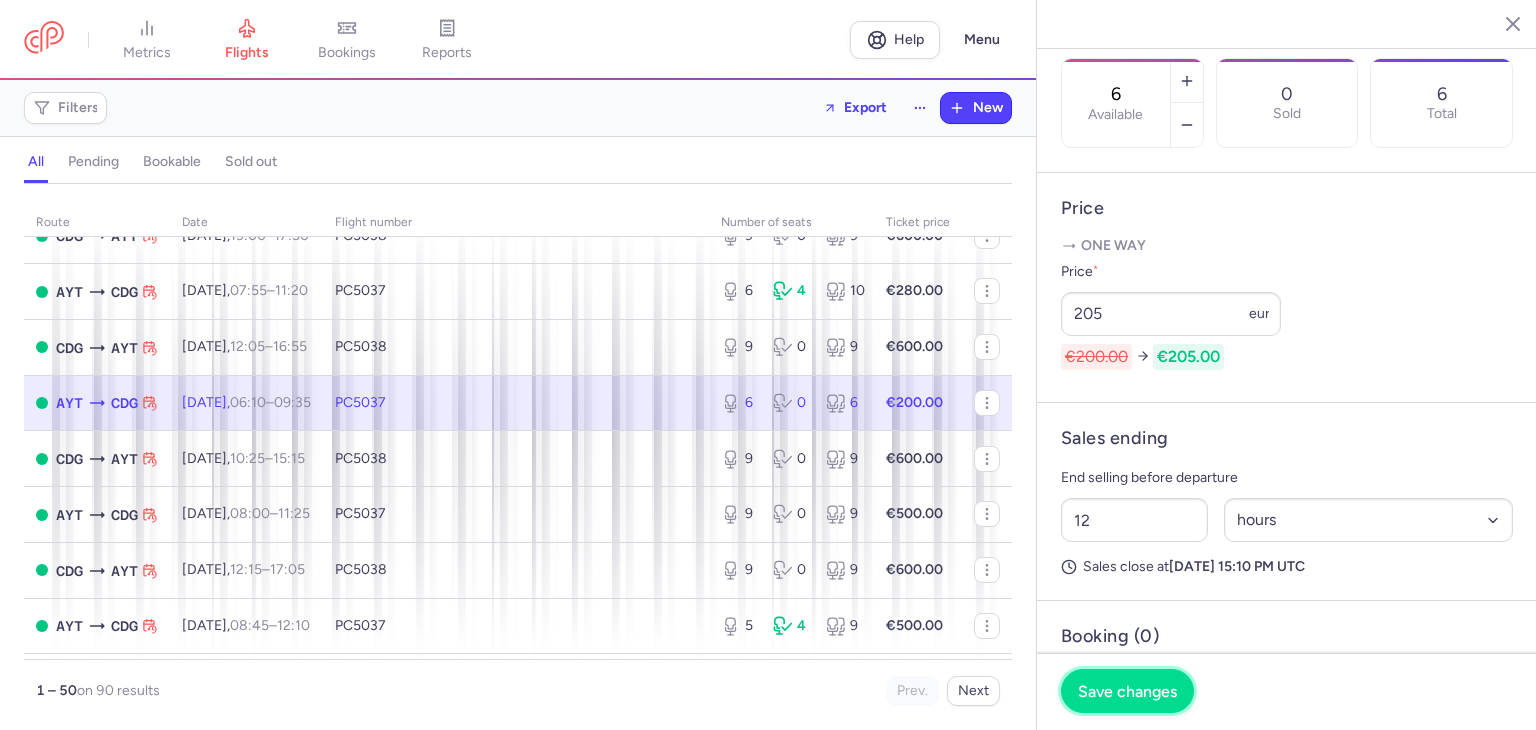click on "Save changes" at bounding box center [1127, 691] 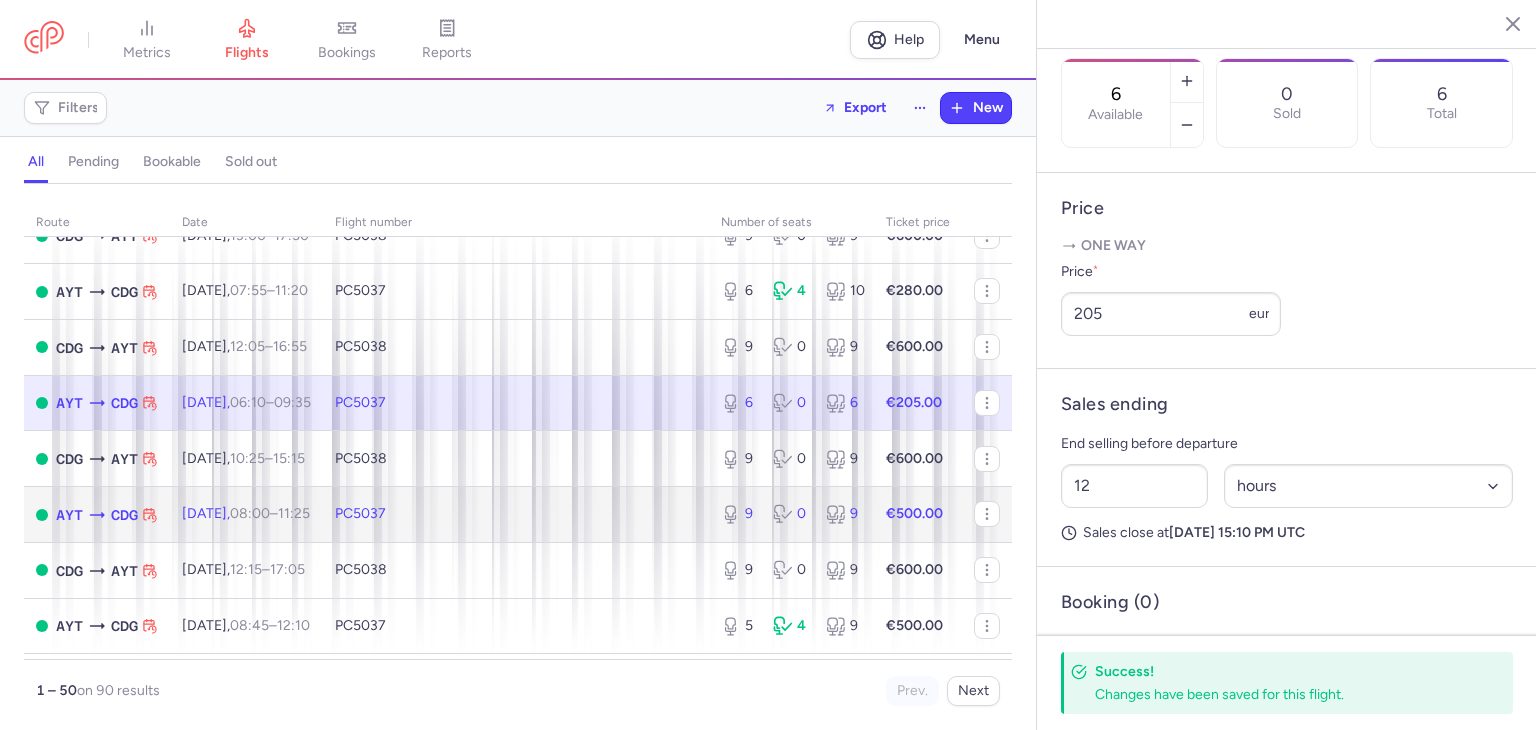 click on "11:25  +0" at bounding box center [294, 513] 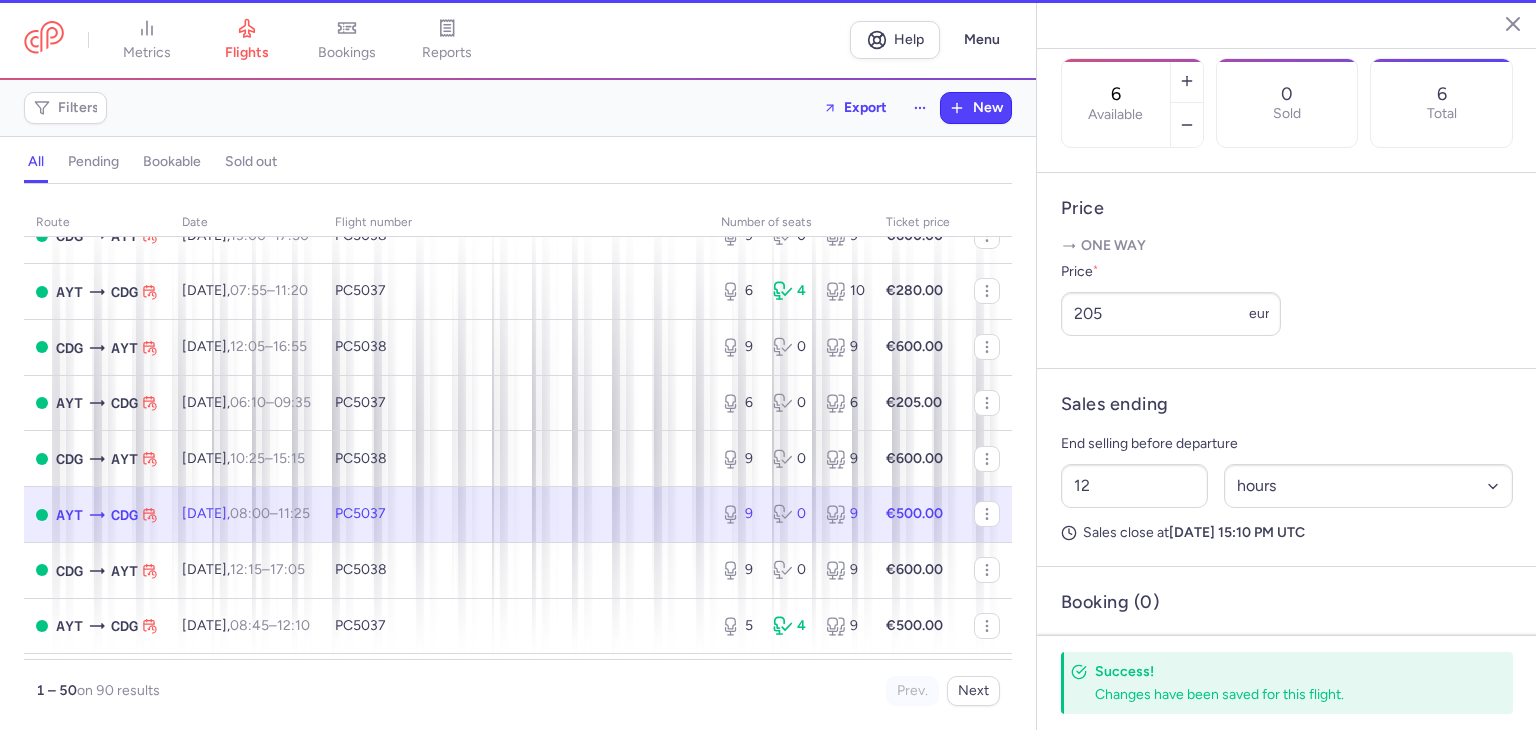 type on "9" 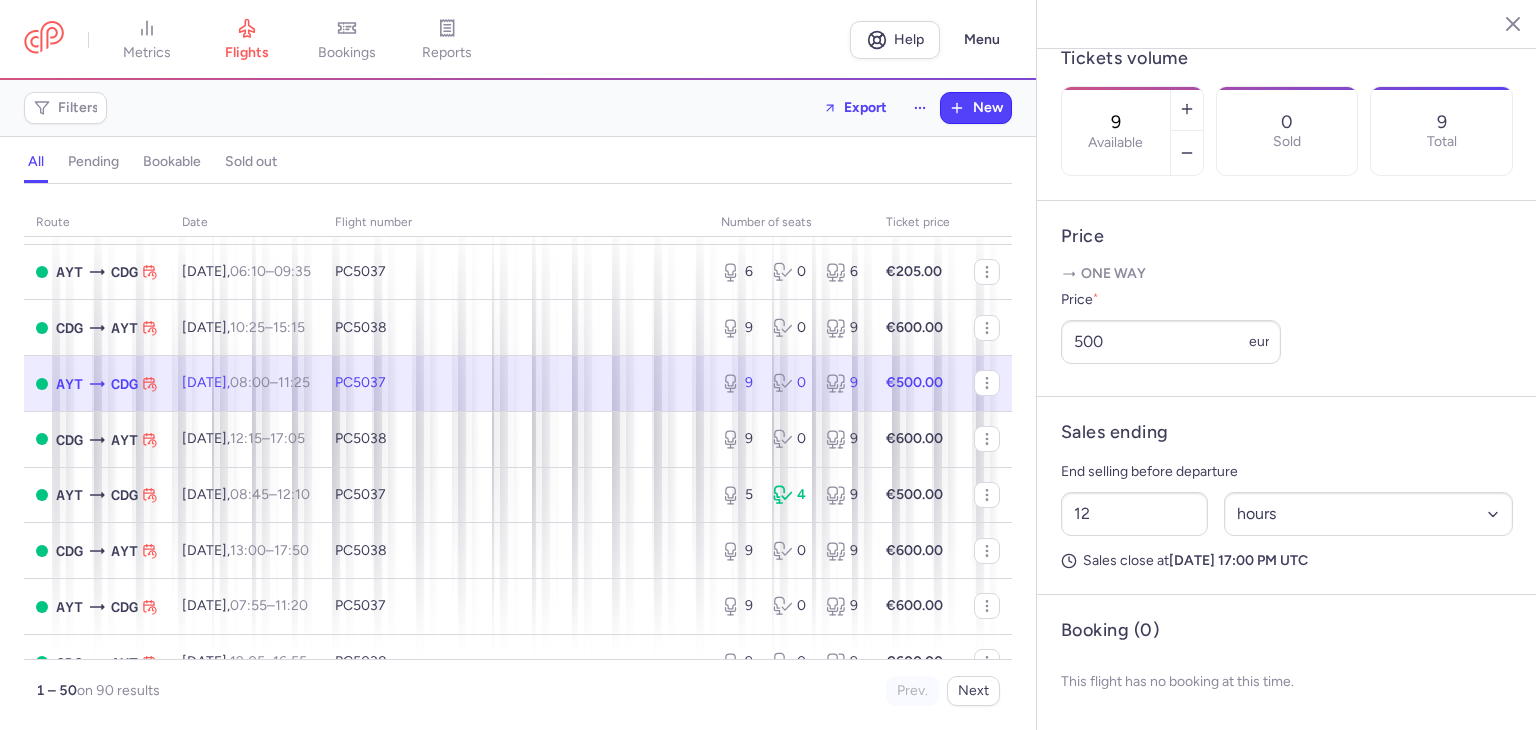 scroll, scrollTop: 1400, scrollLeft: 0, axis: vertical 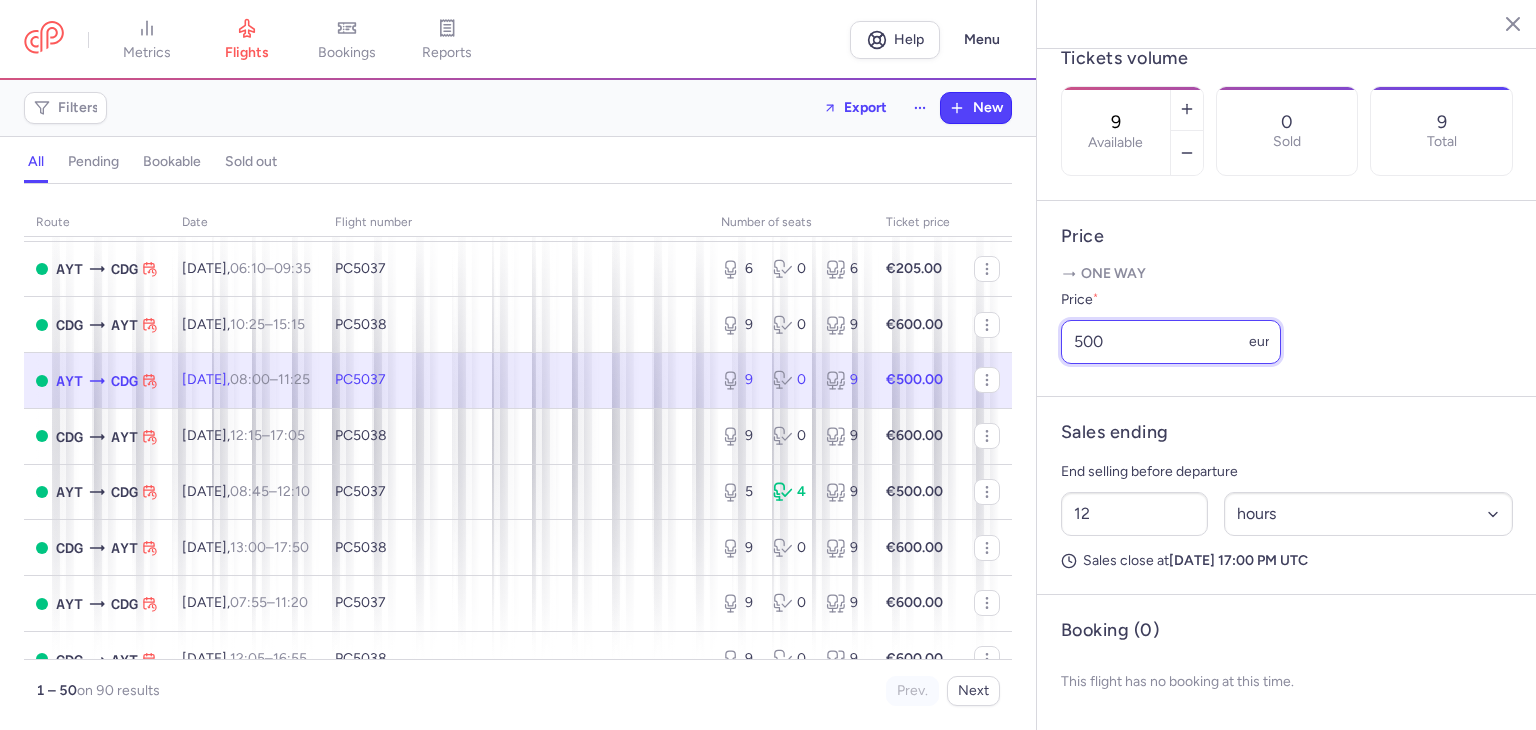 click on "500" at bounding box center [1171, 342] 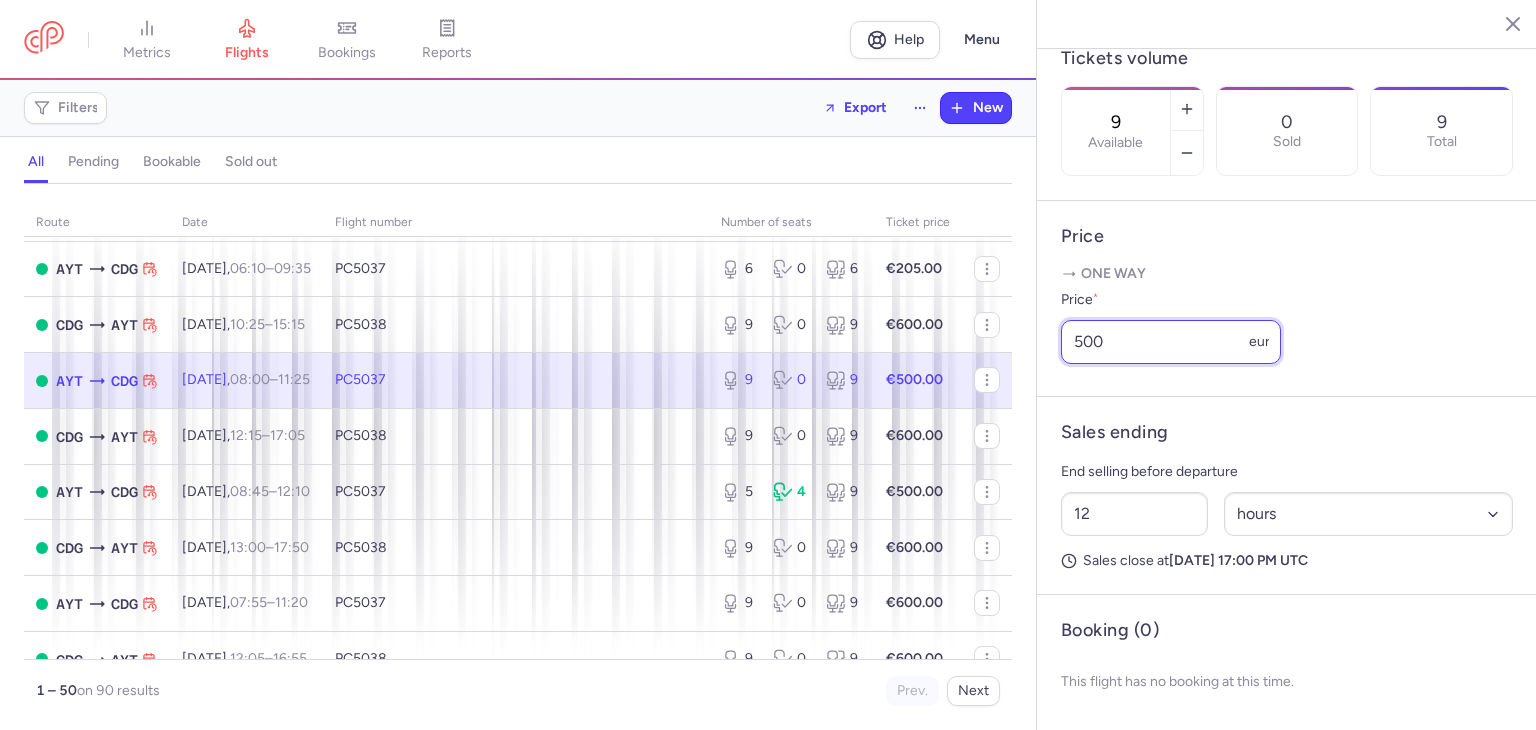 drag, startPoint x: 1132, startPoint y: 335, endPoint x: 1034, endPoint y: 341, distance: 98.1835 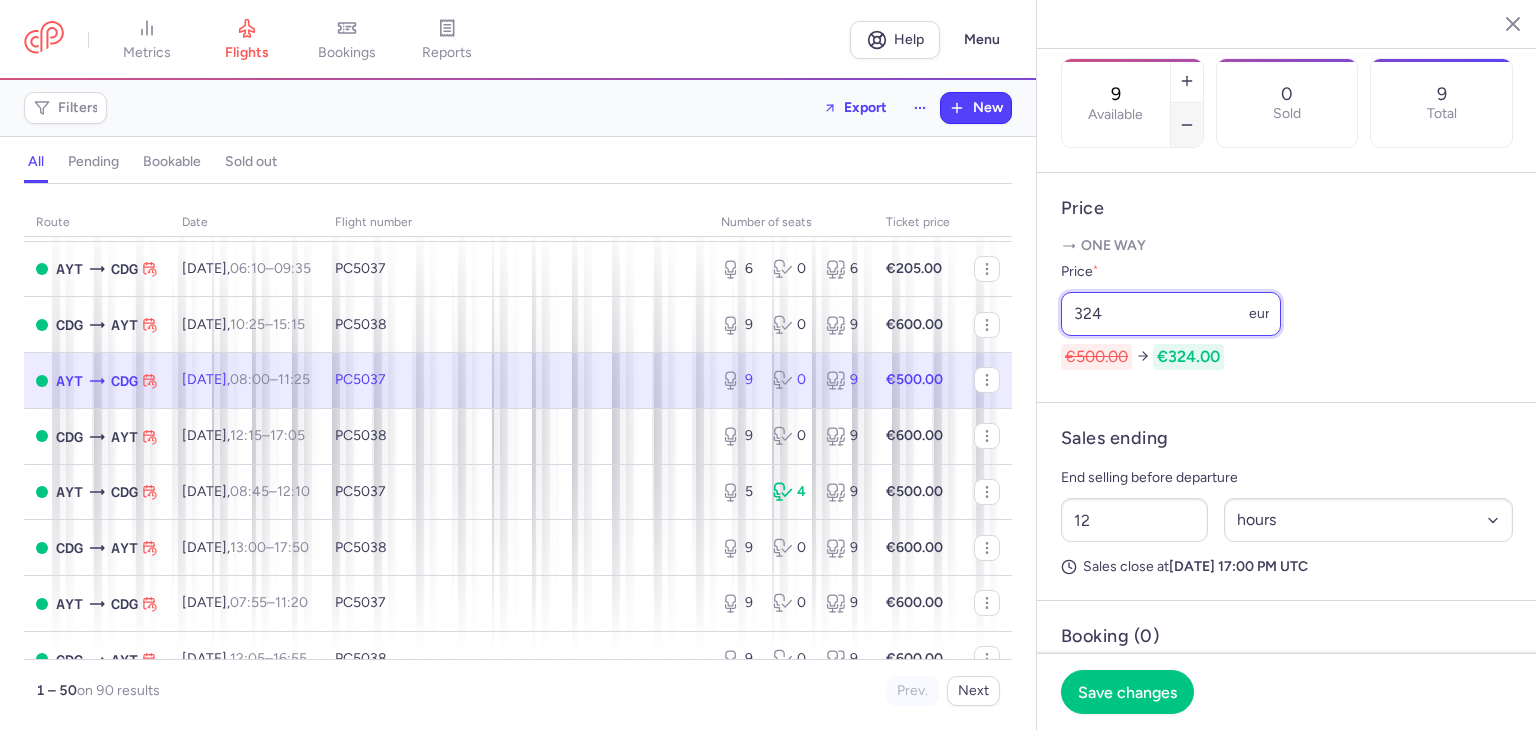 type on "324" 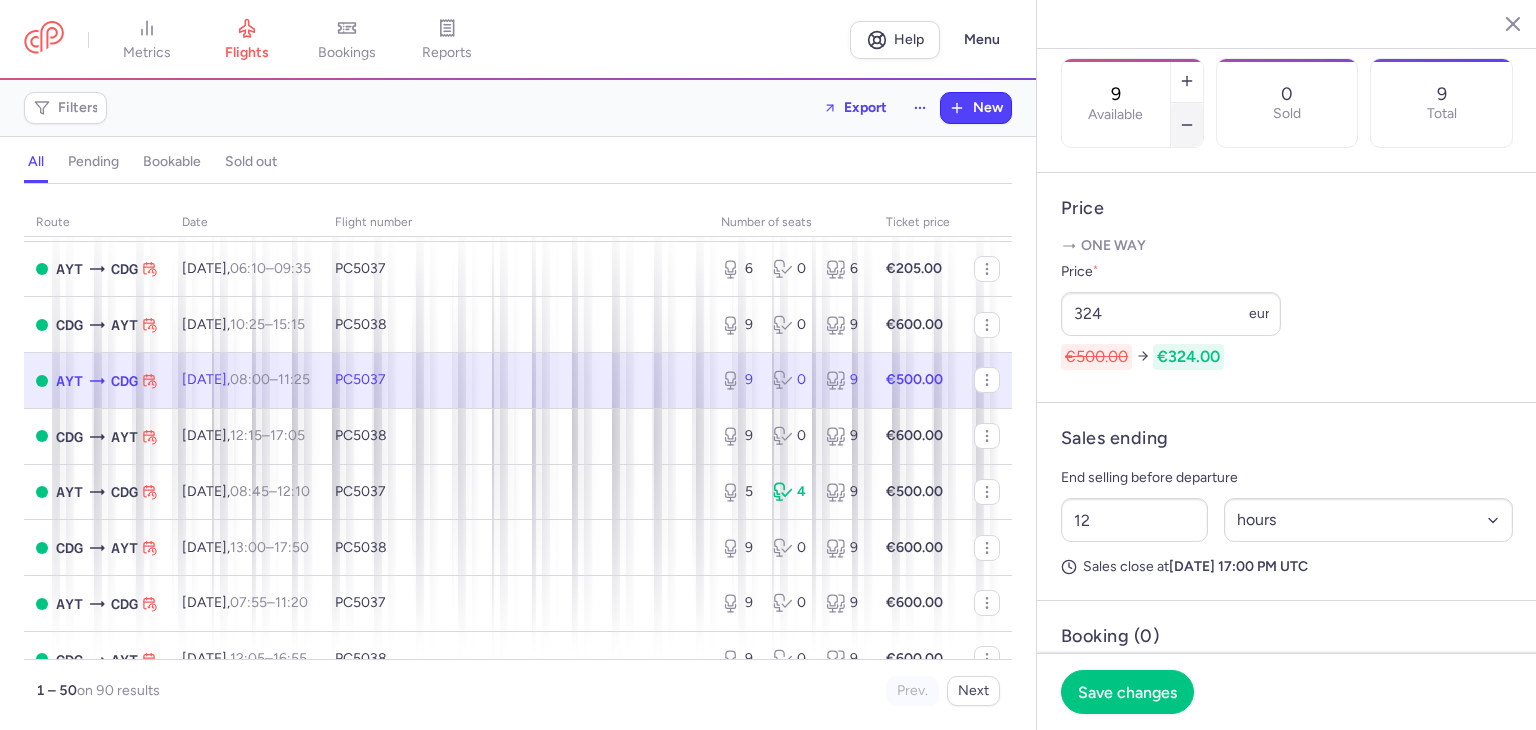 click at bounding box center (1187, 125) 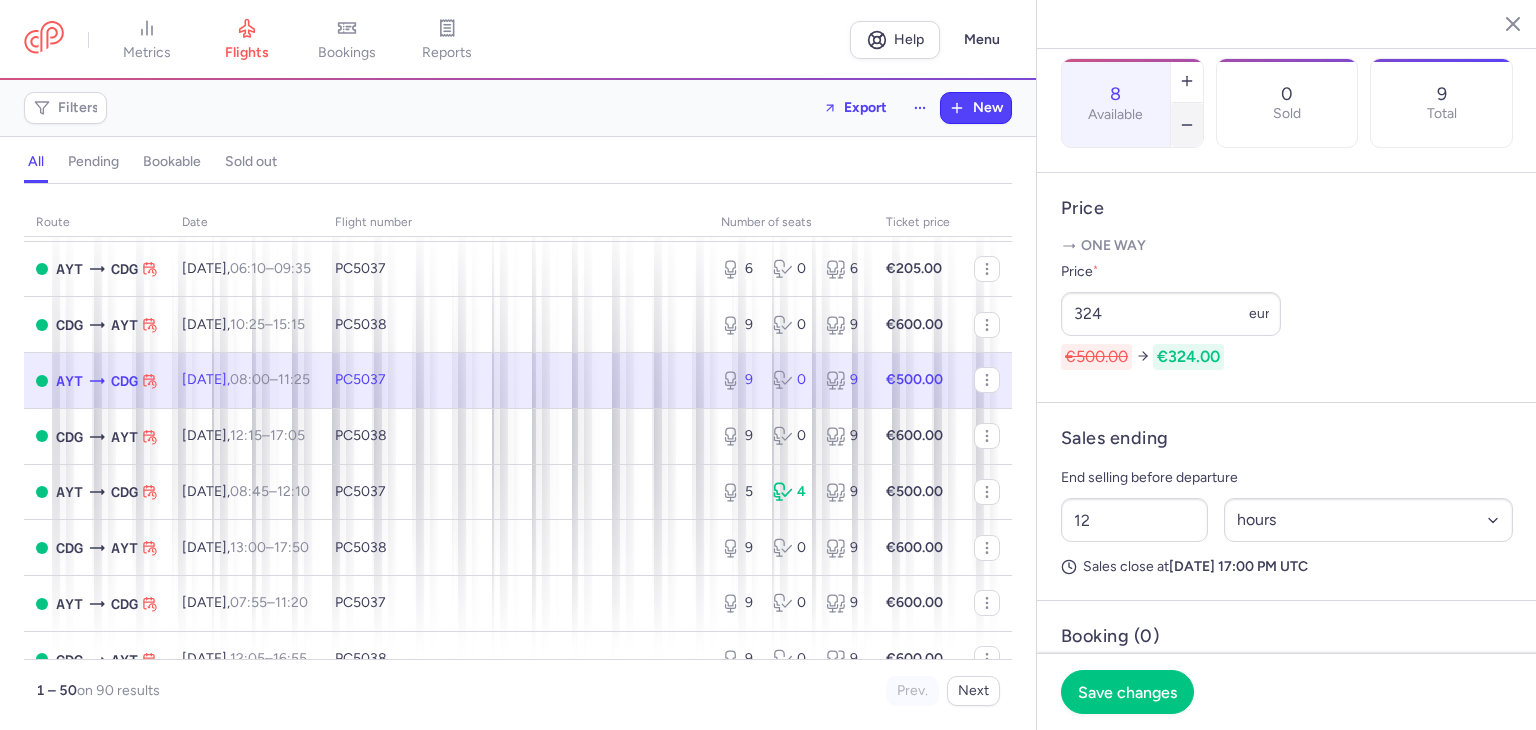 click at bounding box center [1187, 125] 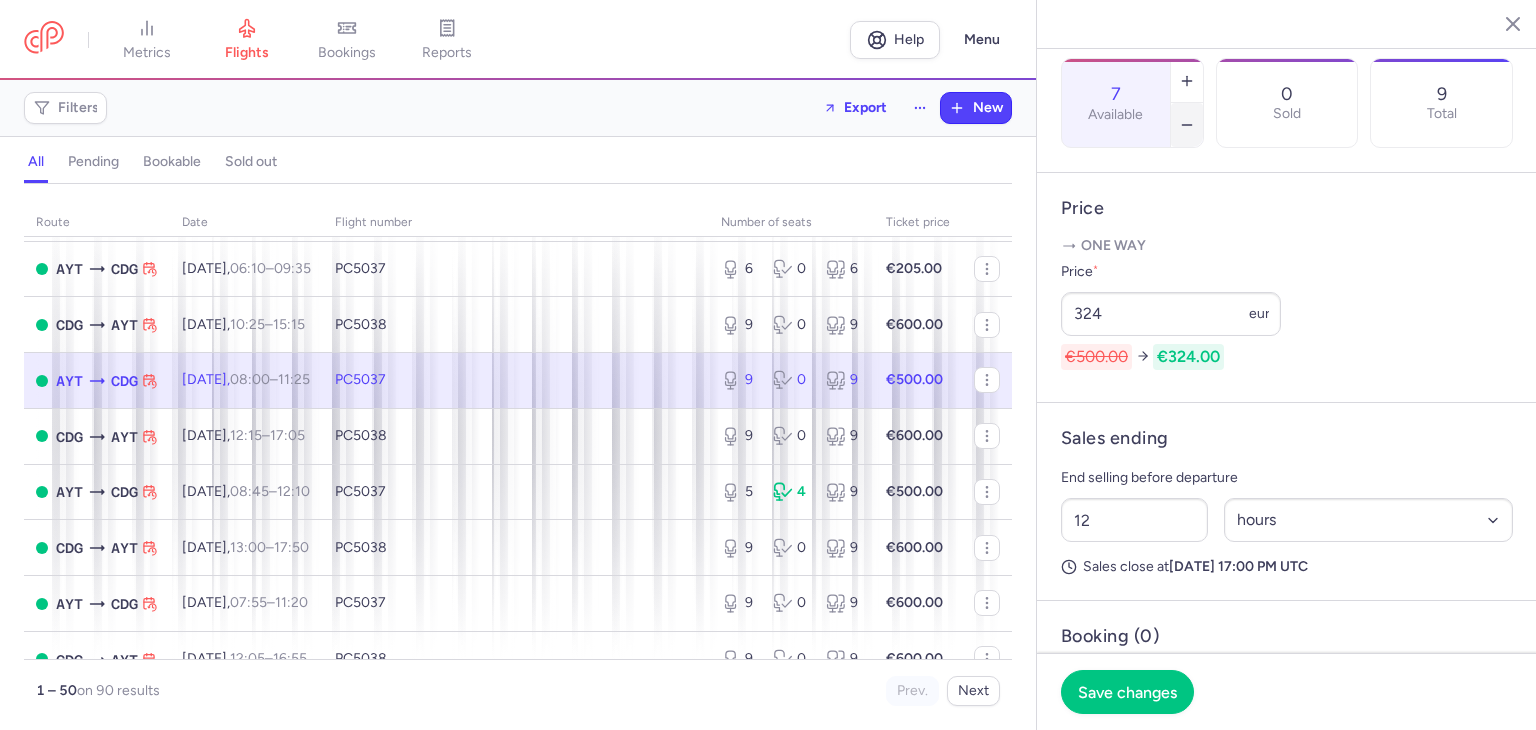 click 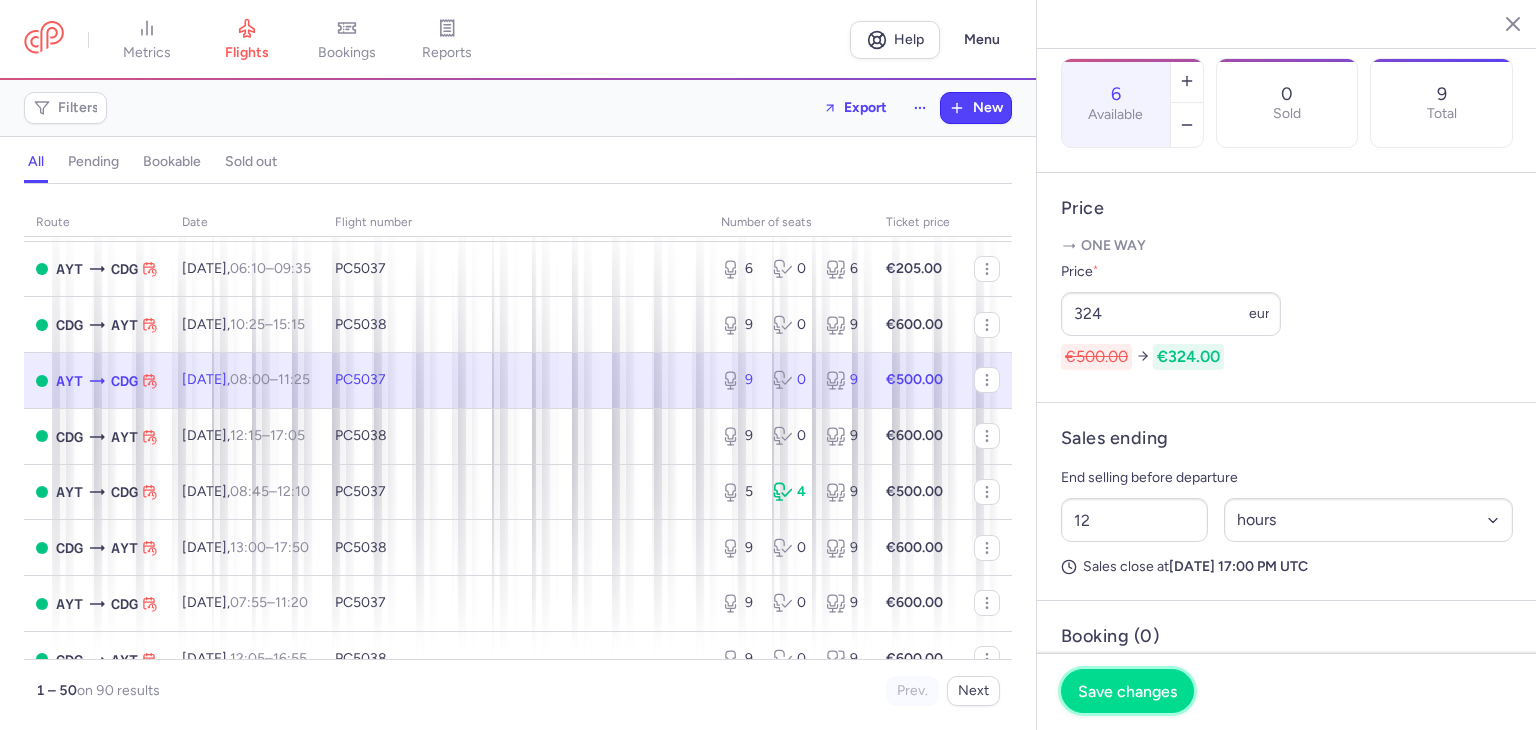 click on "Save changes" at bounding box center (1127, 691) 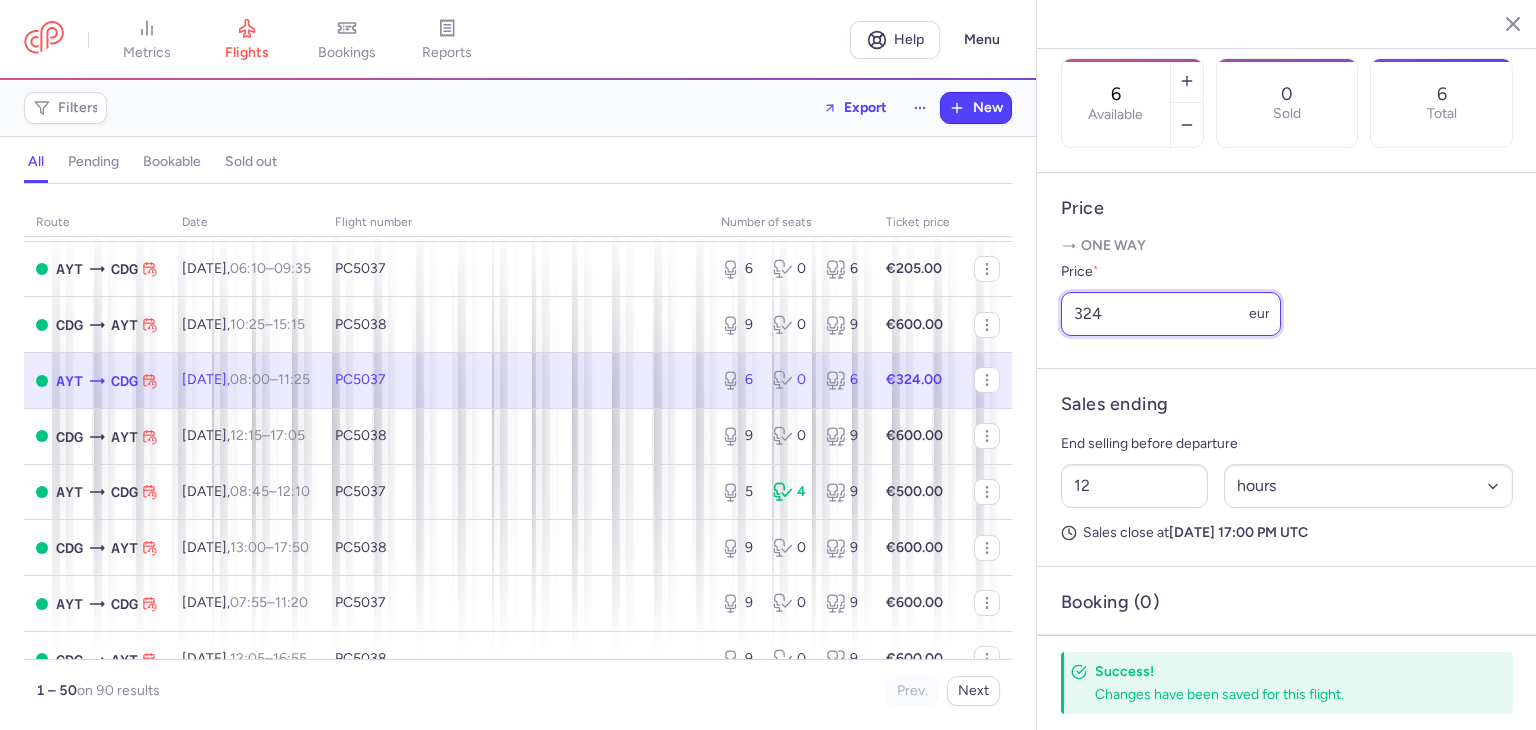 click on "324" at bounding box center [1171, 314] 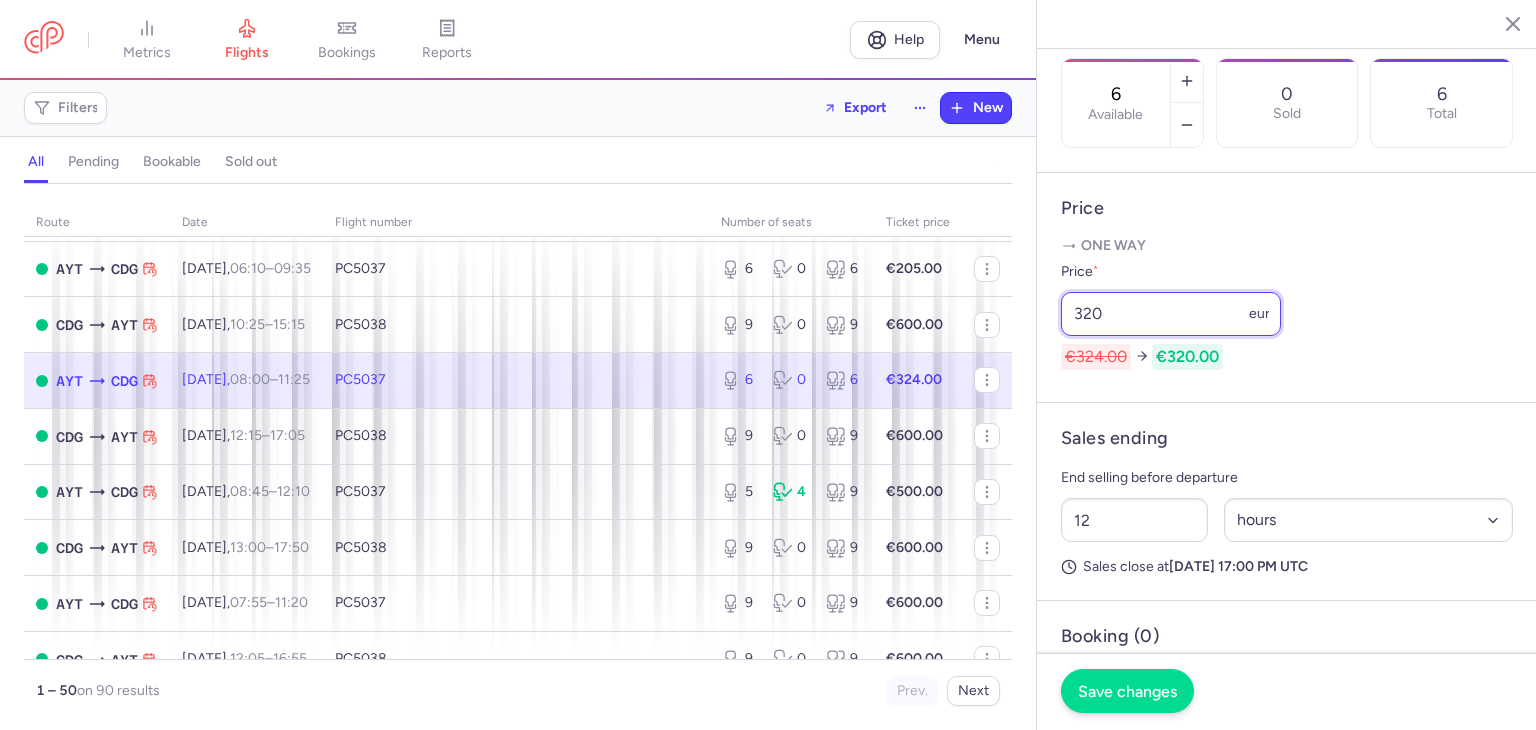 type on "320" 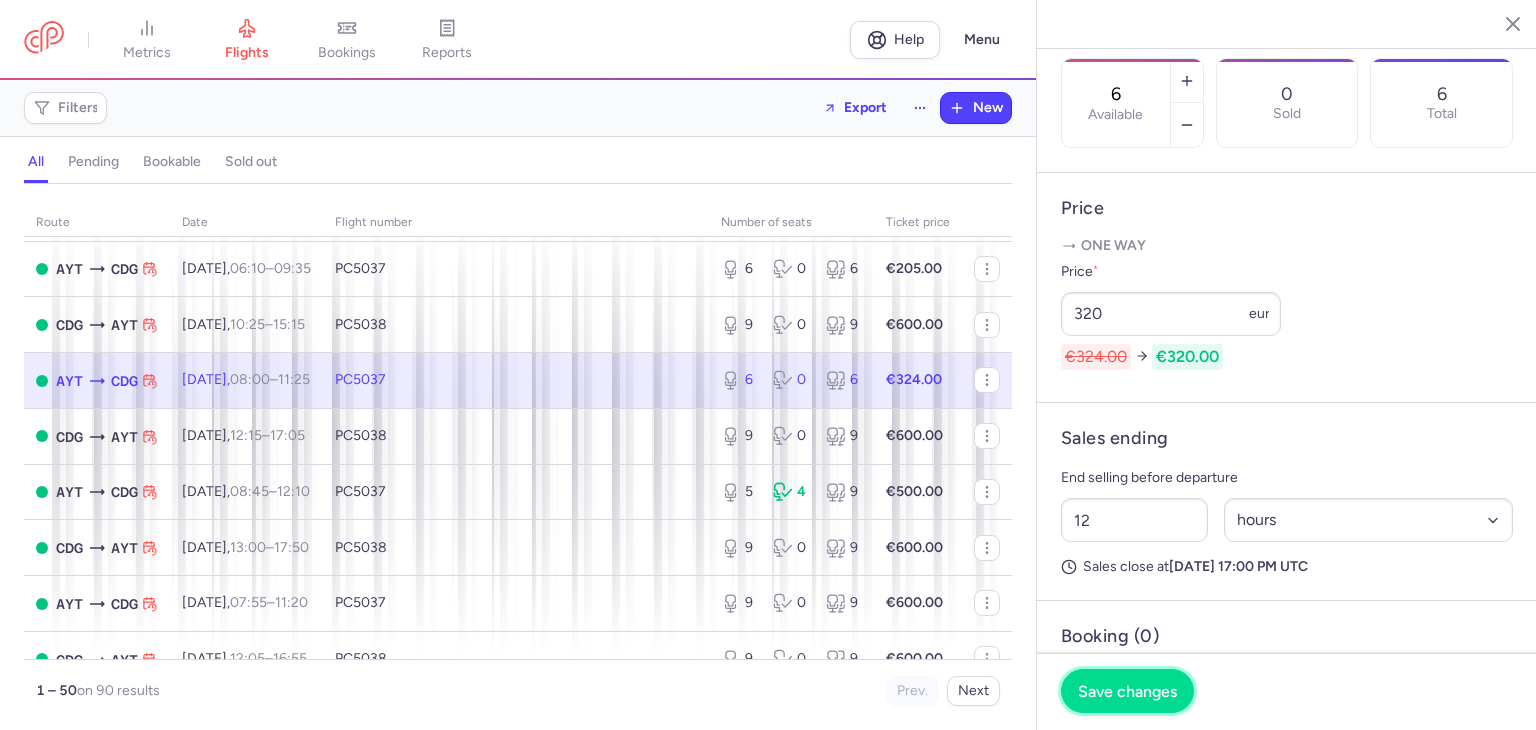 click on "Save changes" at bounding box center [1127, 691] 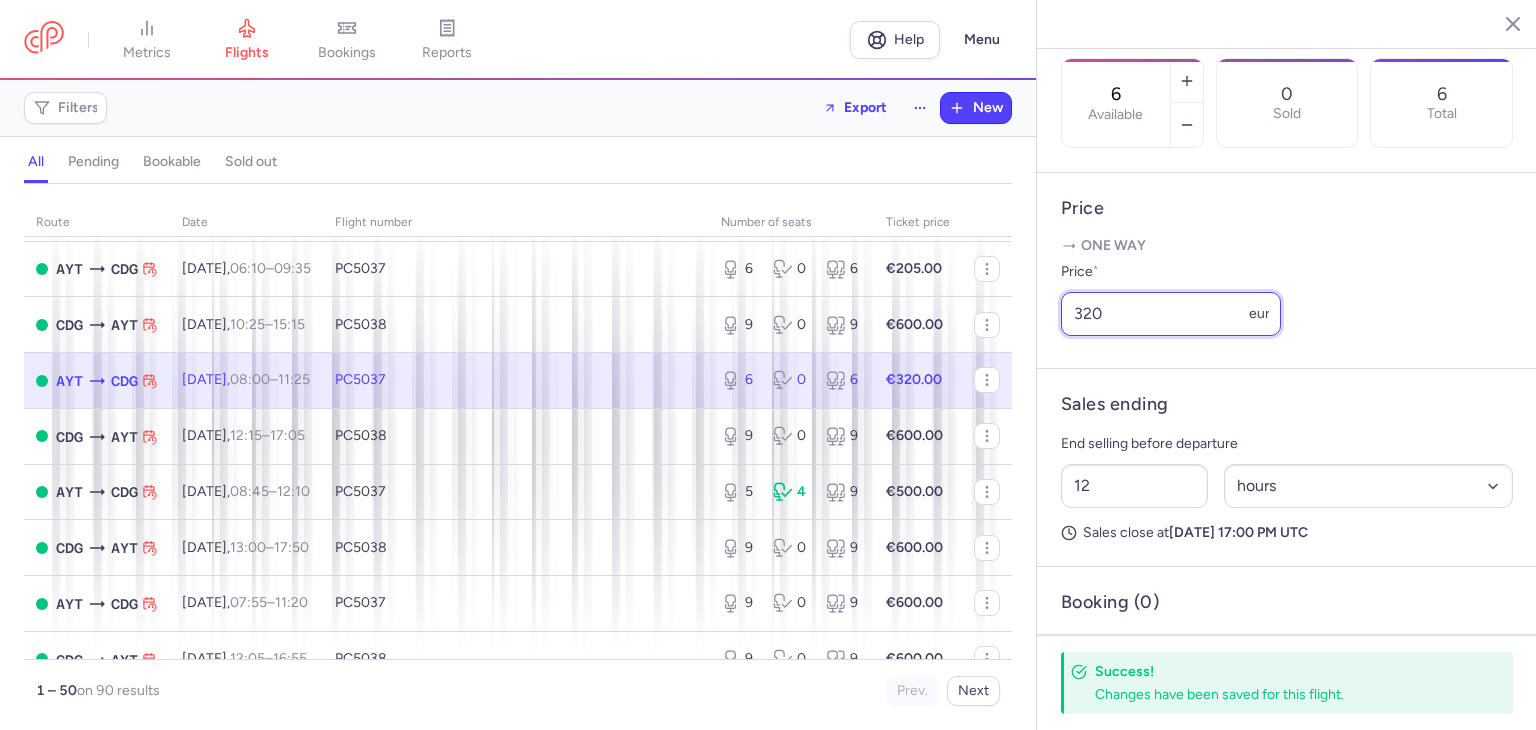 click on "320" at bounding box center [1171, 314] 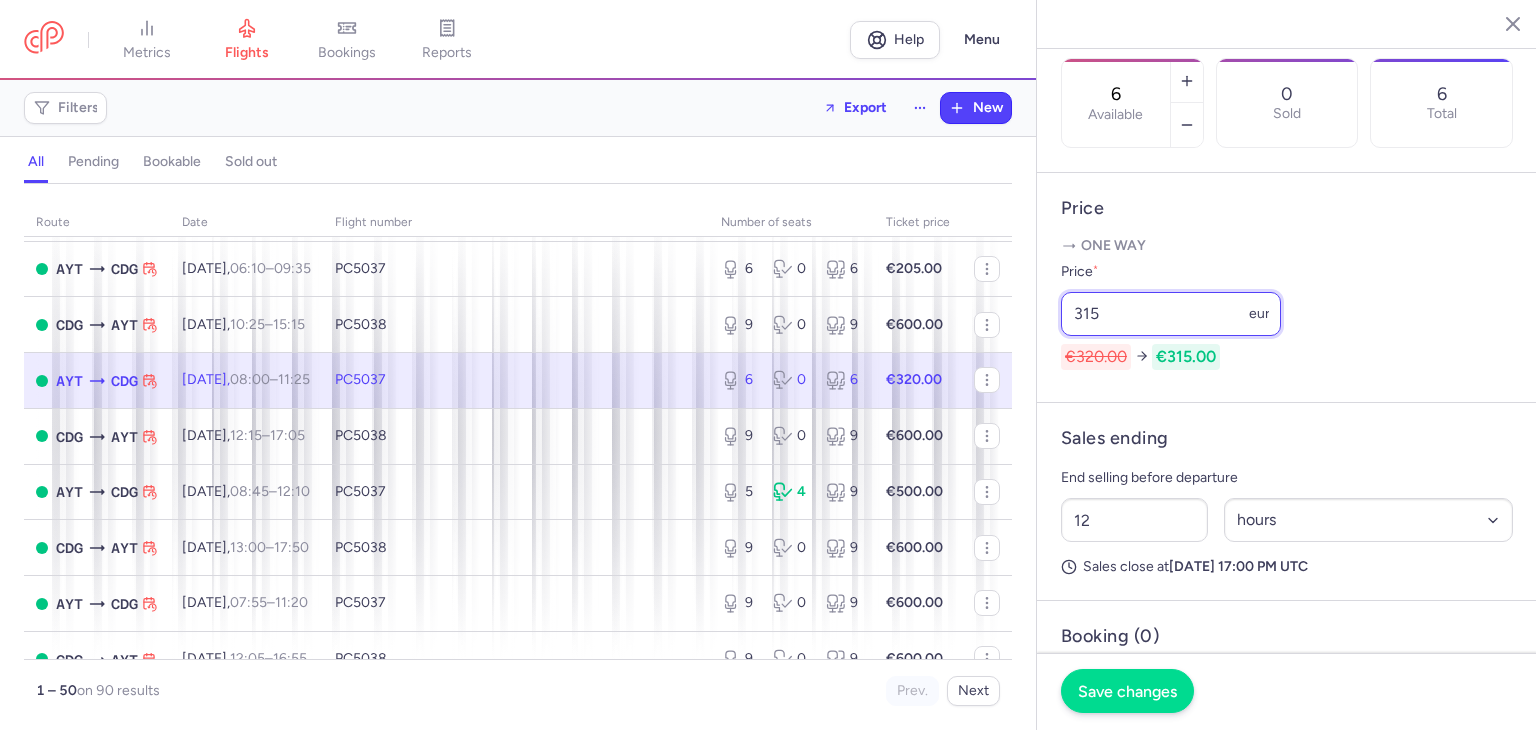 type on "315" 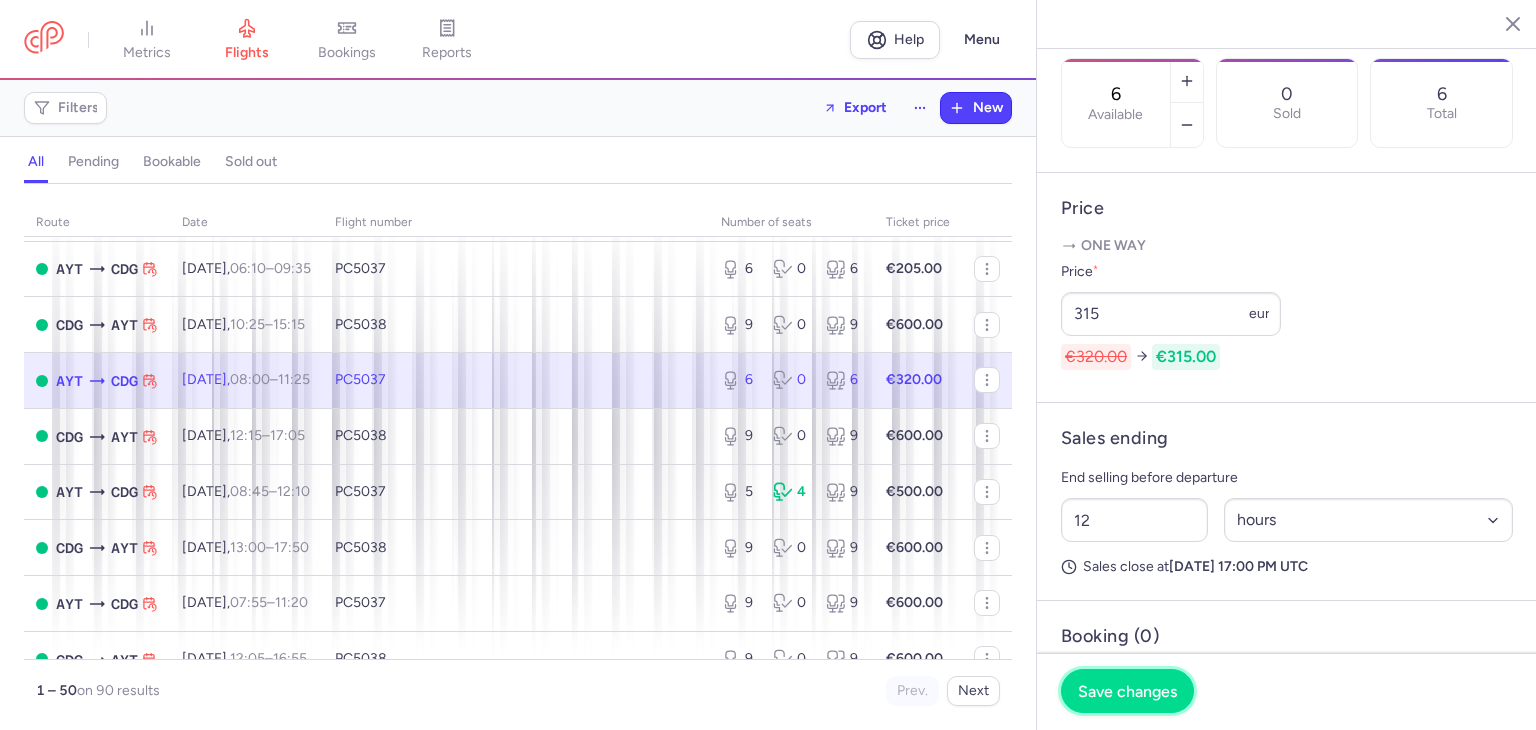 click on "Save changes" at bounding box center (1127, 691) 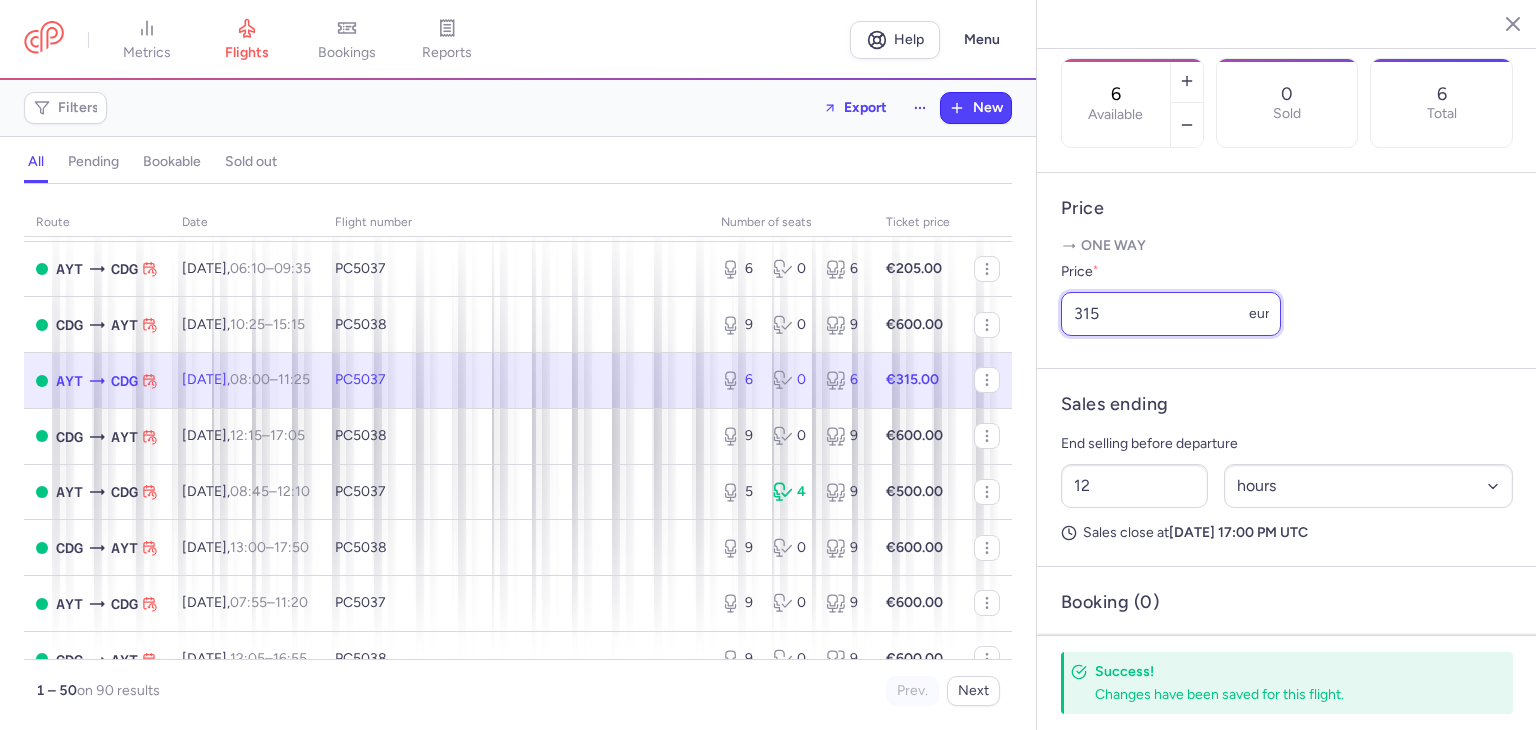 click on "315" at bounding box center [1171, 314] 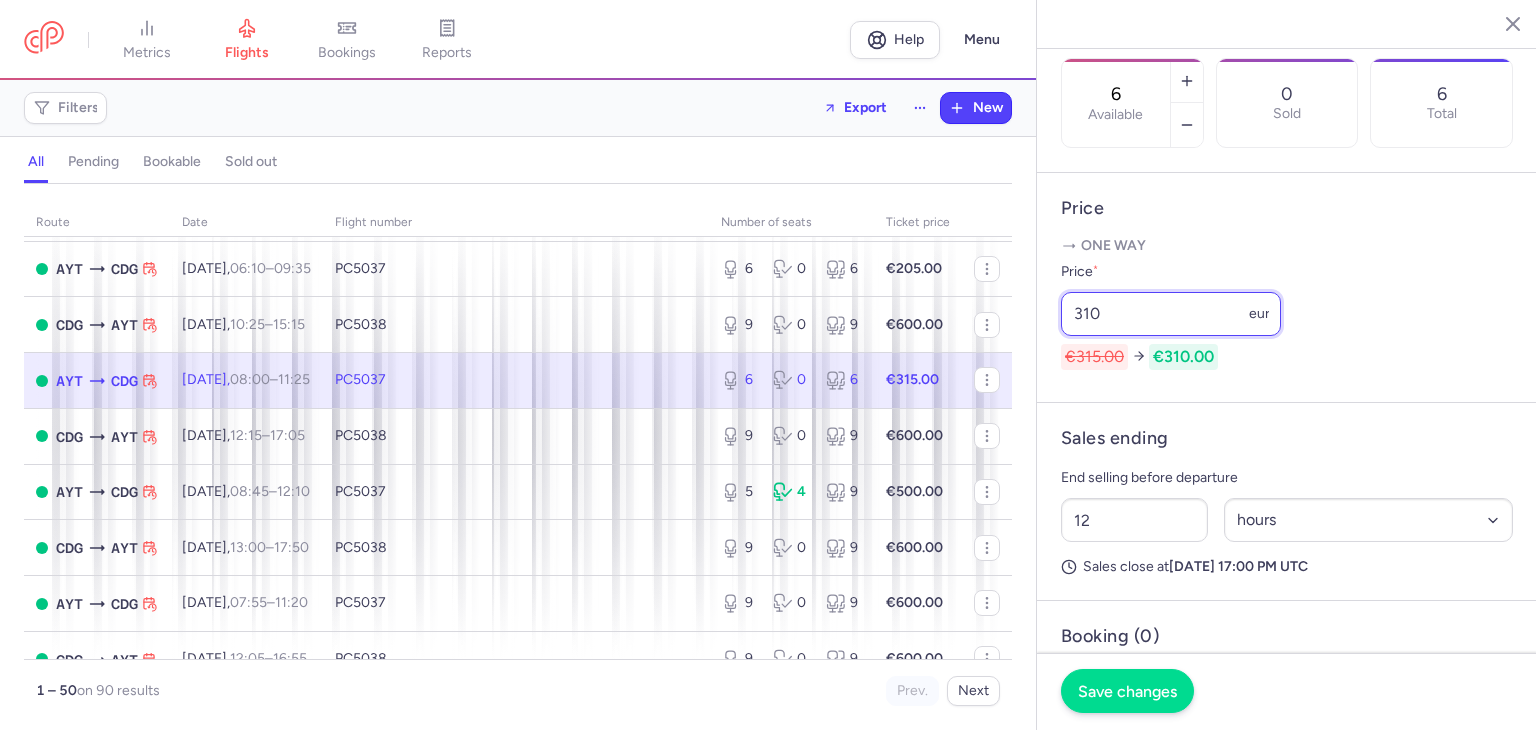 type on "310" 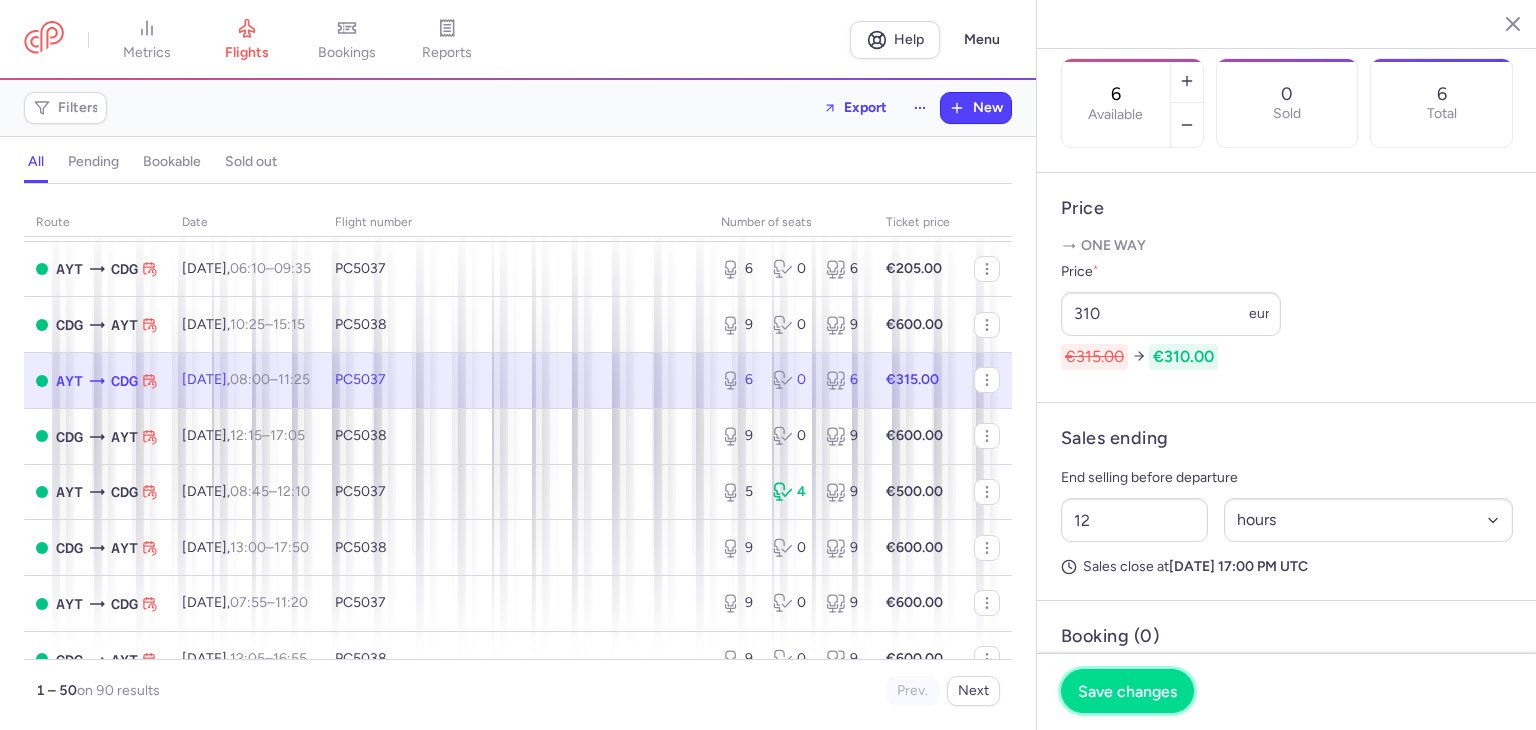 click on "Save changes" at bounding box center (1127, 691) 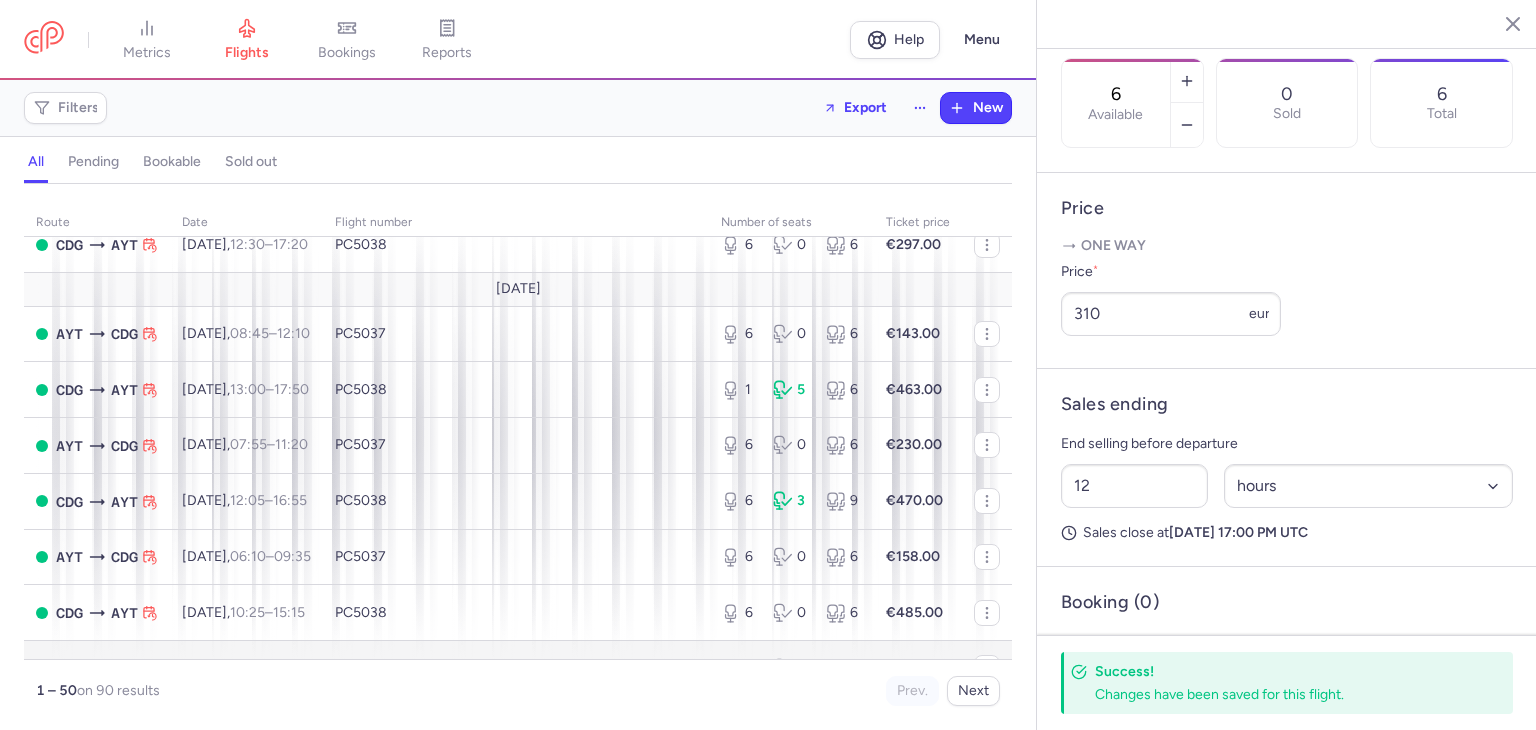scroll, scrollTop: 600, scrollLeft: 0, axis: vertical 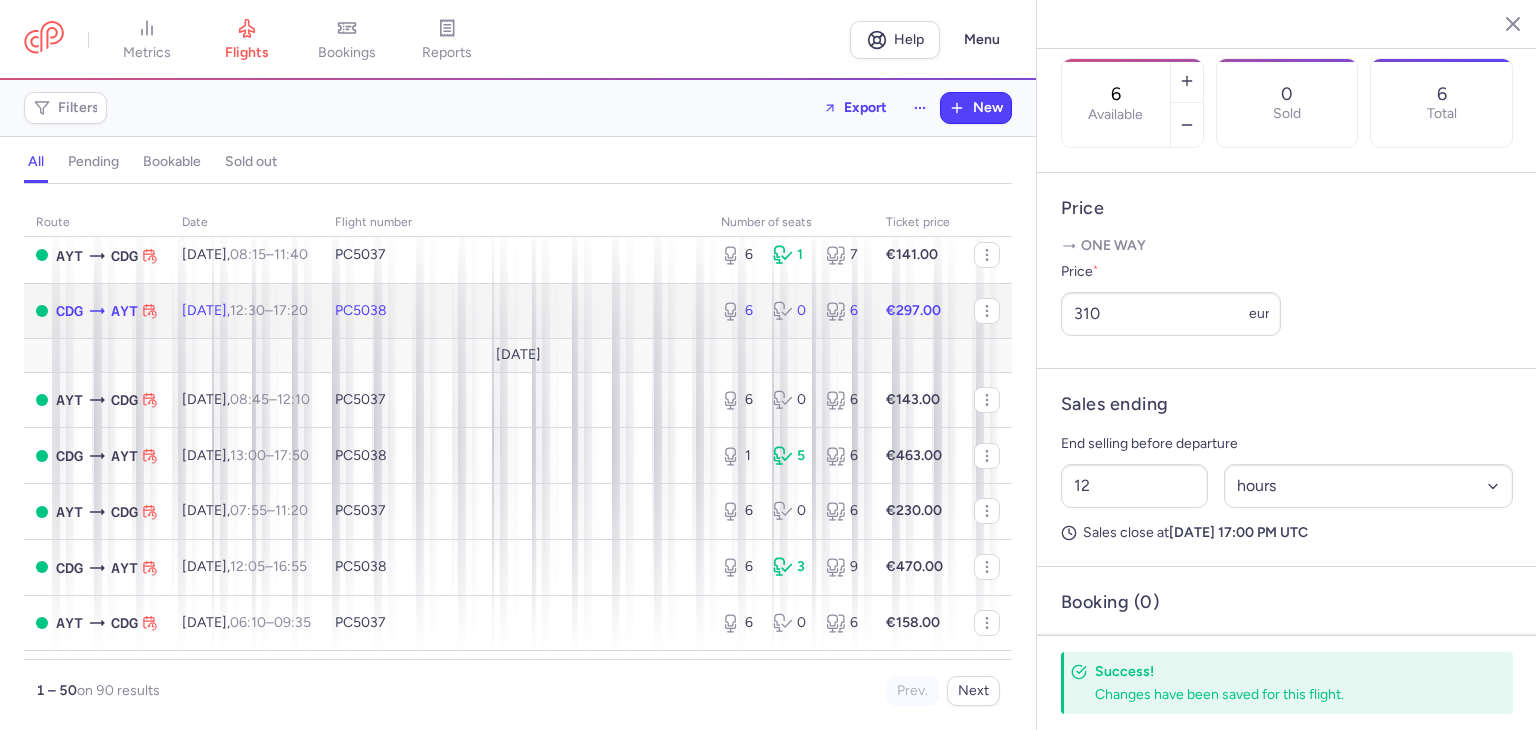 click on "PC5038" at bounding box center (516, 311) 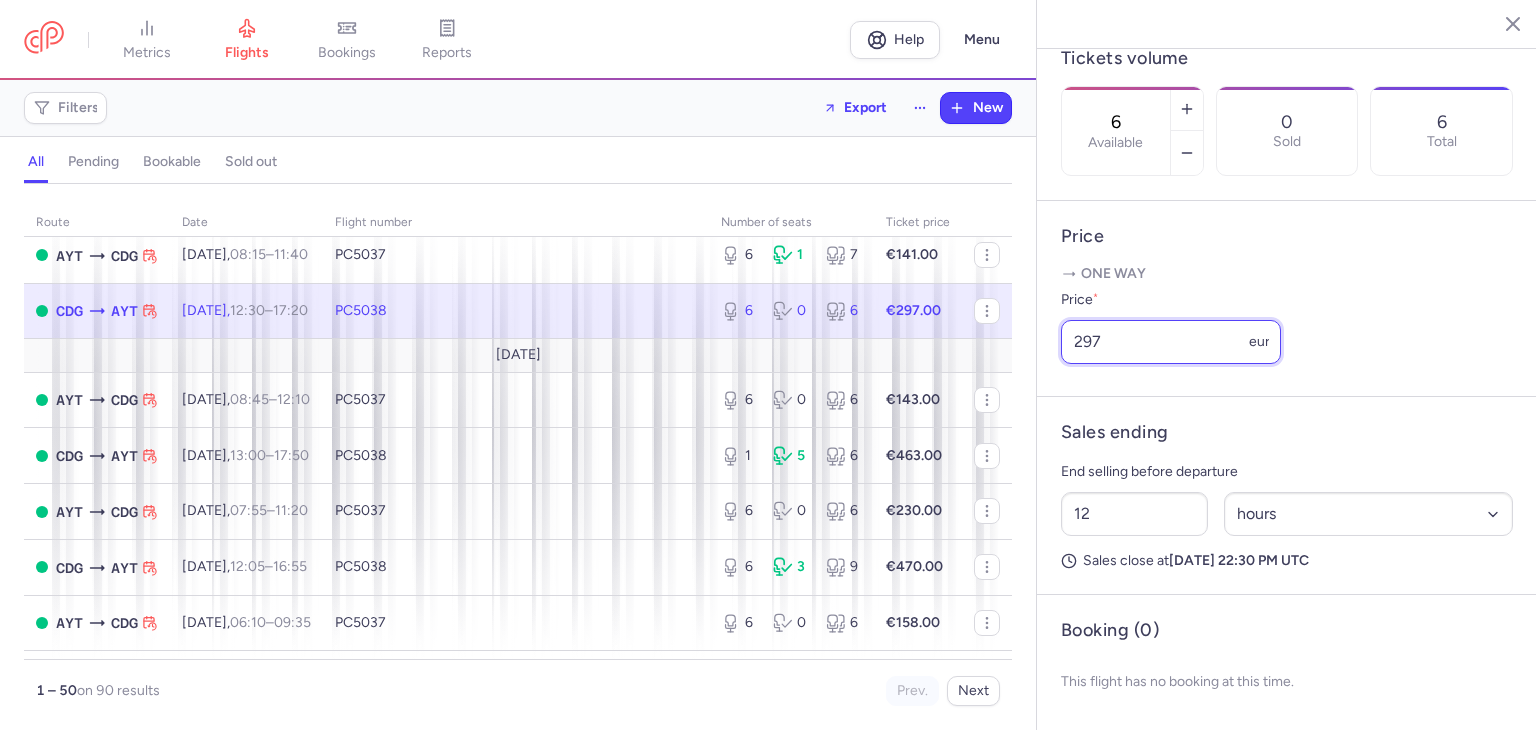 click on "297" at bounding box center [1171, 342] 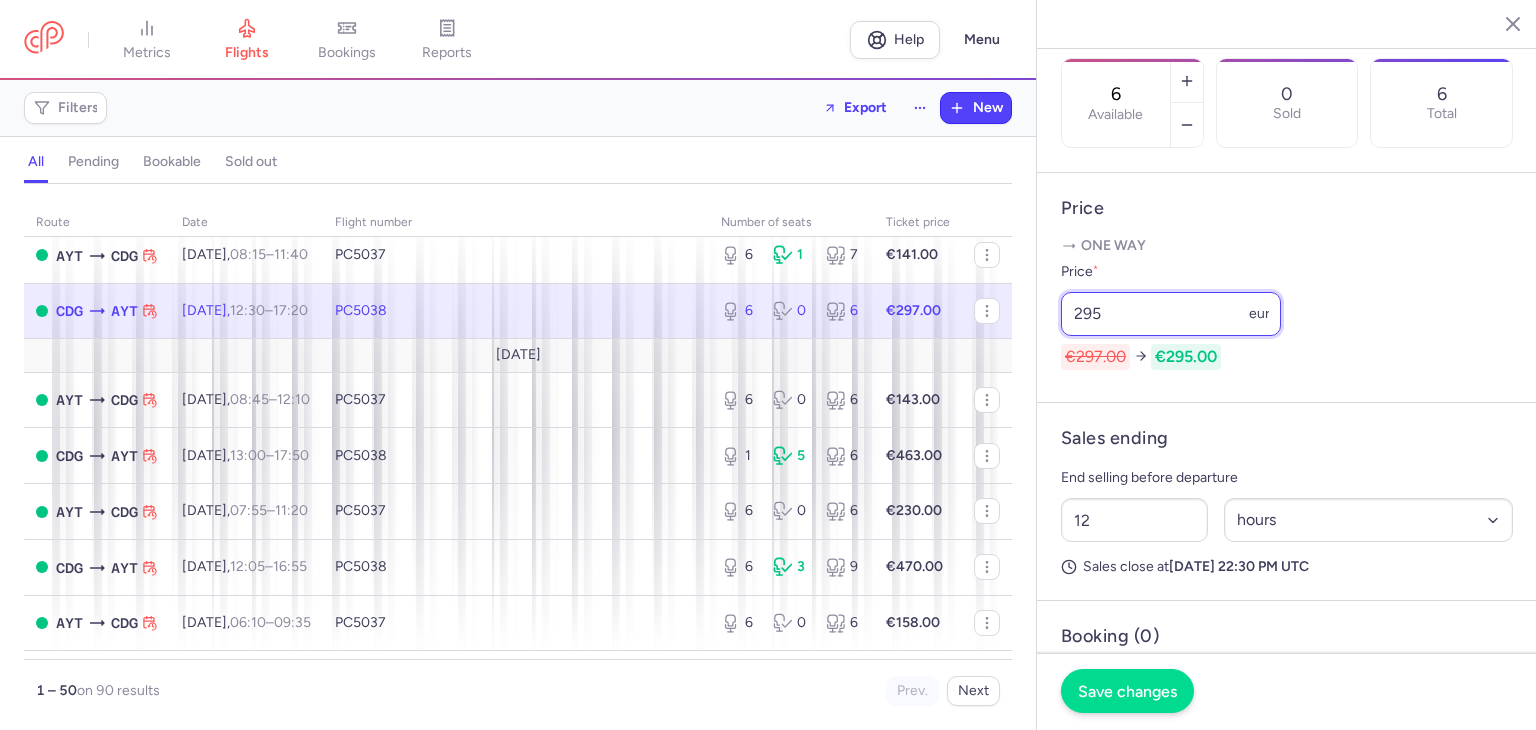 type on "295" 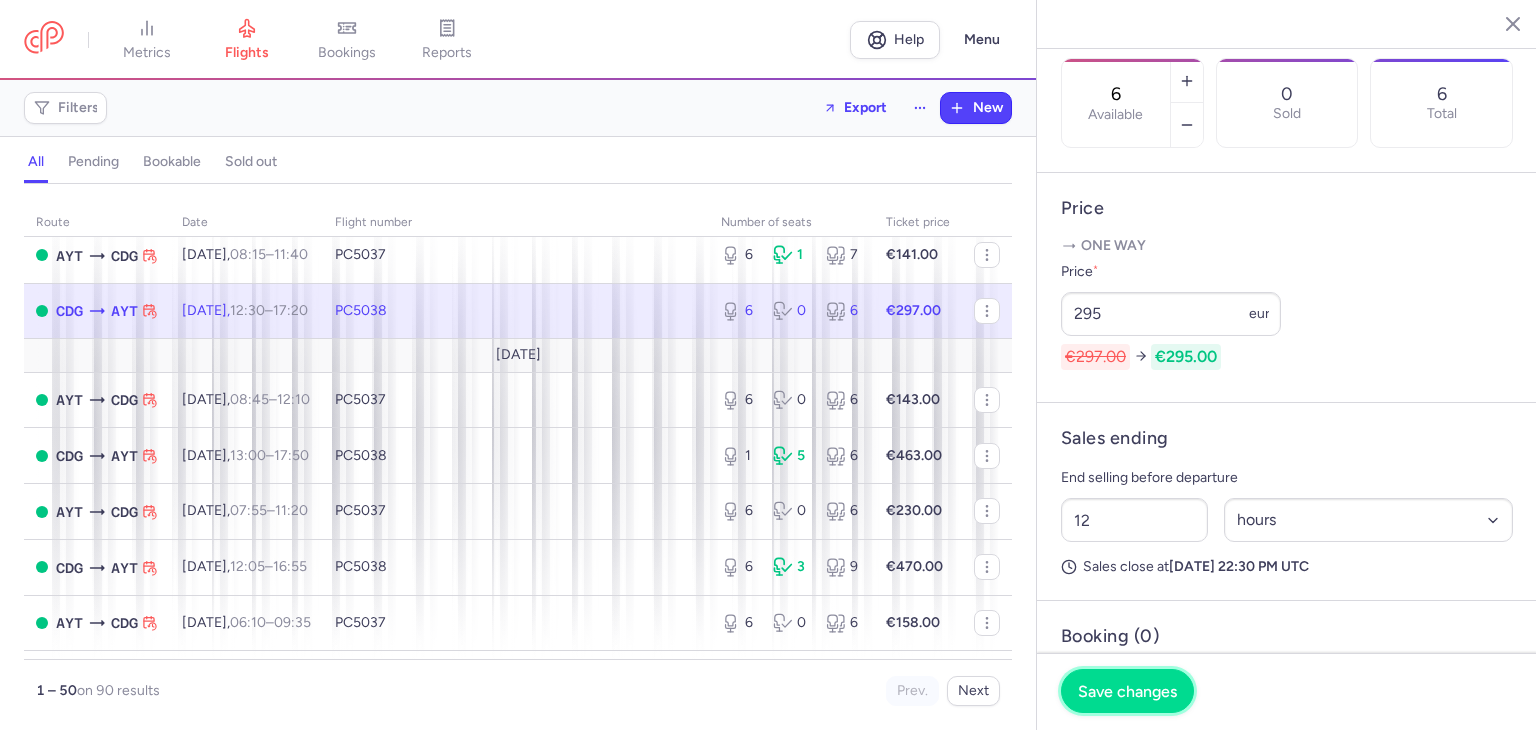 click on "Save changes" at bounding box center (1127, 691) 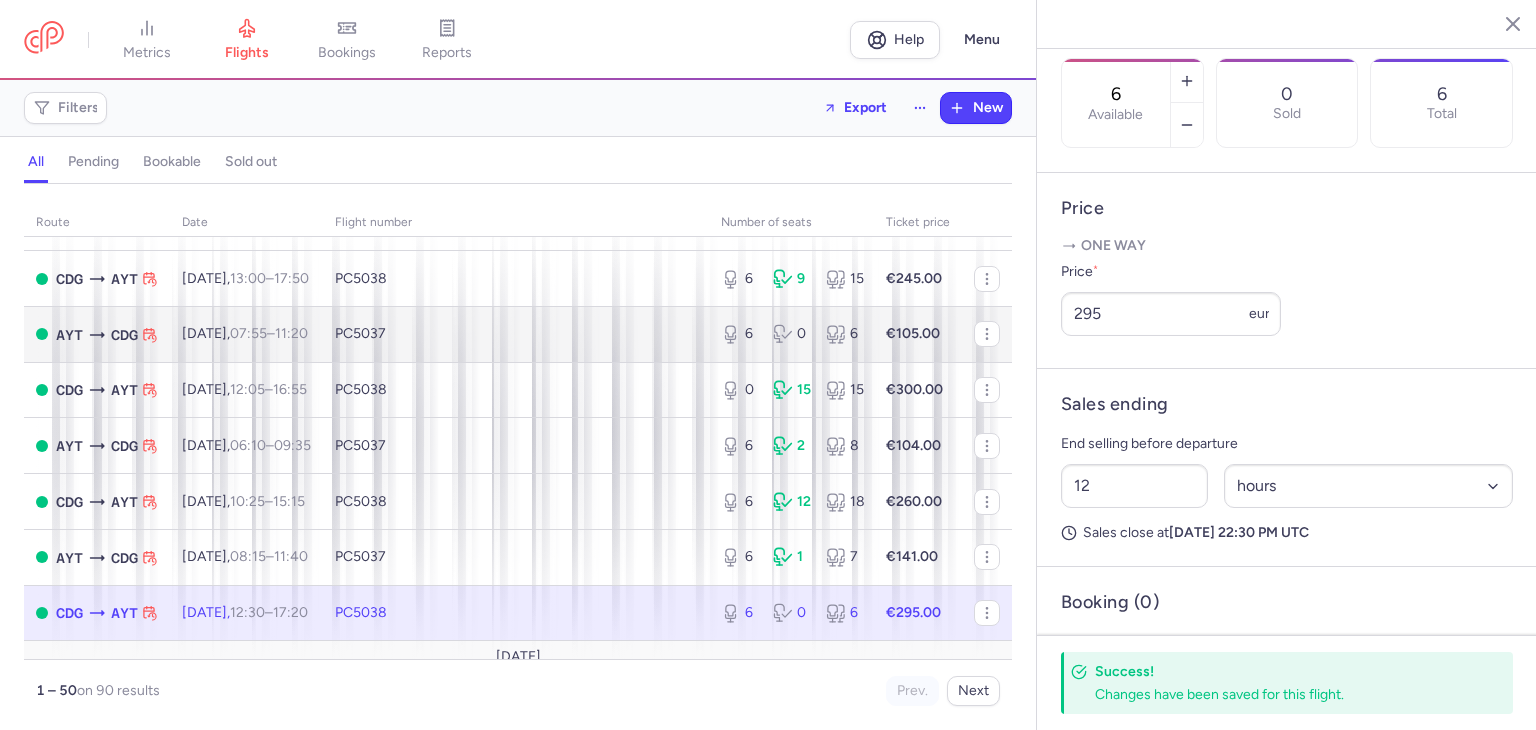 scroll, scrollTop: 266, scrollLeft: 0, axis: vertical 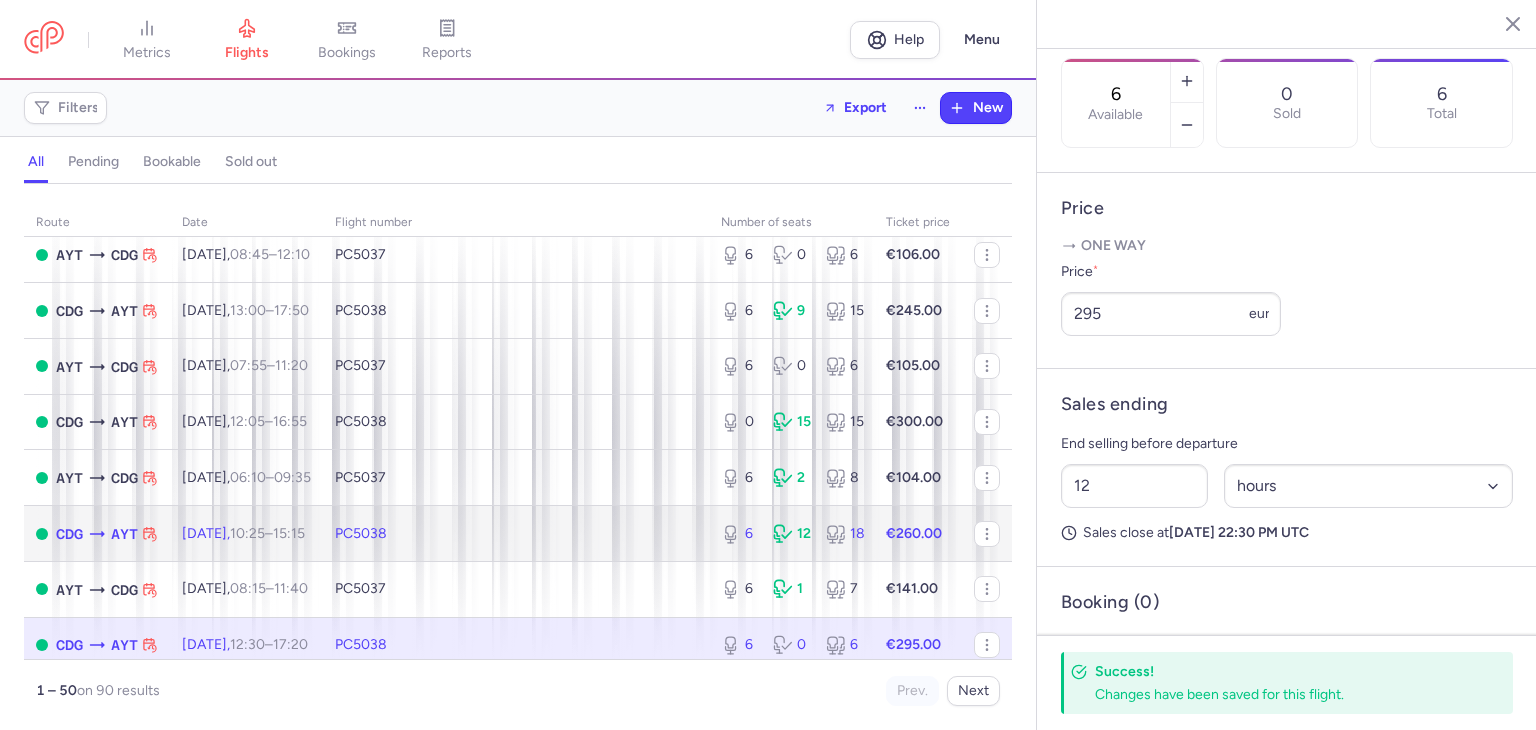 click on "PC5038" at bounding box center [361, 533] 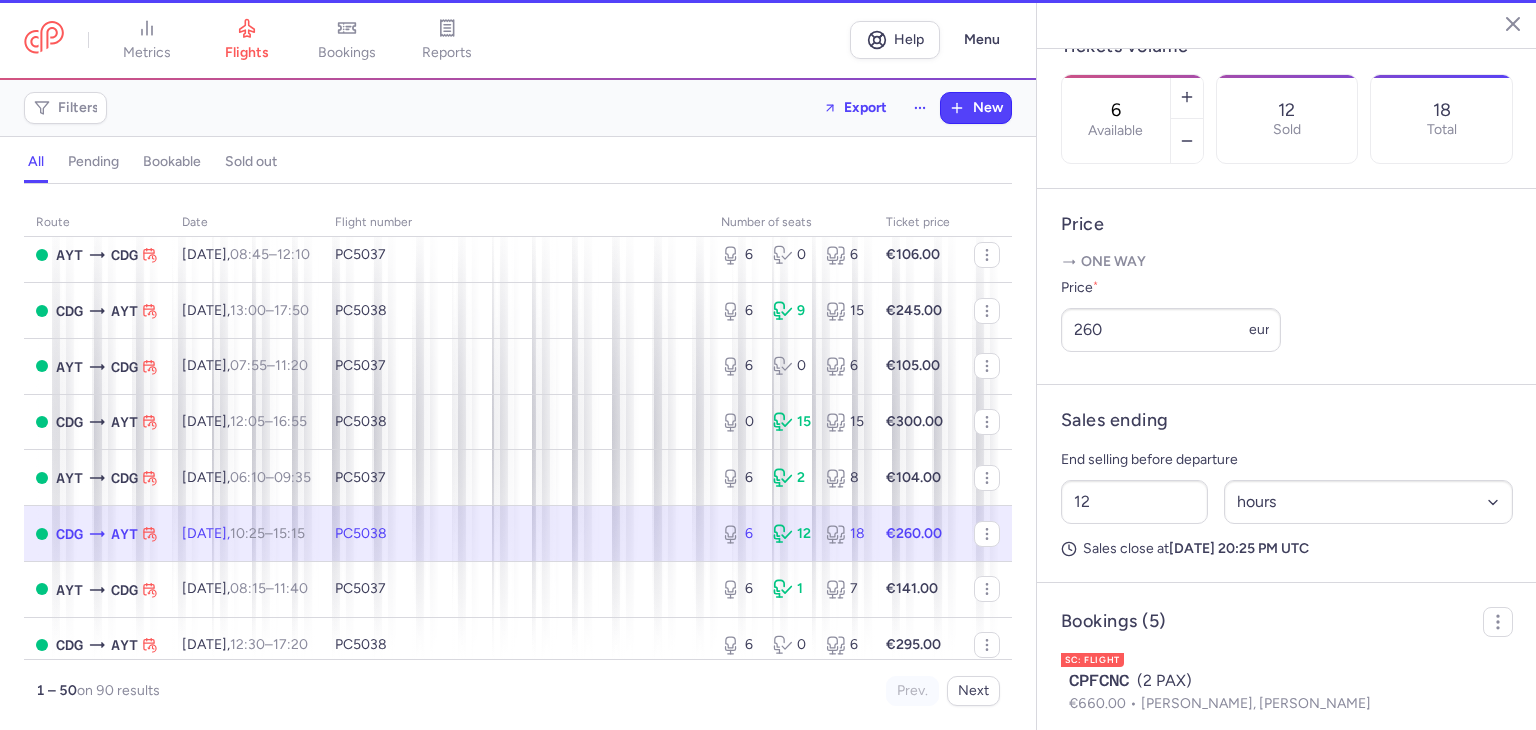 scroll, scrollTop: 664, scrollLeft: 0, axis: vertical 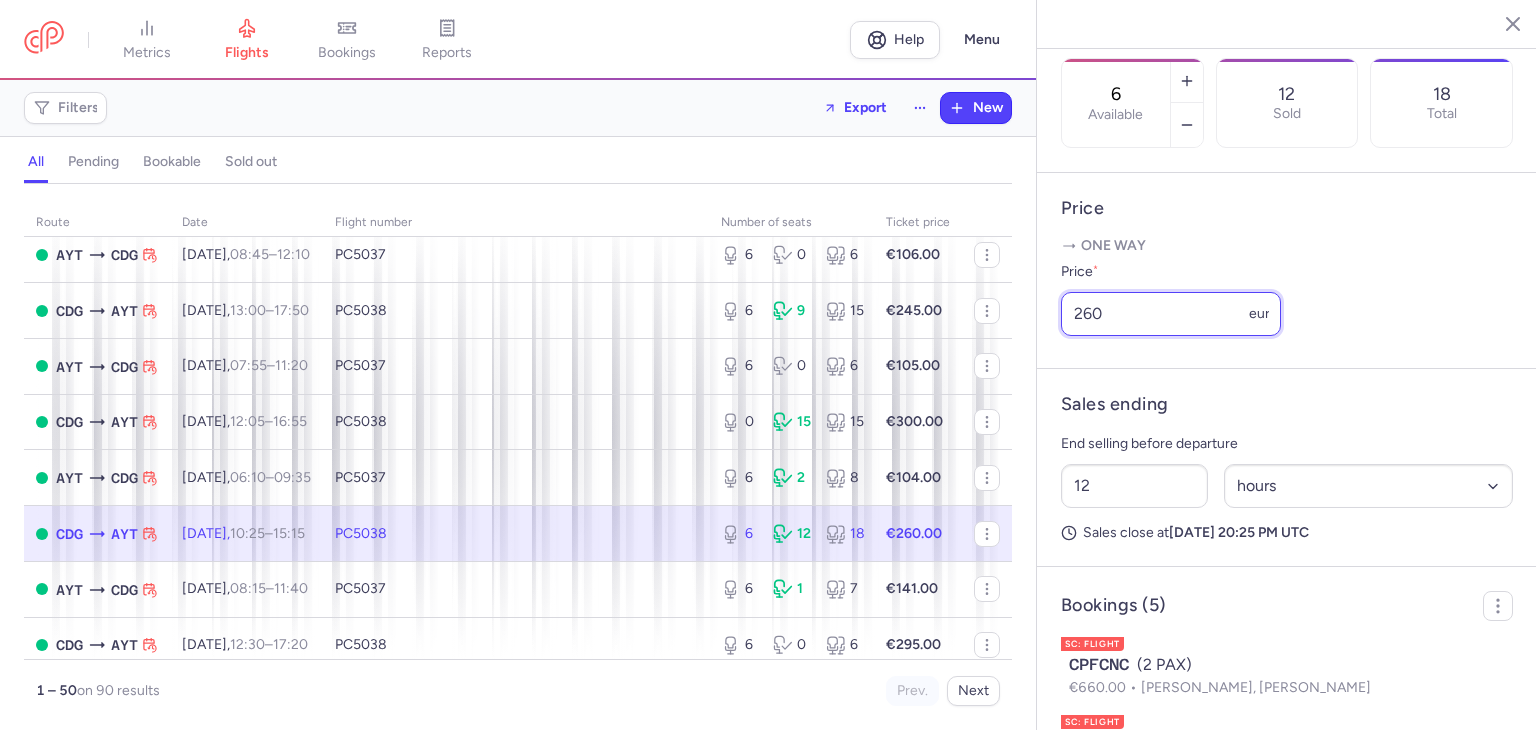 click on "260" at bounding box center [1171, 314] 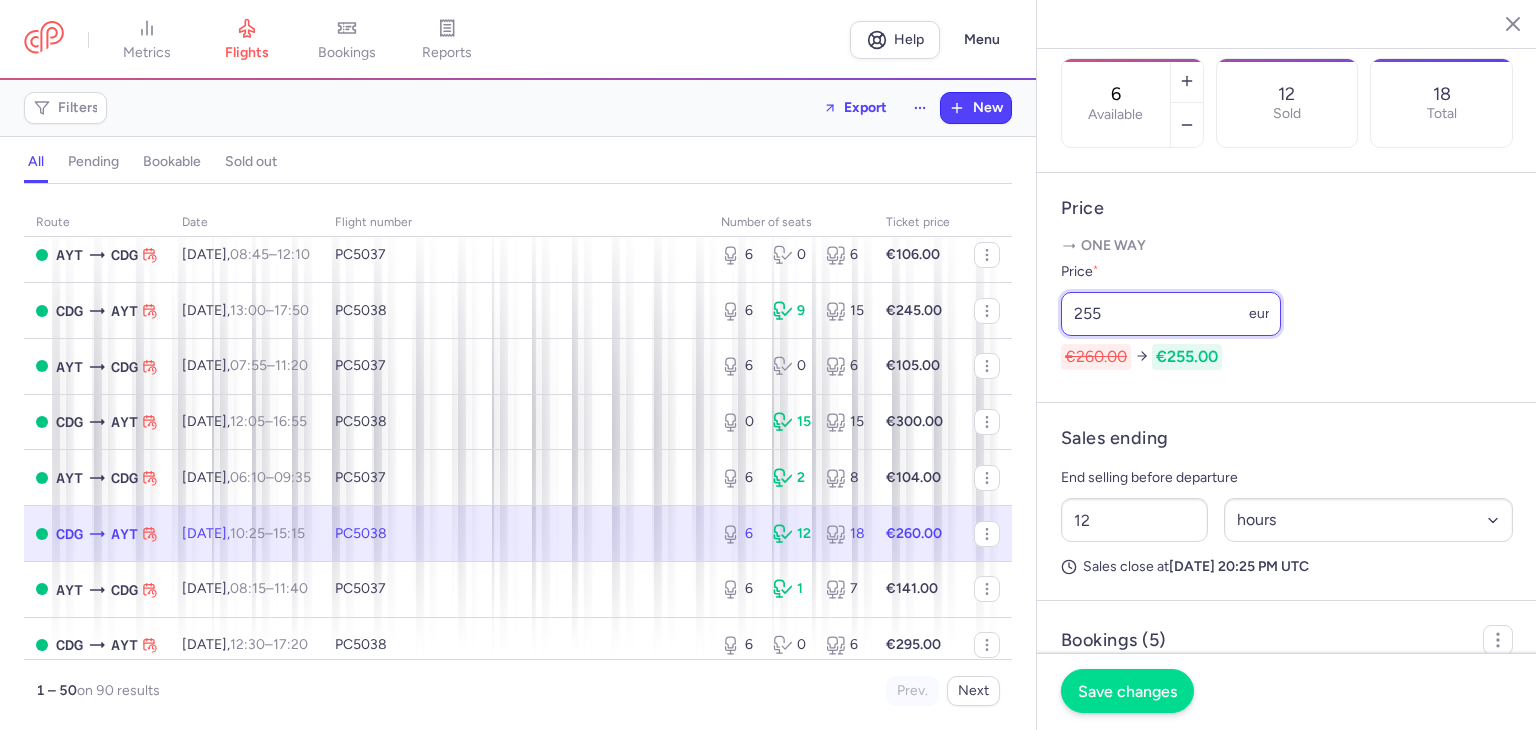 type on "255" 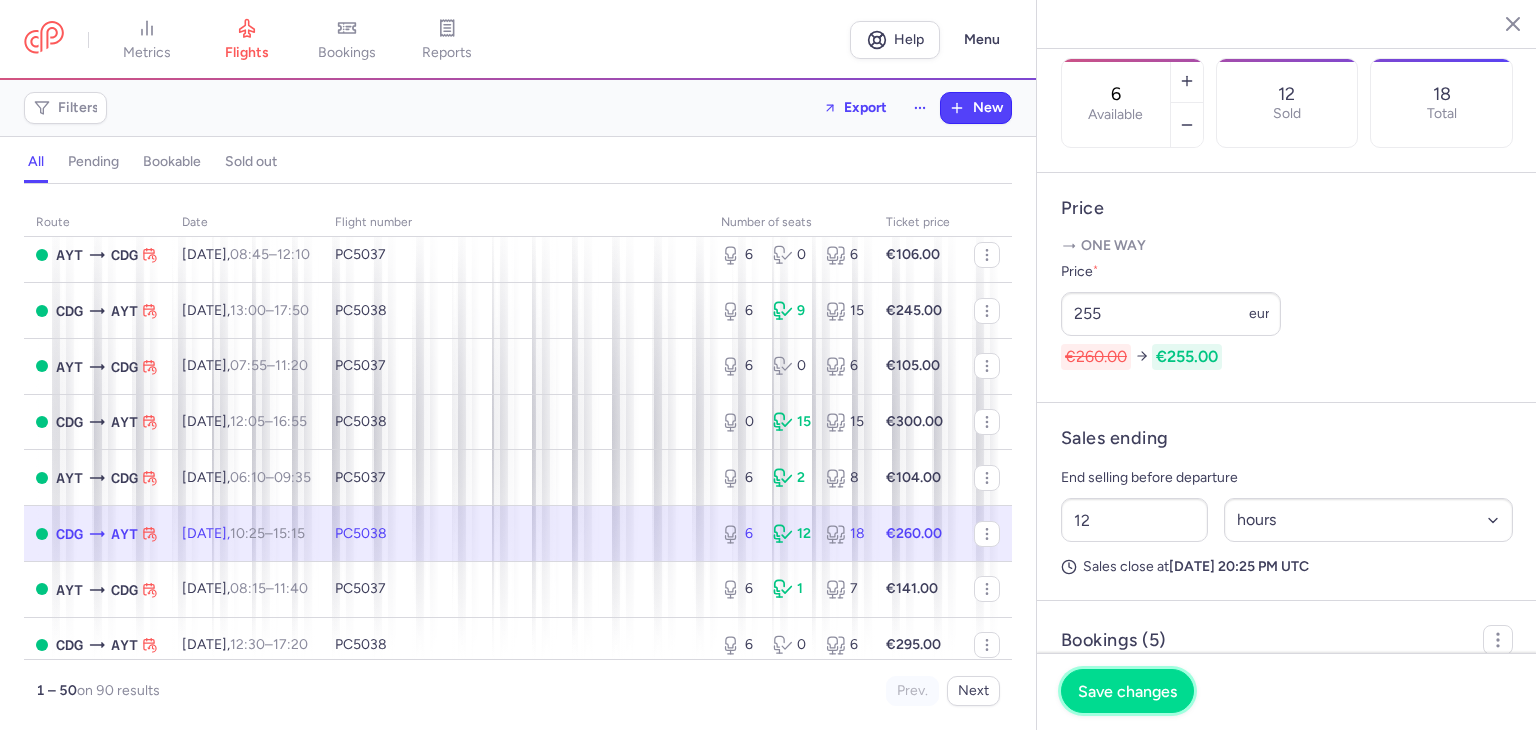 click on "Save changes" at bounding box center [1127, 691] 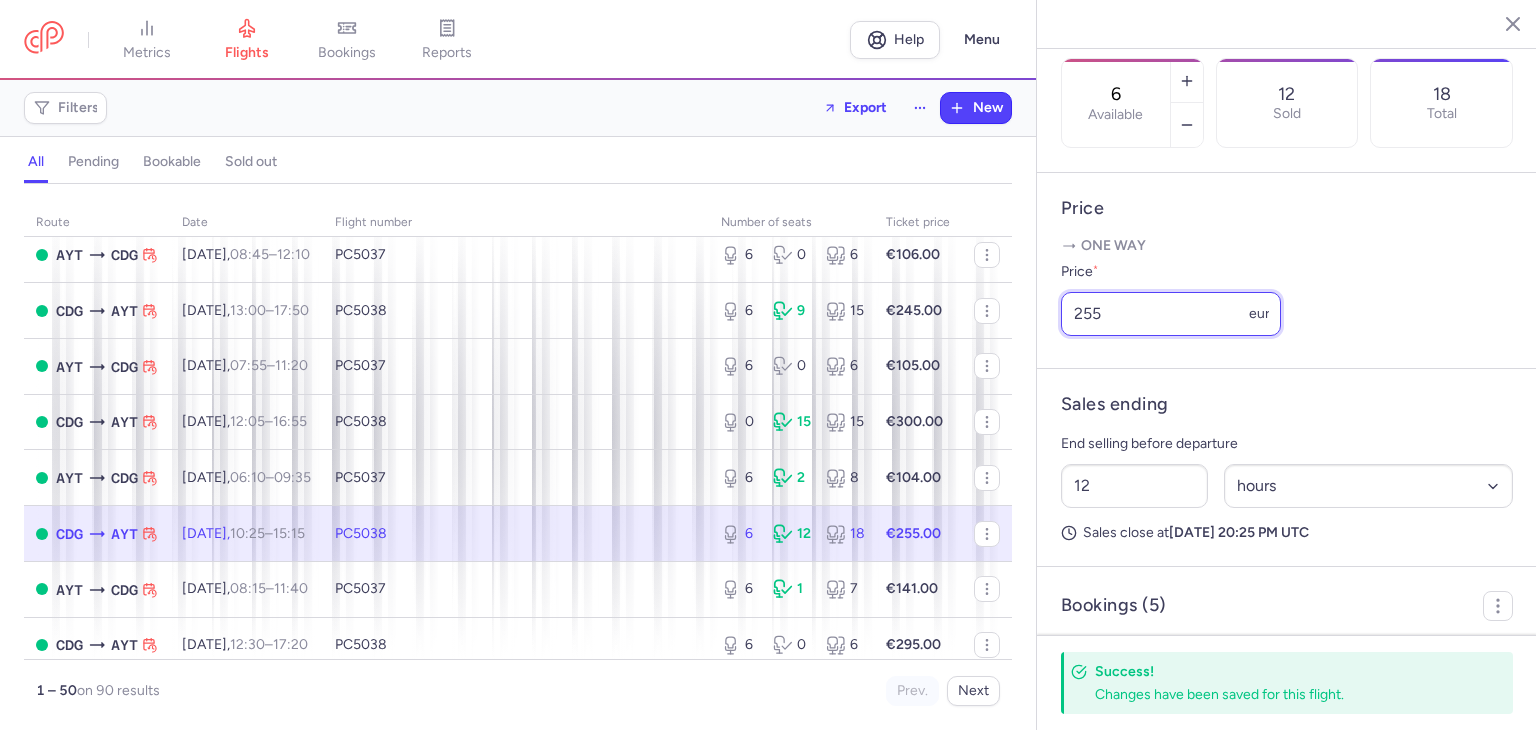 click on "255" at bounding box center (1171, 314) 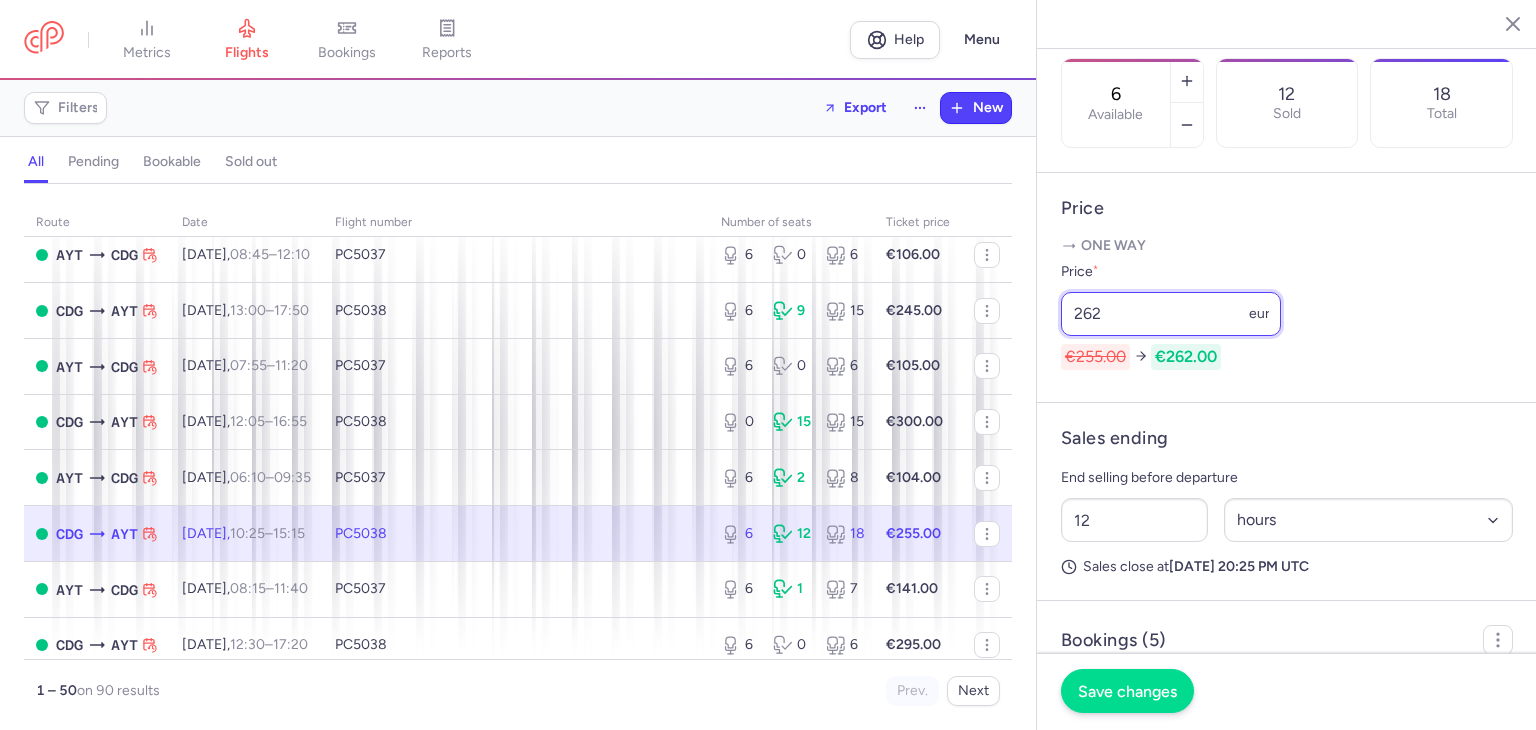 type on "262" 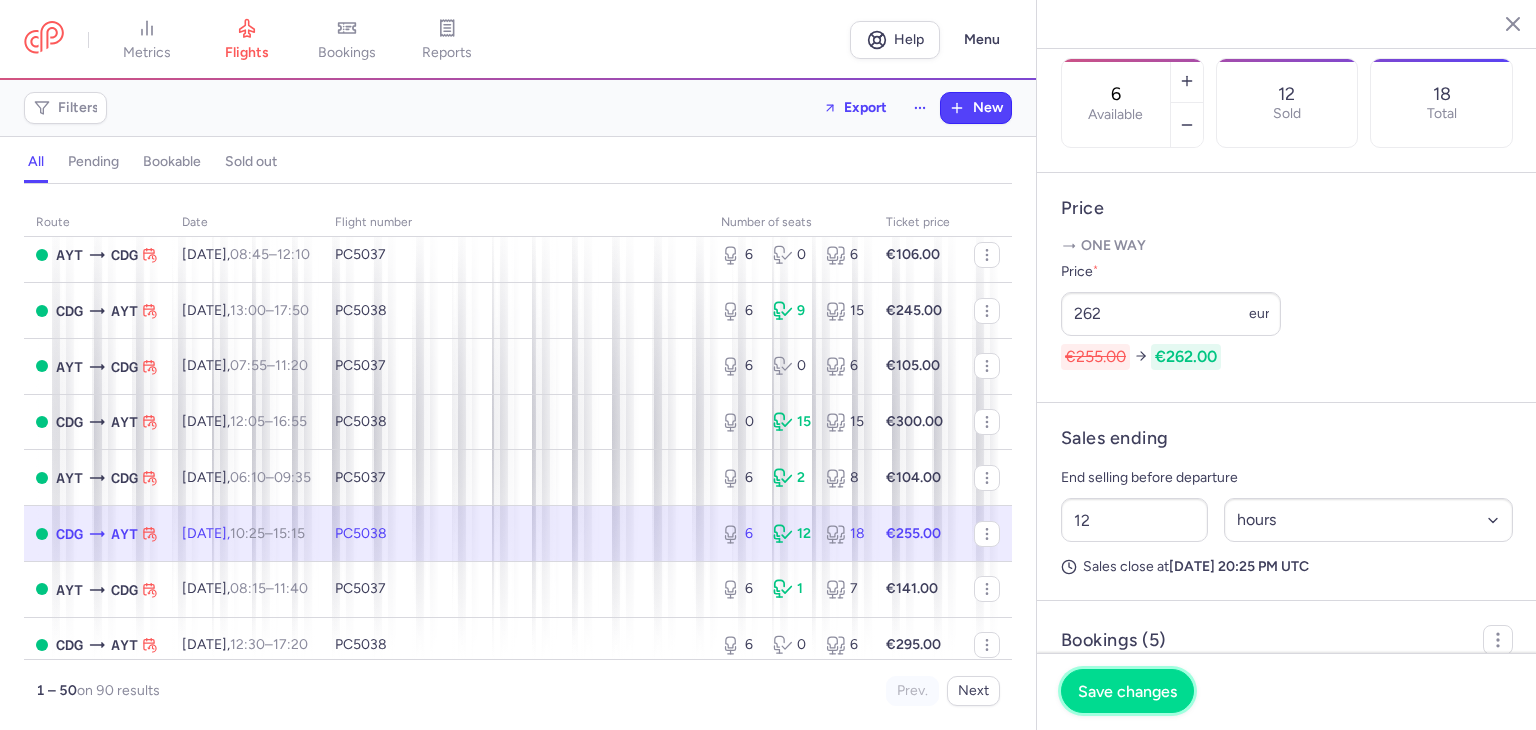click on "Save changes" at bounding box center (1127, 691) 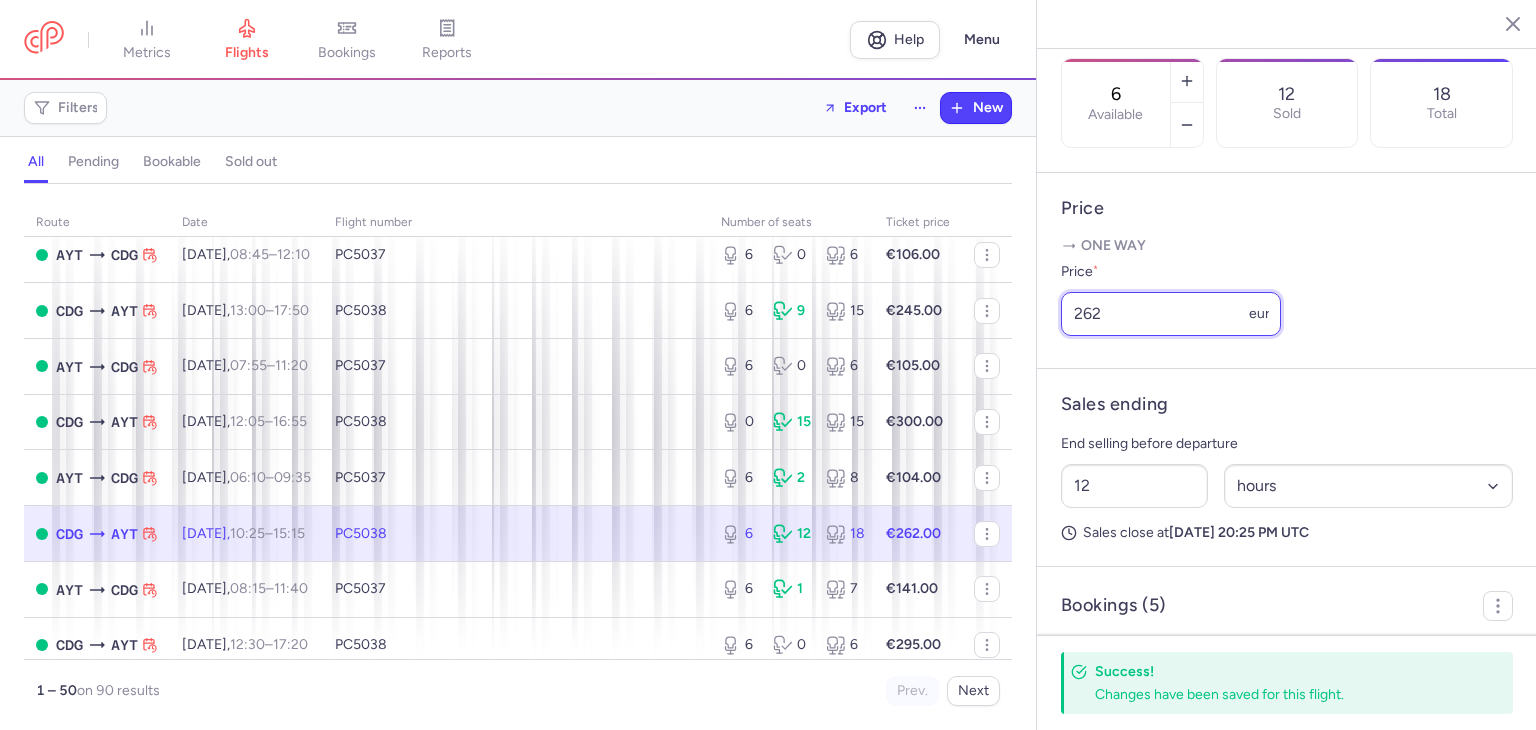click on "262" at bounding box center [1171, 314] 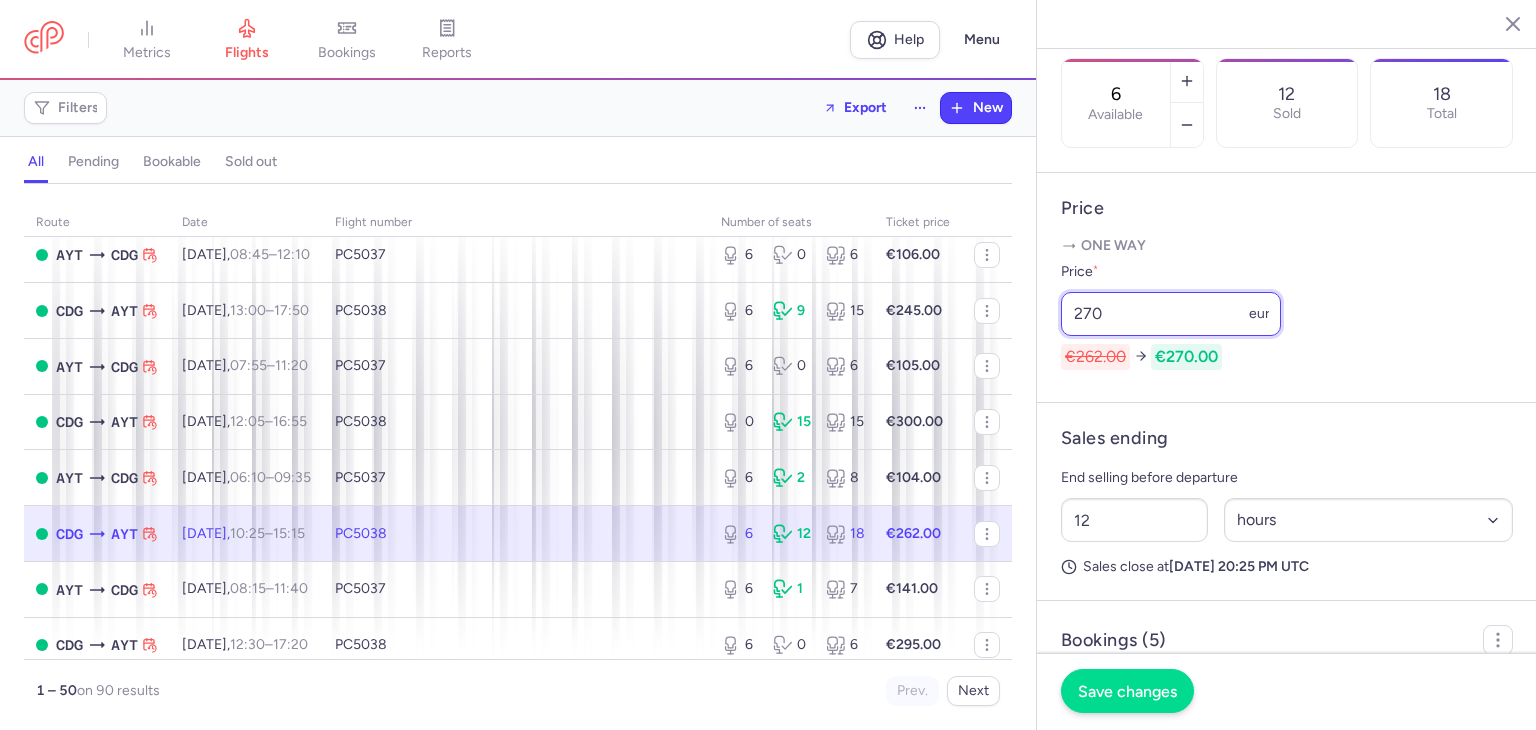type on "270" 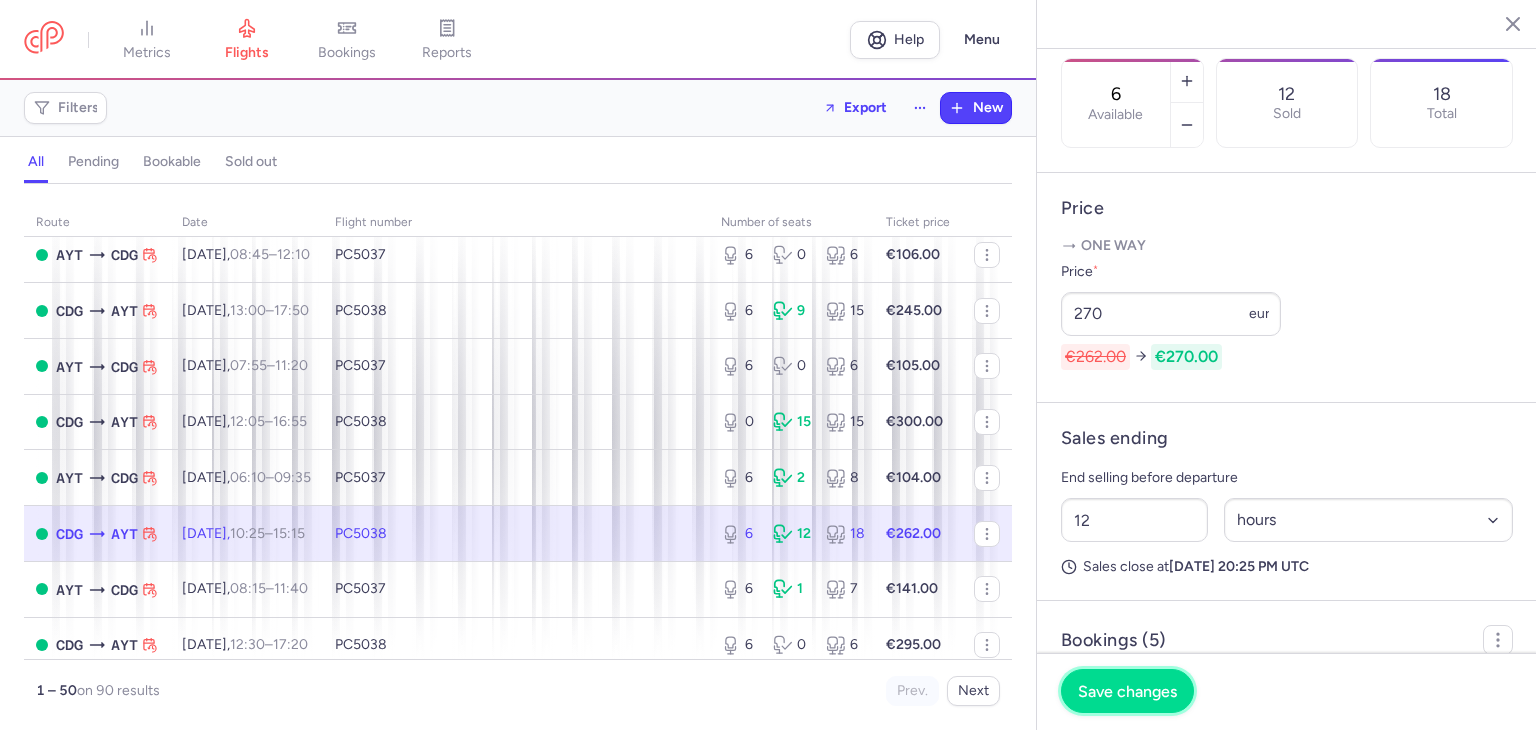 click on "Save changes" at bounding box center (1127, 691) 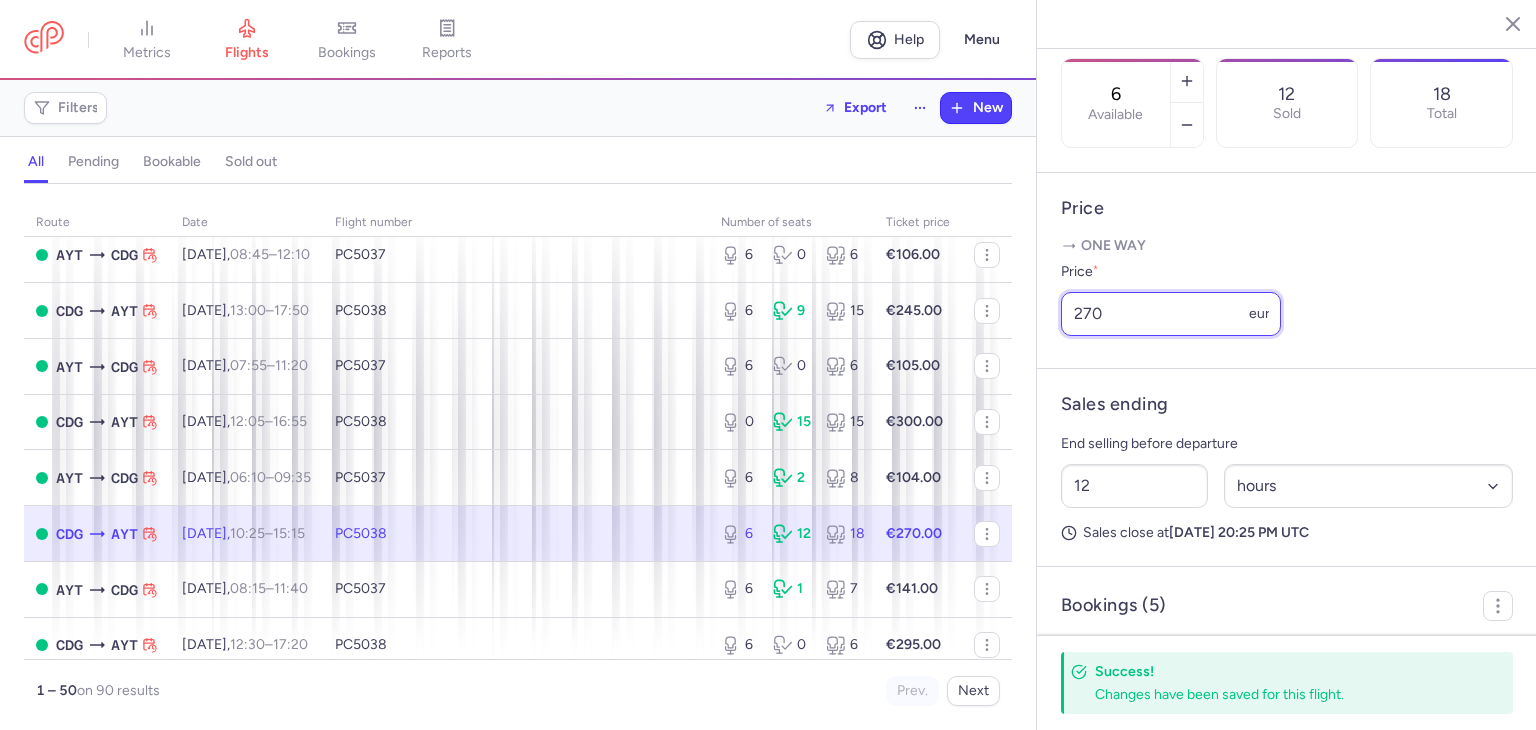 click on "270" at bounding box center (1171, 314) 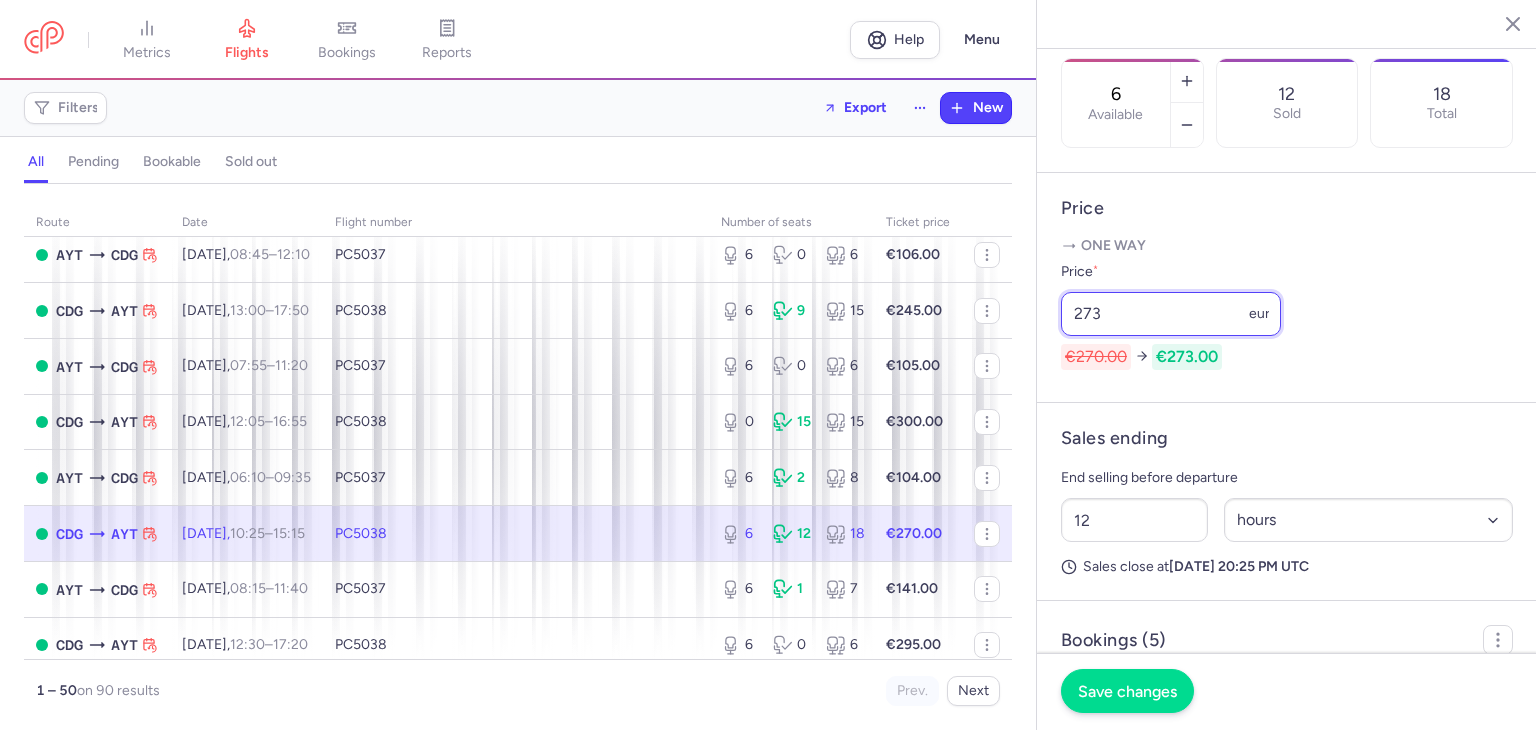 type on "273" 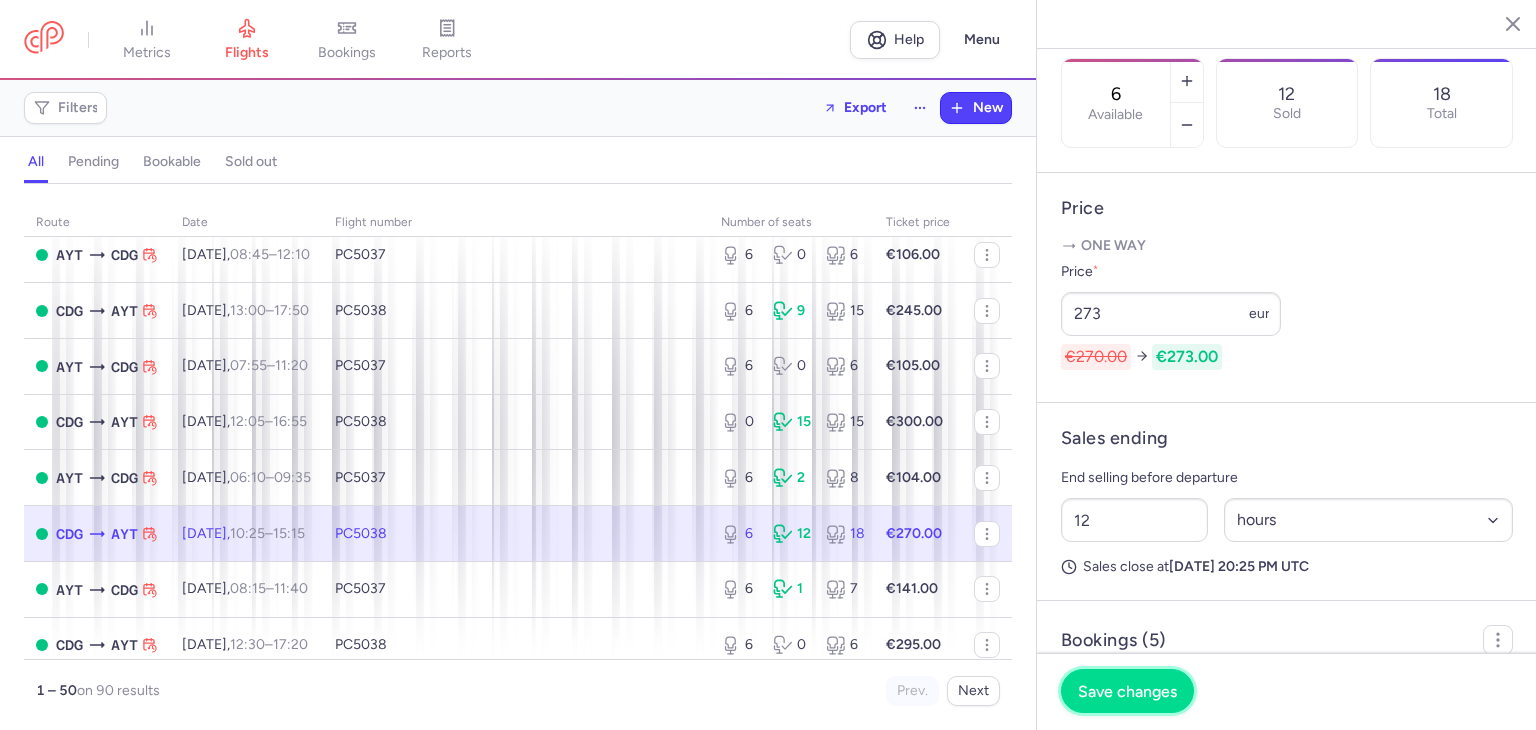 click on "Save changes" at bounding box center (1127, 691) 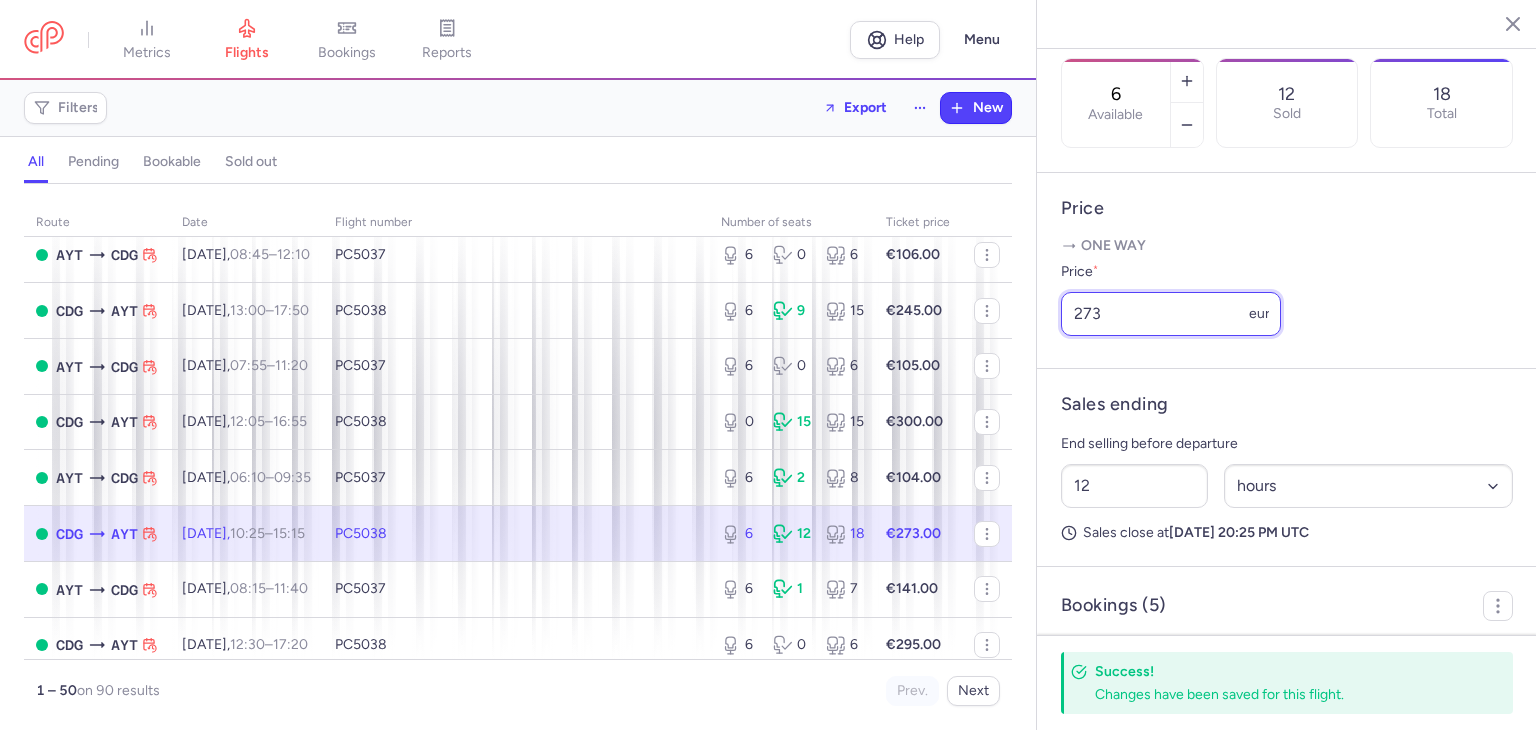 click on "273" at bounding box center [1171, 314] 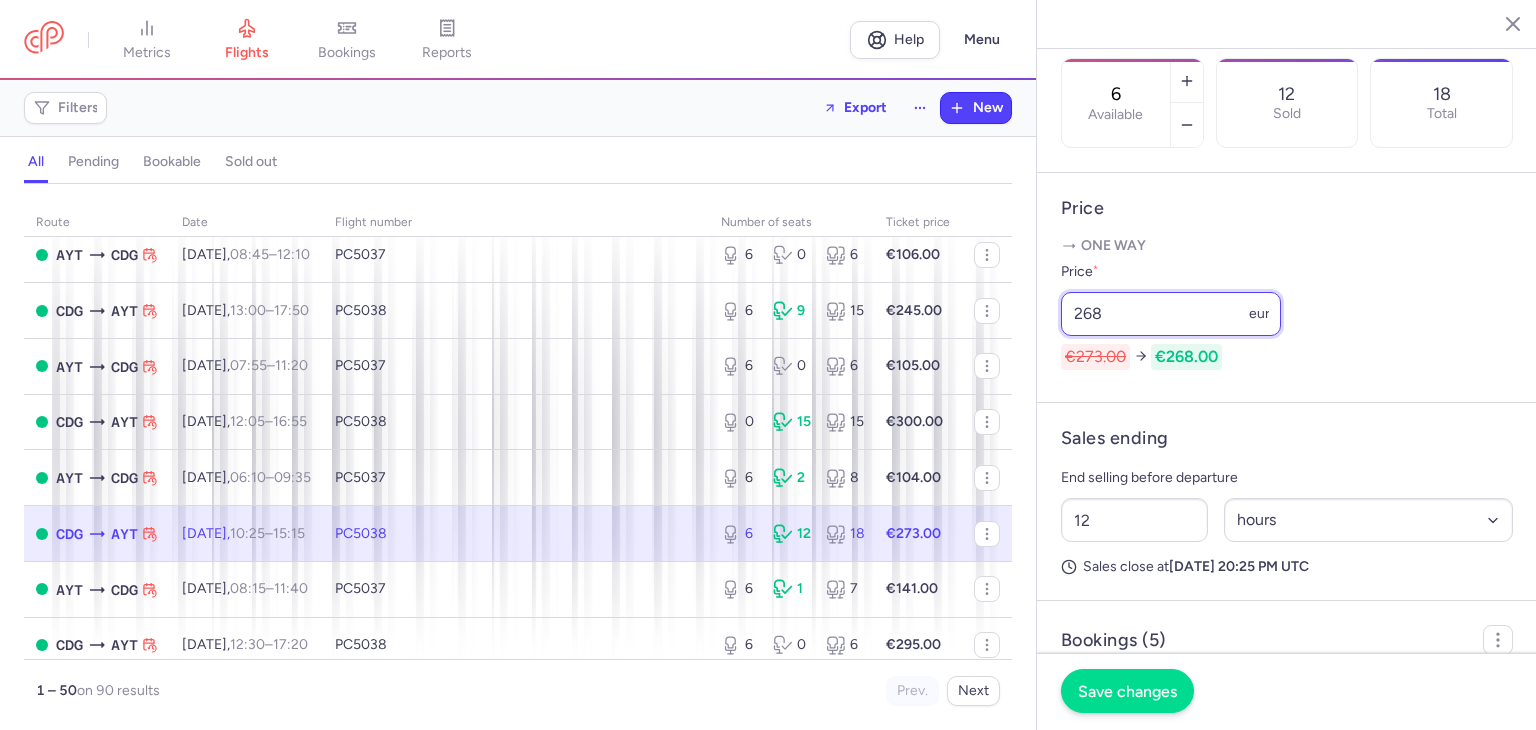 type on "268" 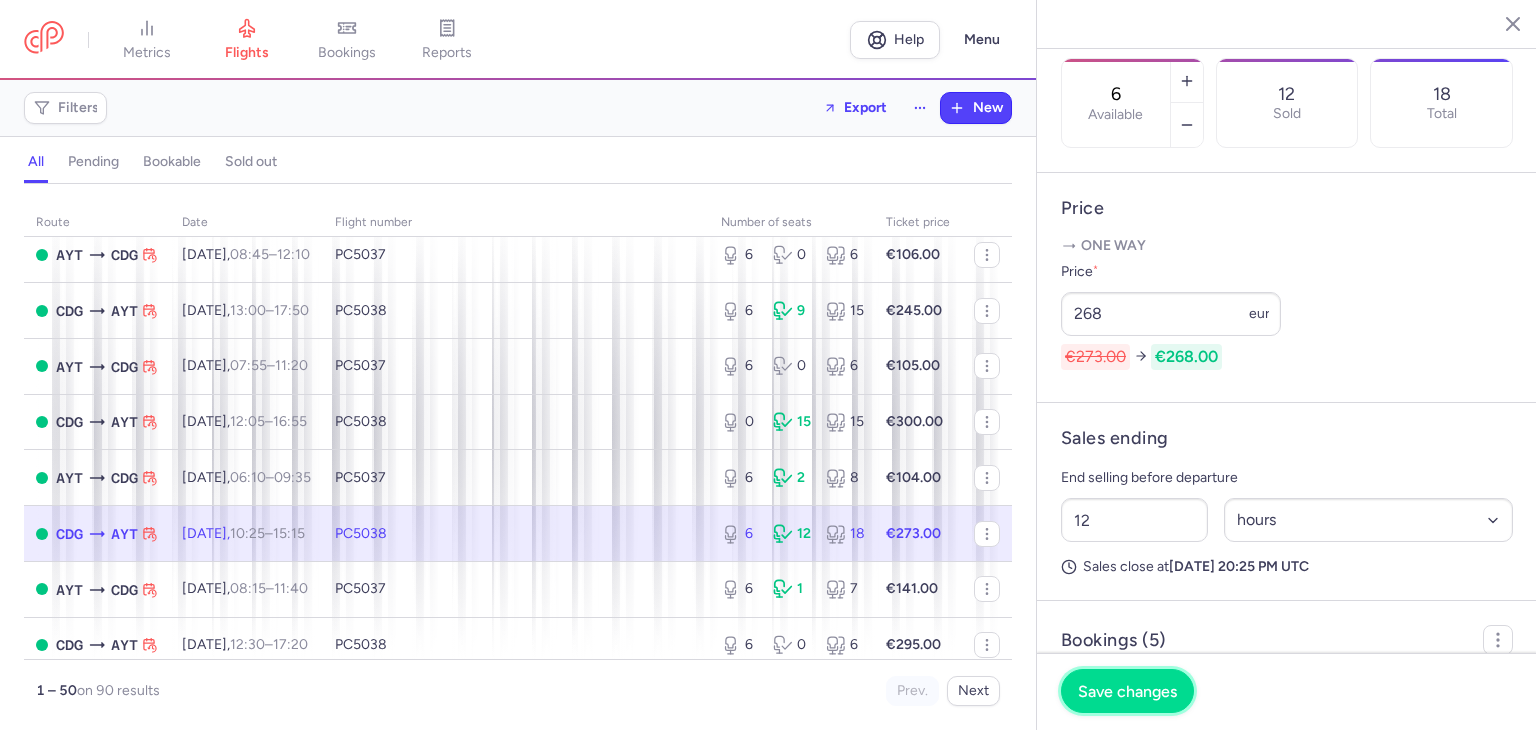click on "Save changes" at bounding box center [1127, 691] 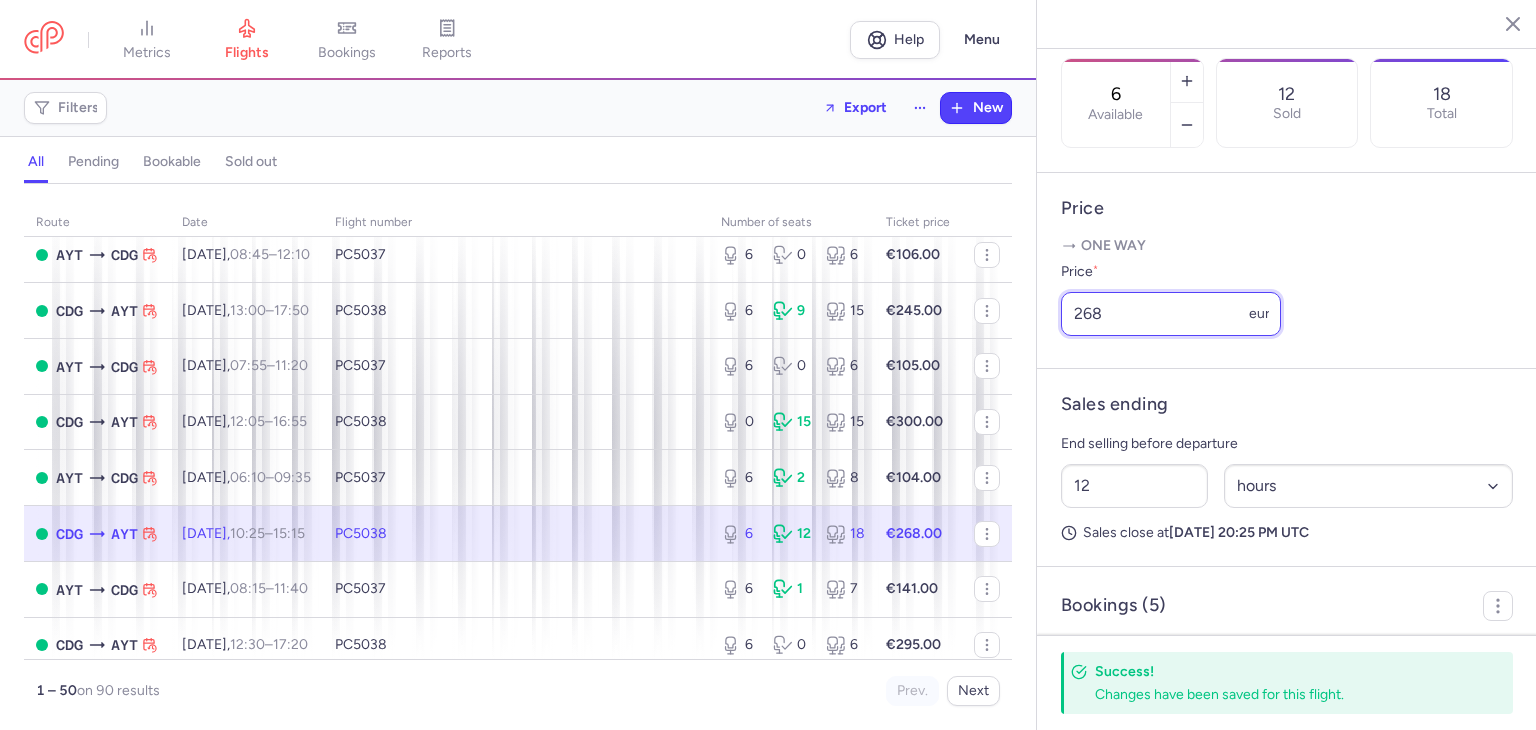 click on "268" at bounding box center [1171, 314] 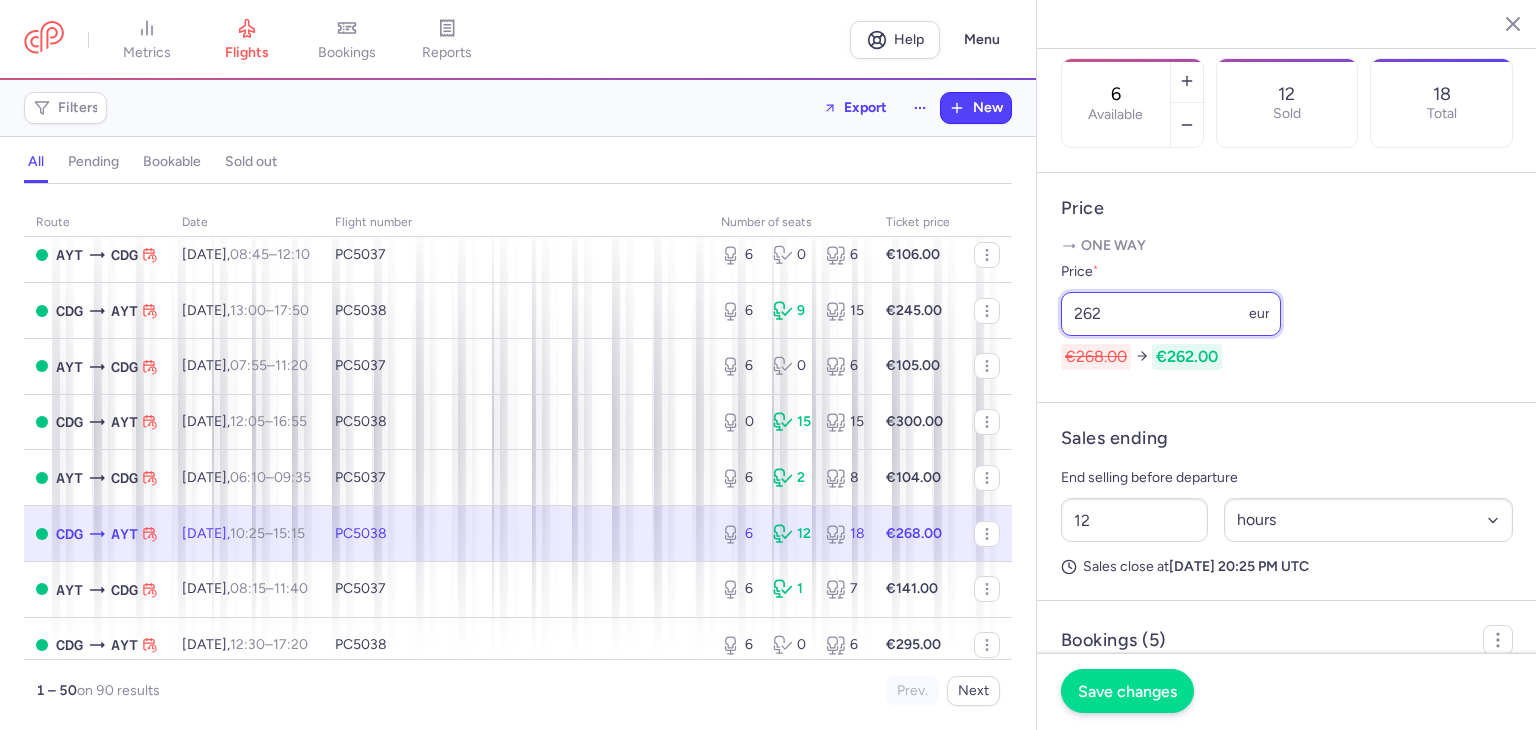 type on "262" 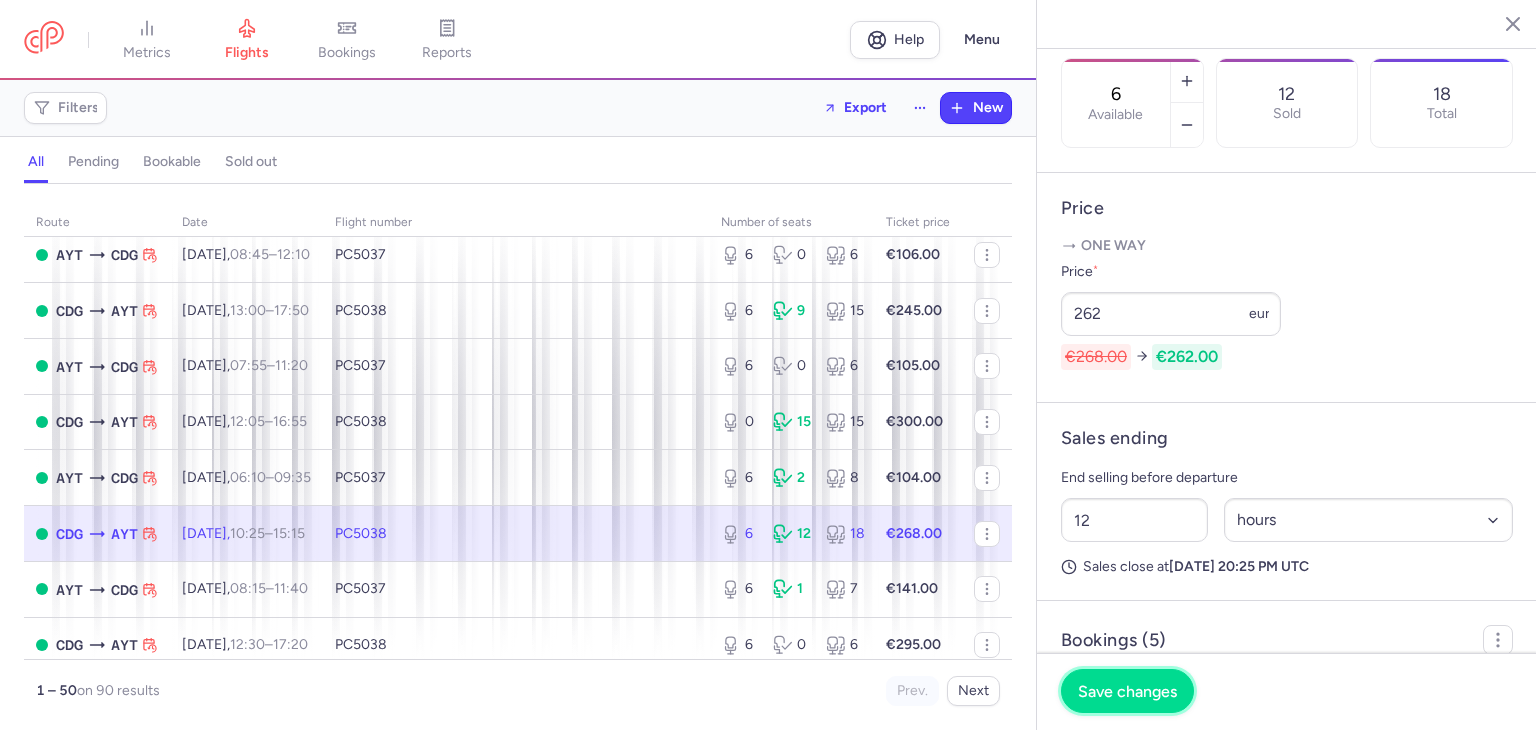 click on "Save changes" at bounding box center [1127, 691] 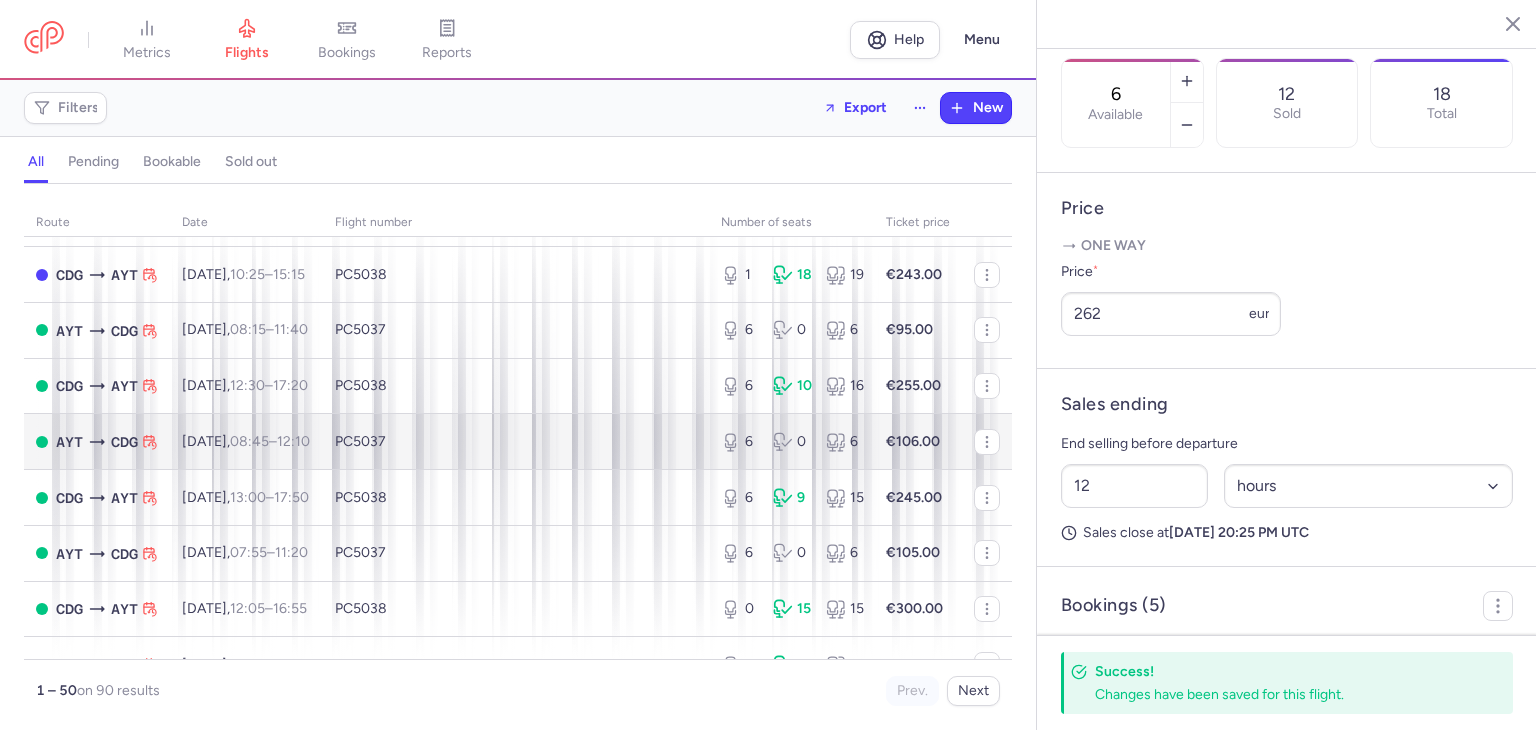 scroll, scrollTop: 66, scrollLeft: 0, axis: vertical 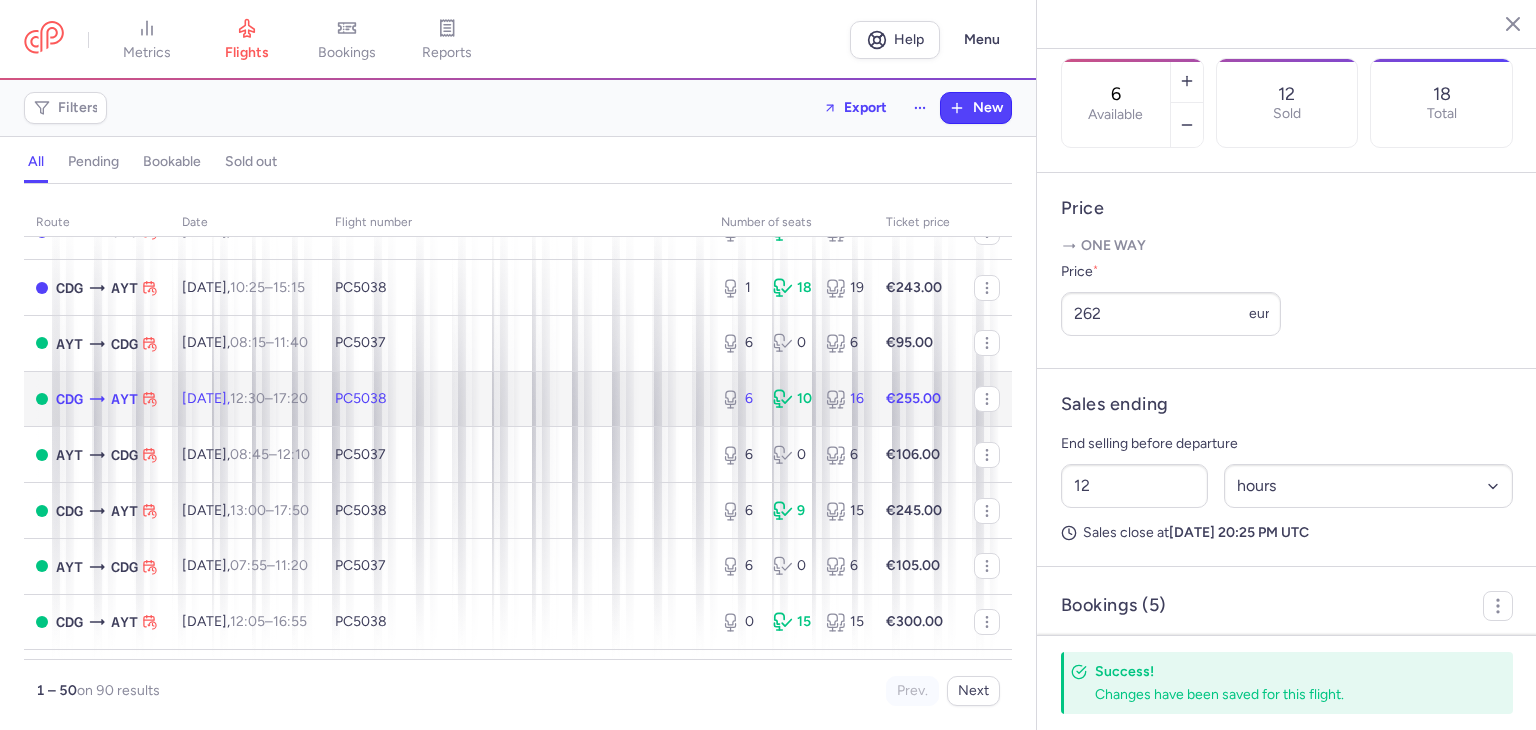 click on "PC5038" at bounding box center [516, 399] 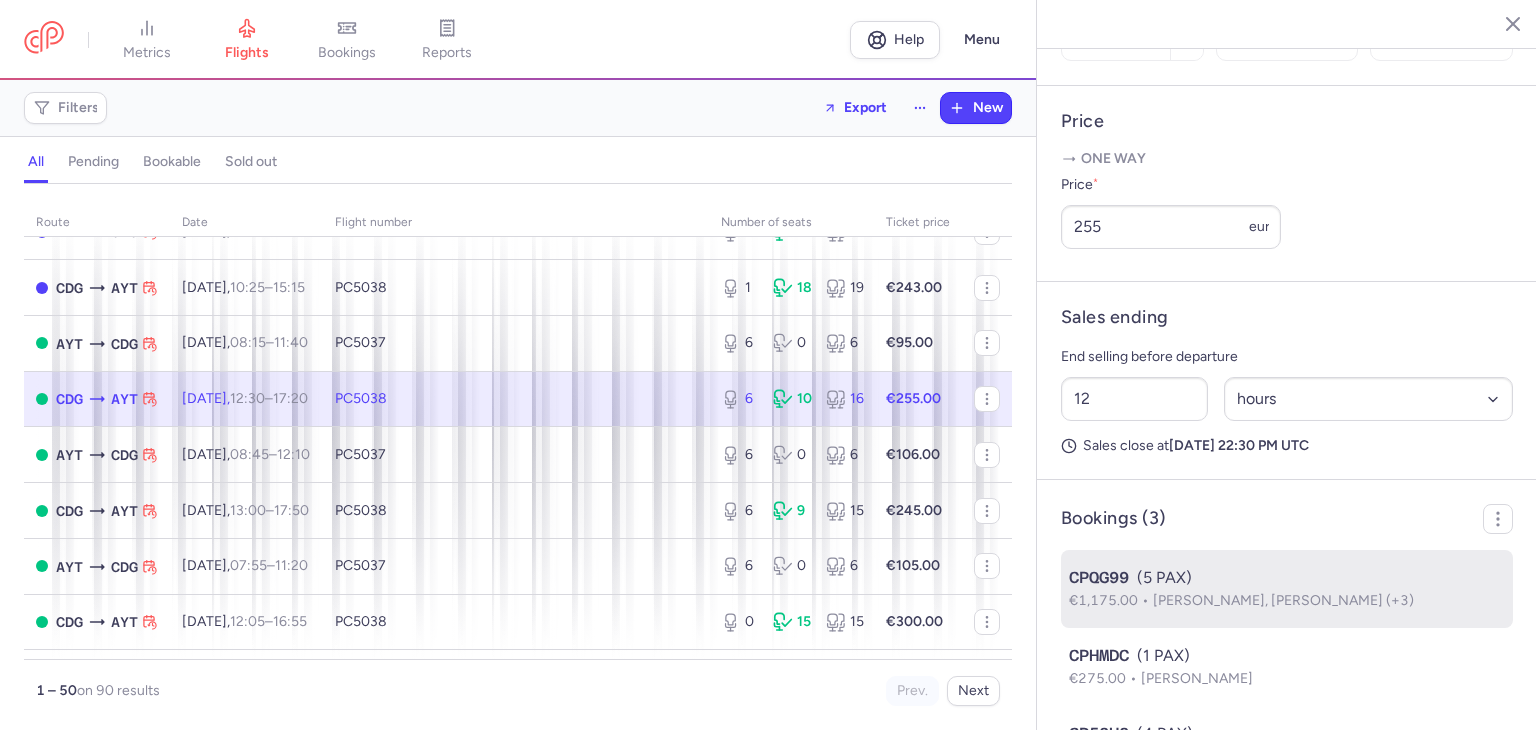 scroll, scrollTop: 856, scrollLeft: 0, axis: vertical 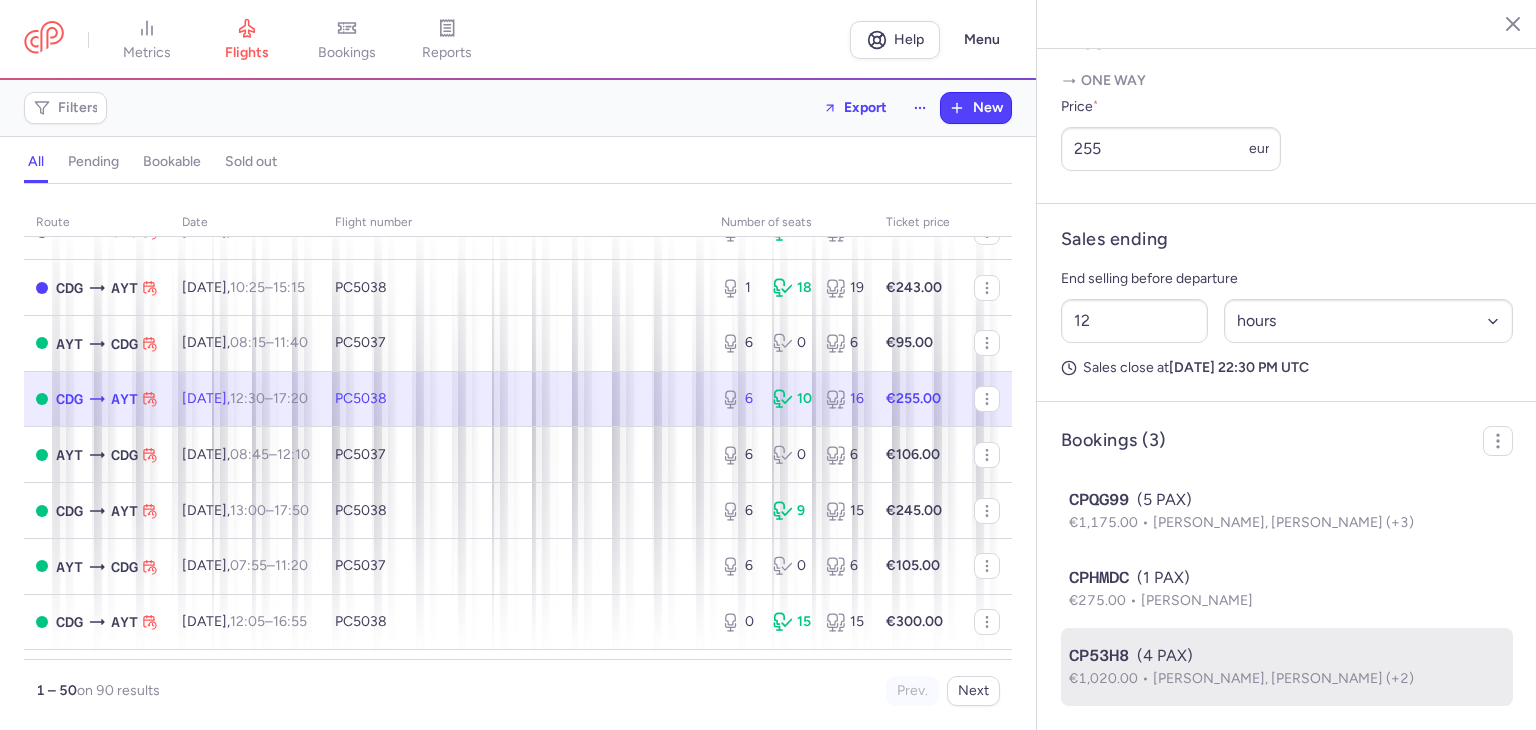click on "CP53H8  (4 PAX)" at bounding box center (1287, 656) 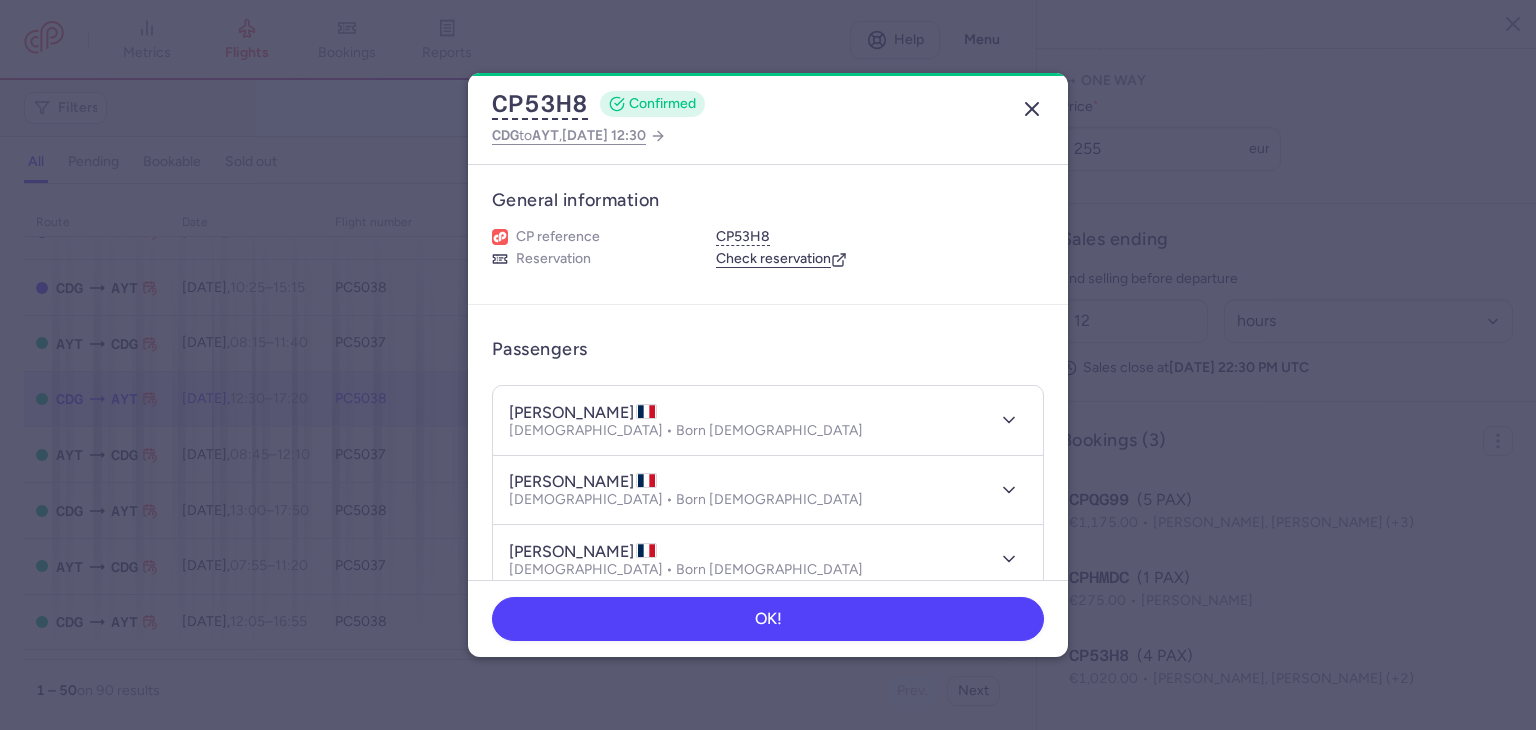 click 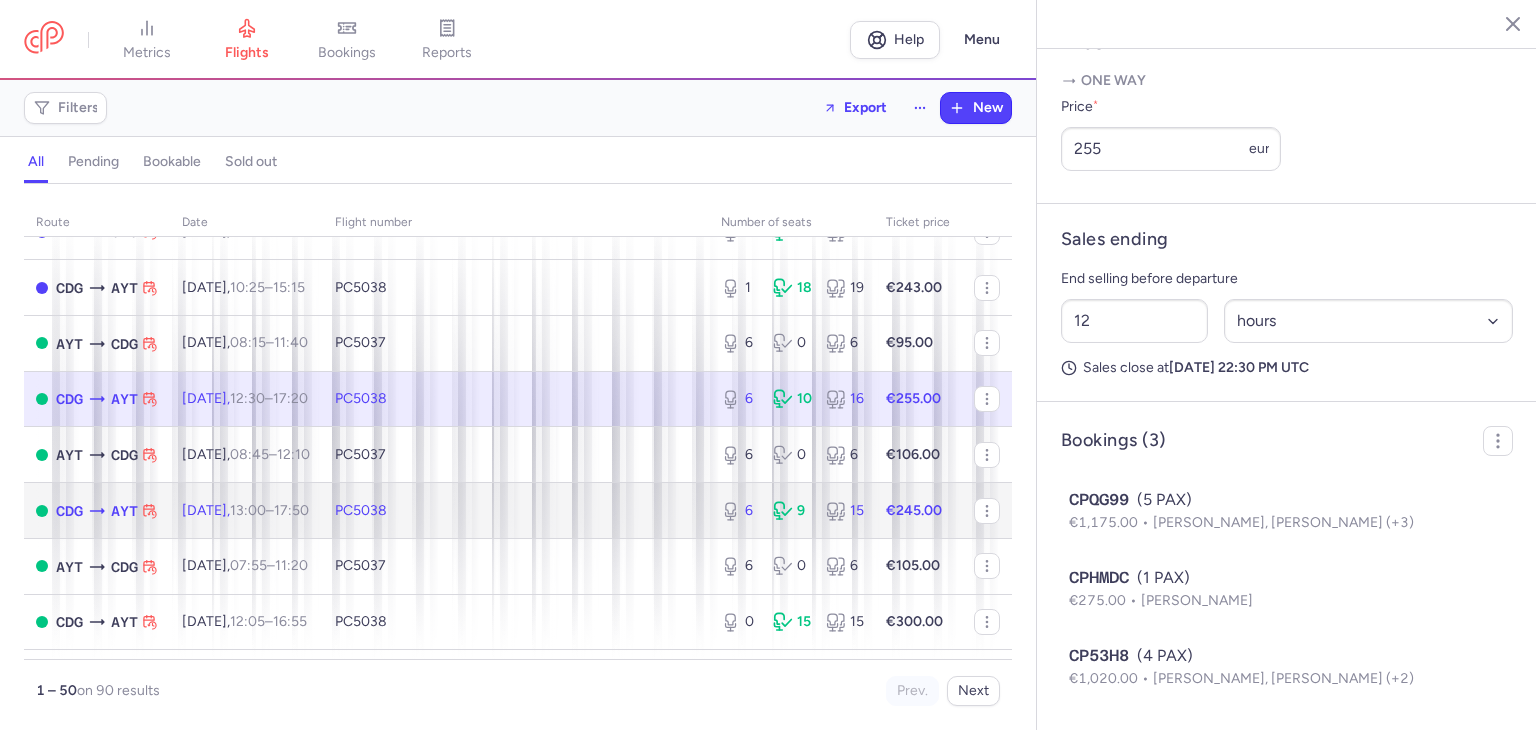 click on "PC5038" at bounding box center [516, 511] 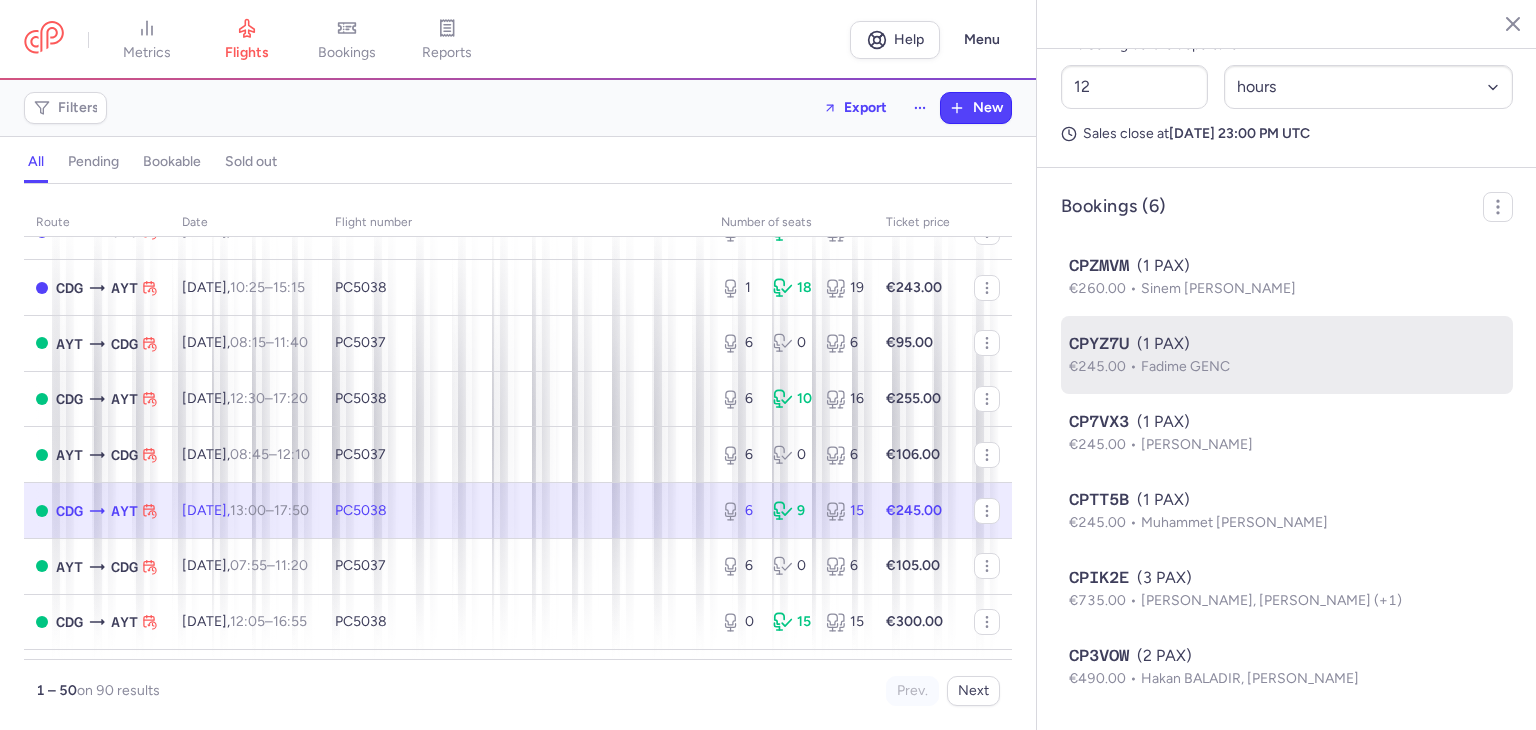 scroll, scrollTop: 1091, scrollLeft: 0, axis: vertical 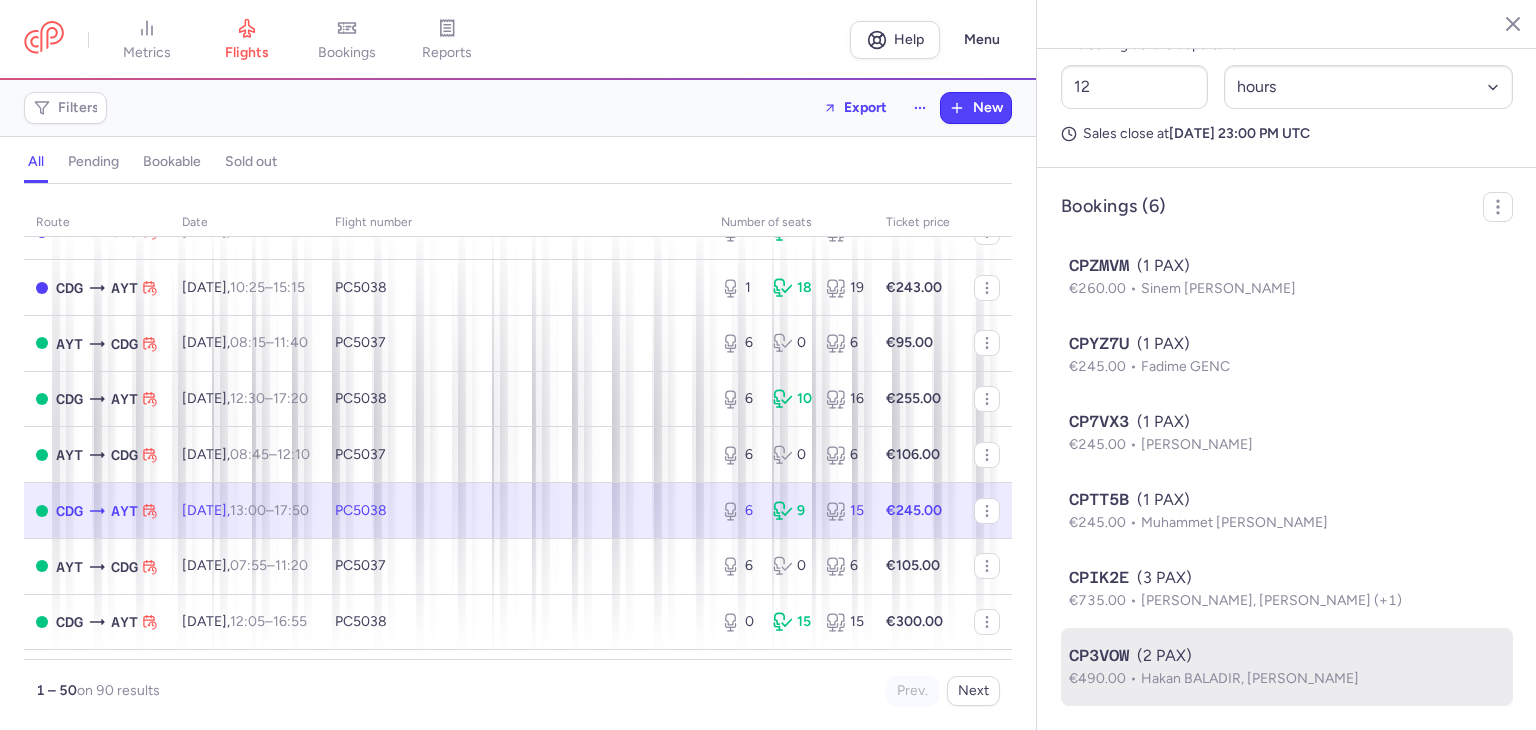 click on "CP3VOW  (2 PAX)" at bounding box center [1287, 656] 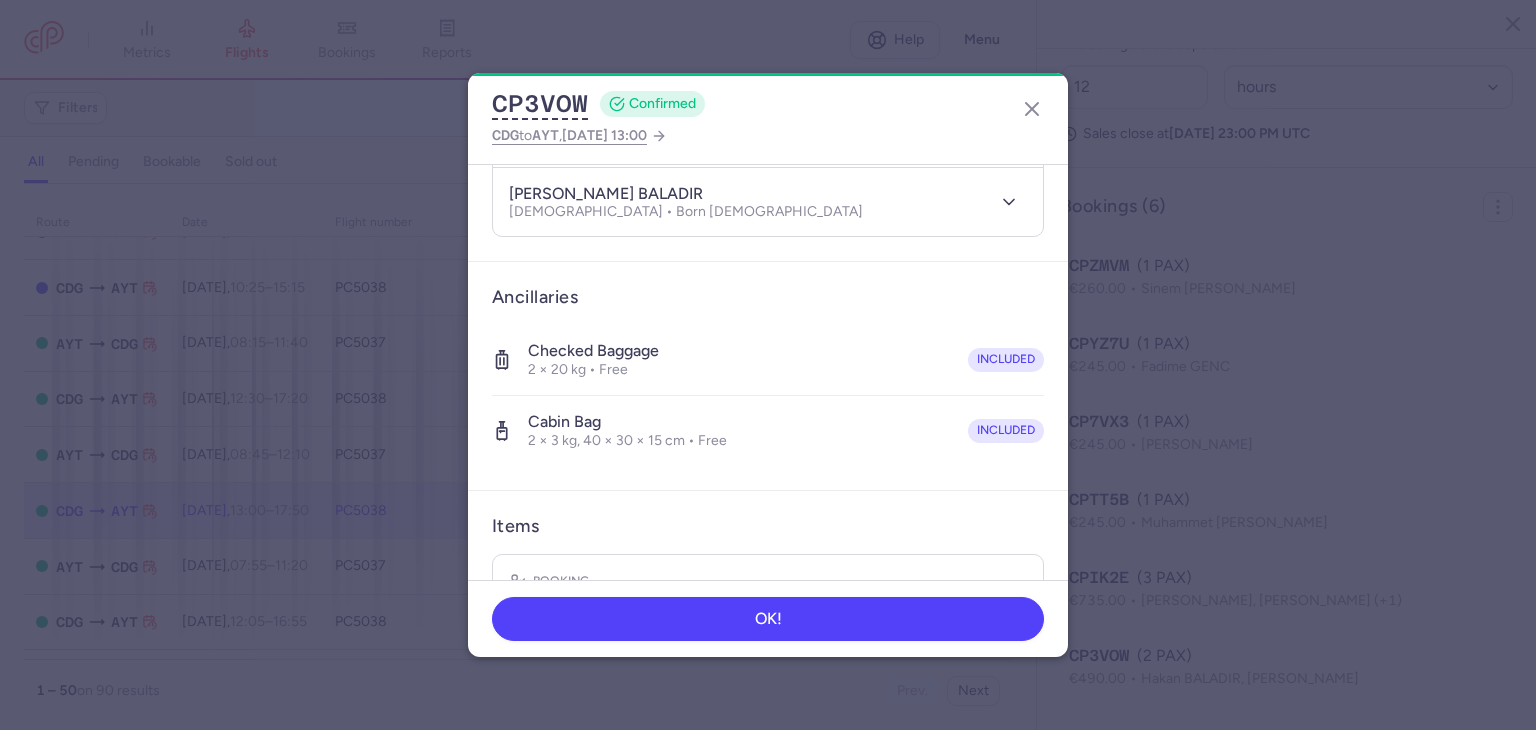 scroll, scrollTop: 400, scrollLeft: 0, axis: vertical 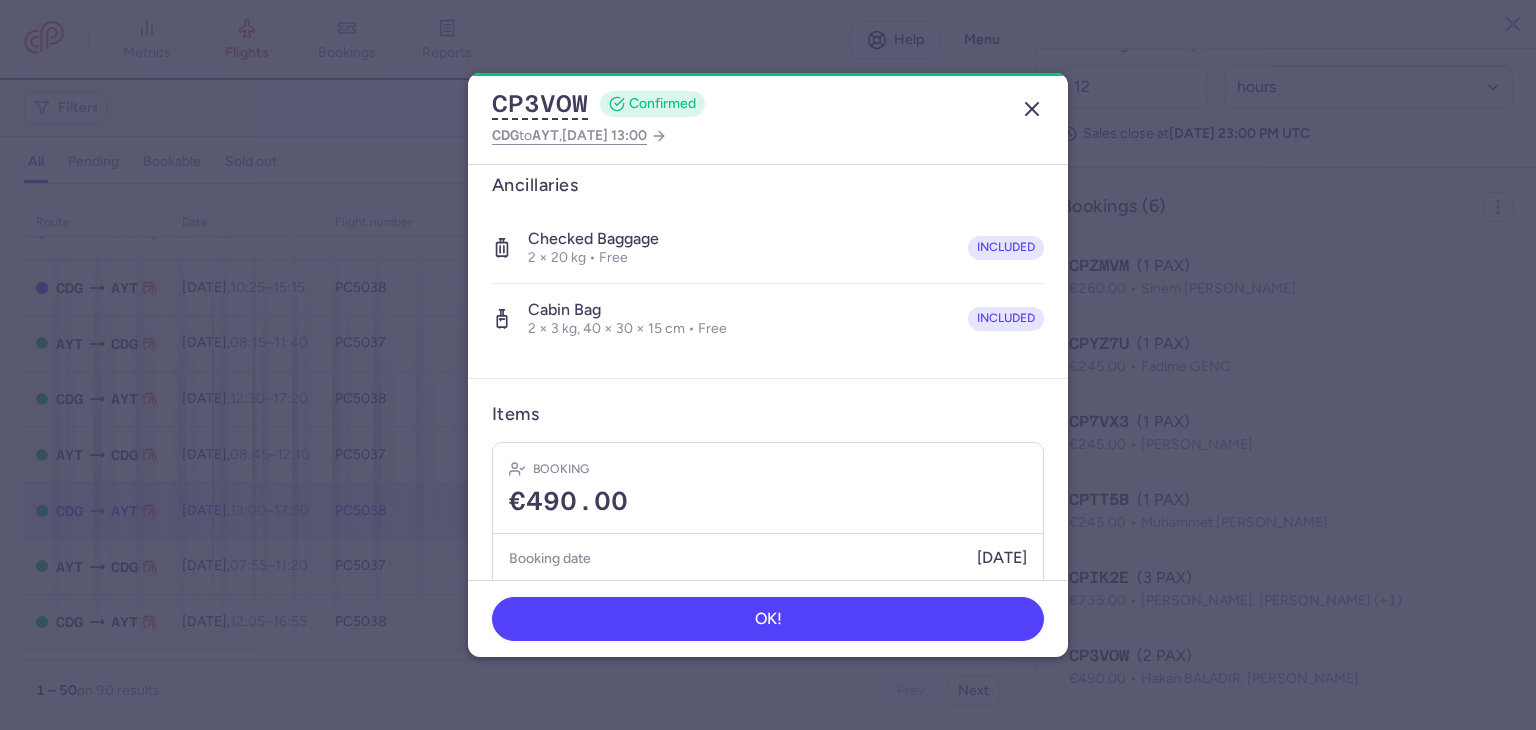 click 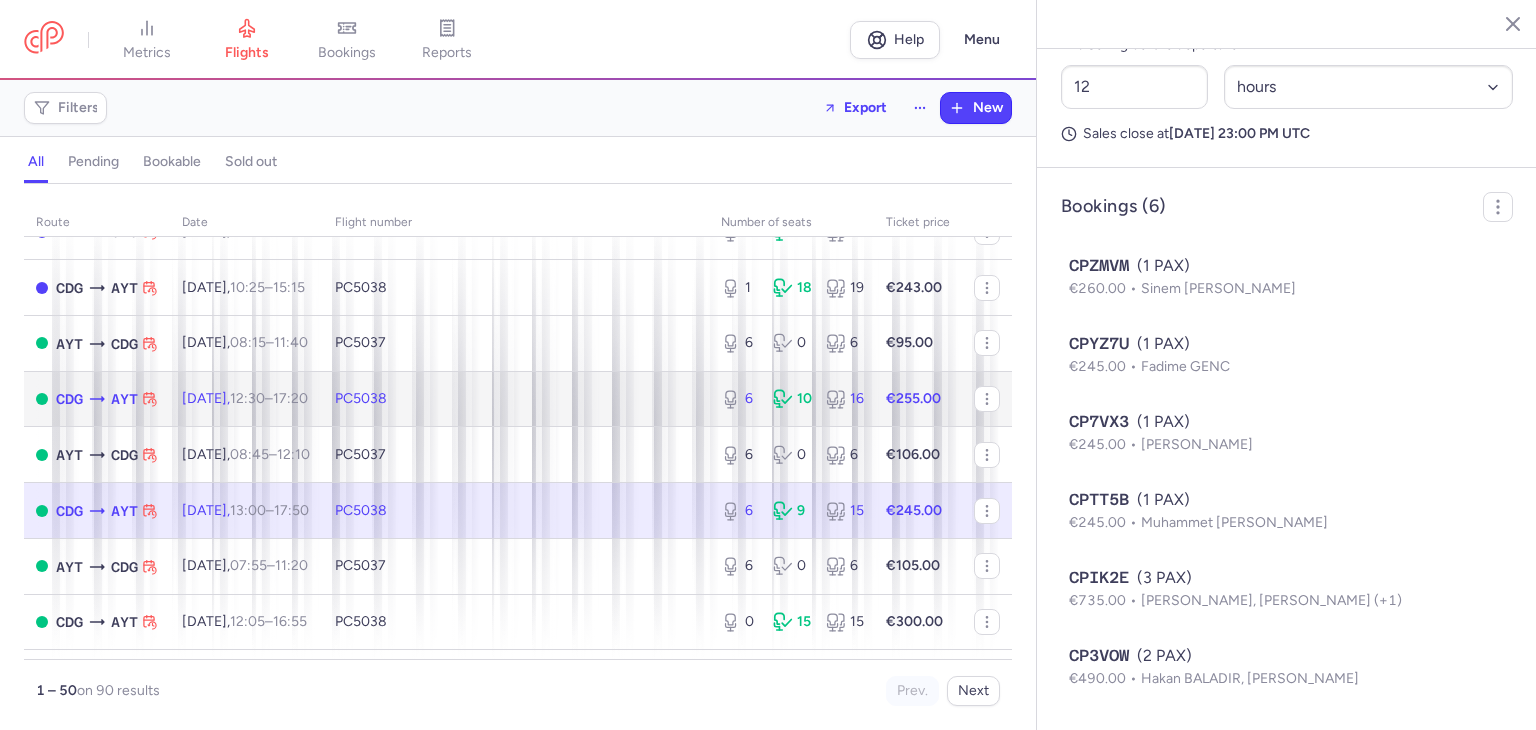 click on "[DATE]  12:30  –  17:20  +0" at bounding box center [246, 399] 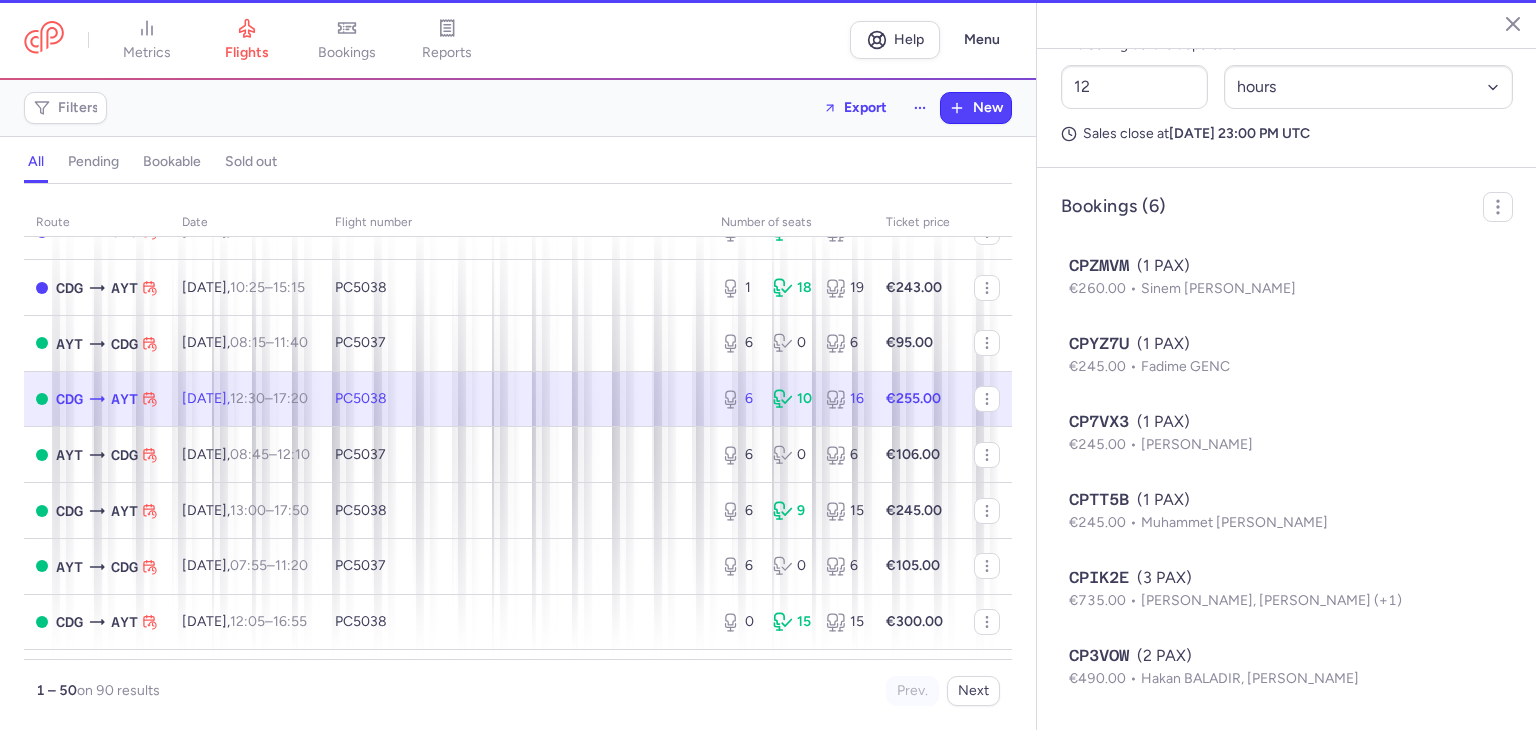 scroll, scrollTop: 856, scrollLeft: 0, axis: vertical 